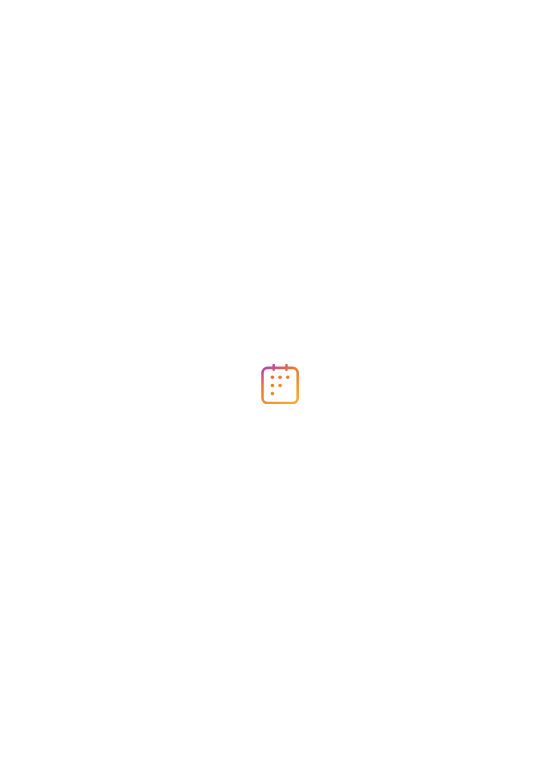 scroll, scrollTop: 0, scrollLeft: 0, axis: both 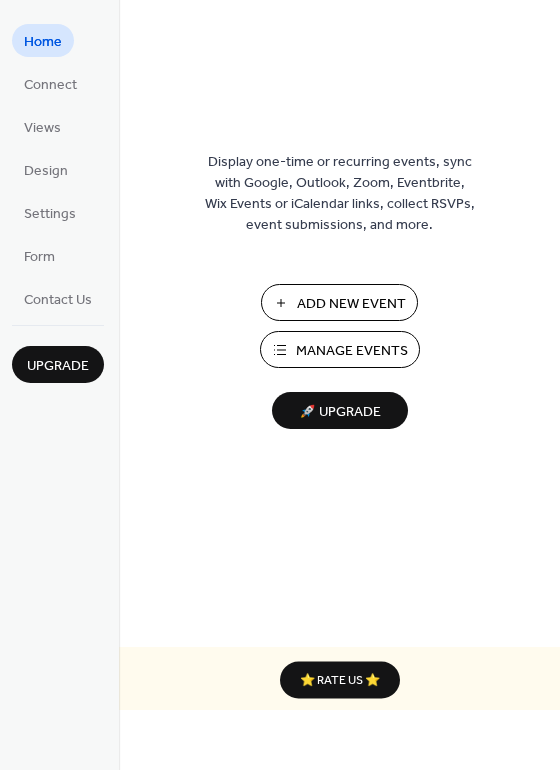 click on "Add New Event" at bounding box center [351, 304] 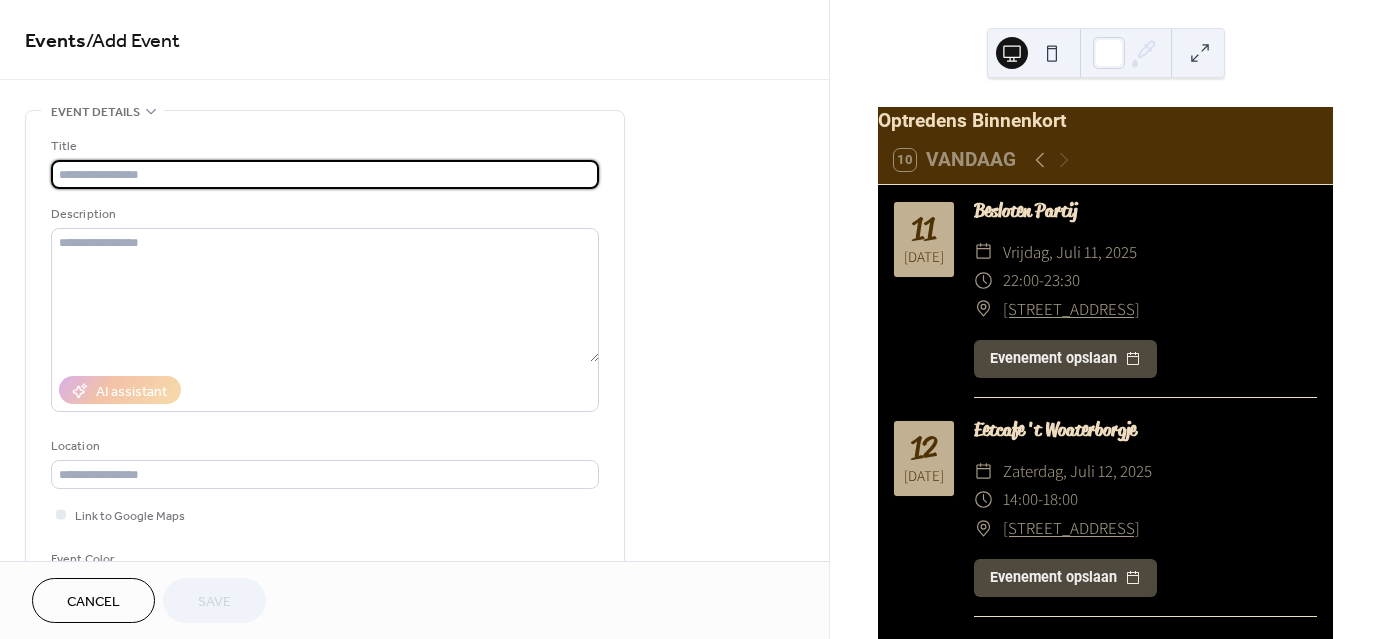 scroll, scrollTop: 0, scrollLeft: 0, axis: both 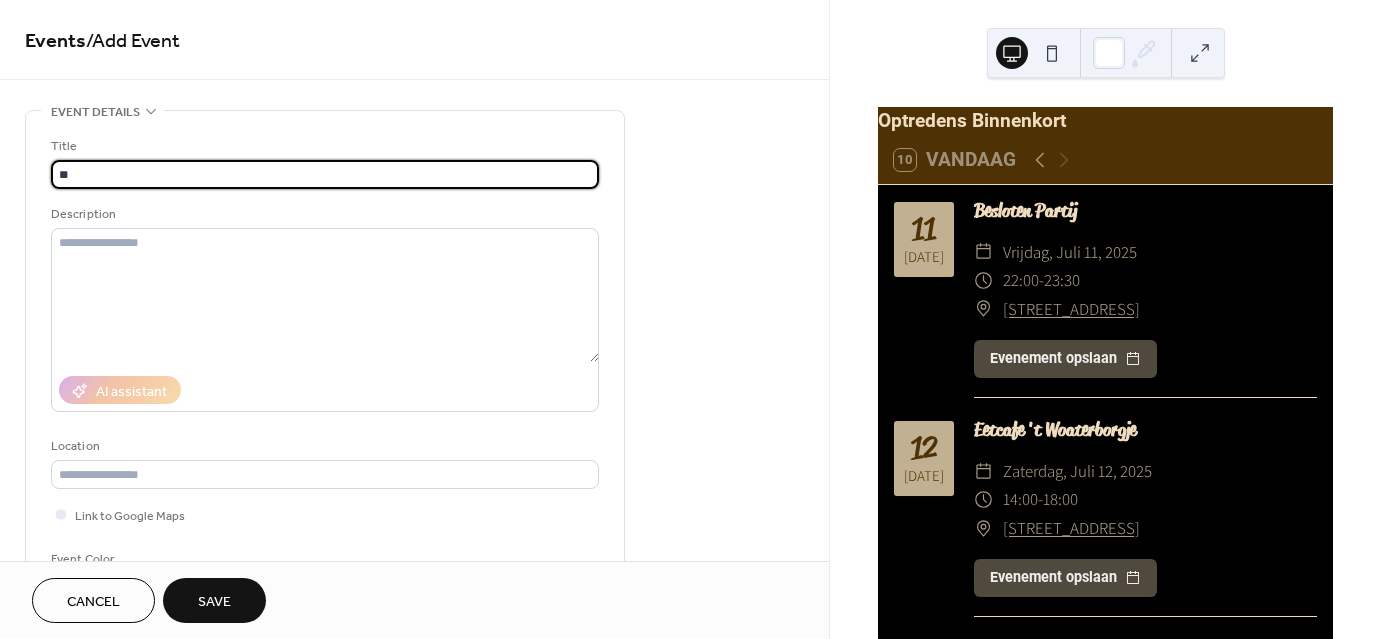 type on "*" 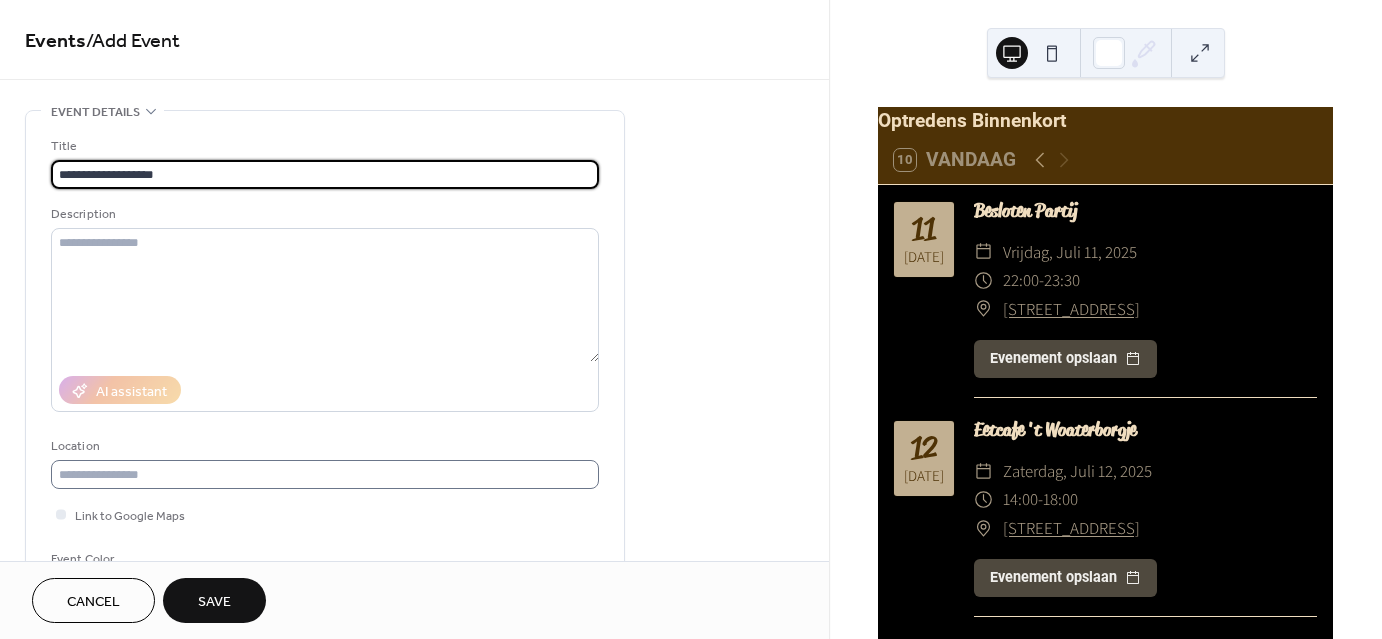 type on "**********" 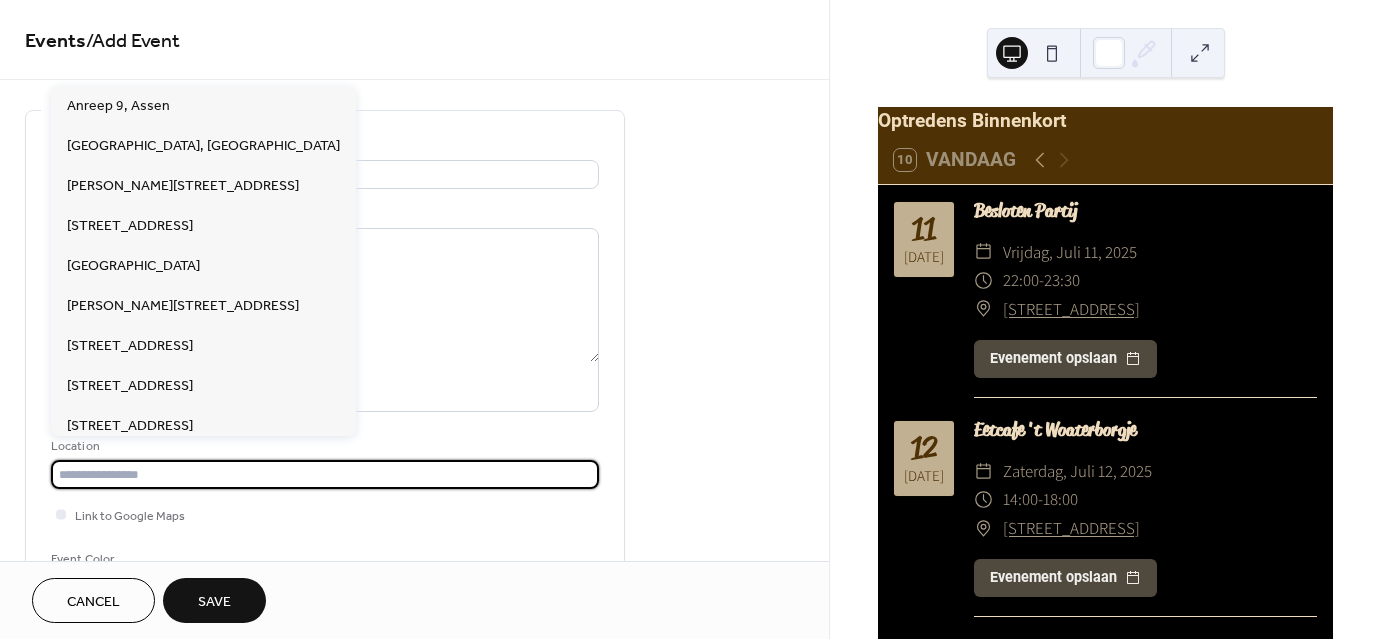 click at bounding box center (325, 474) 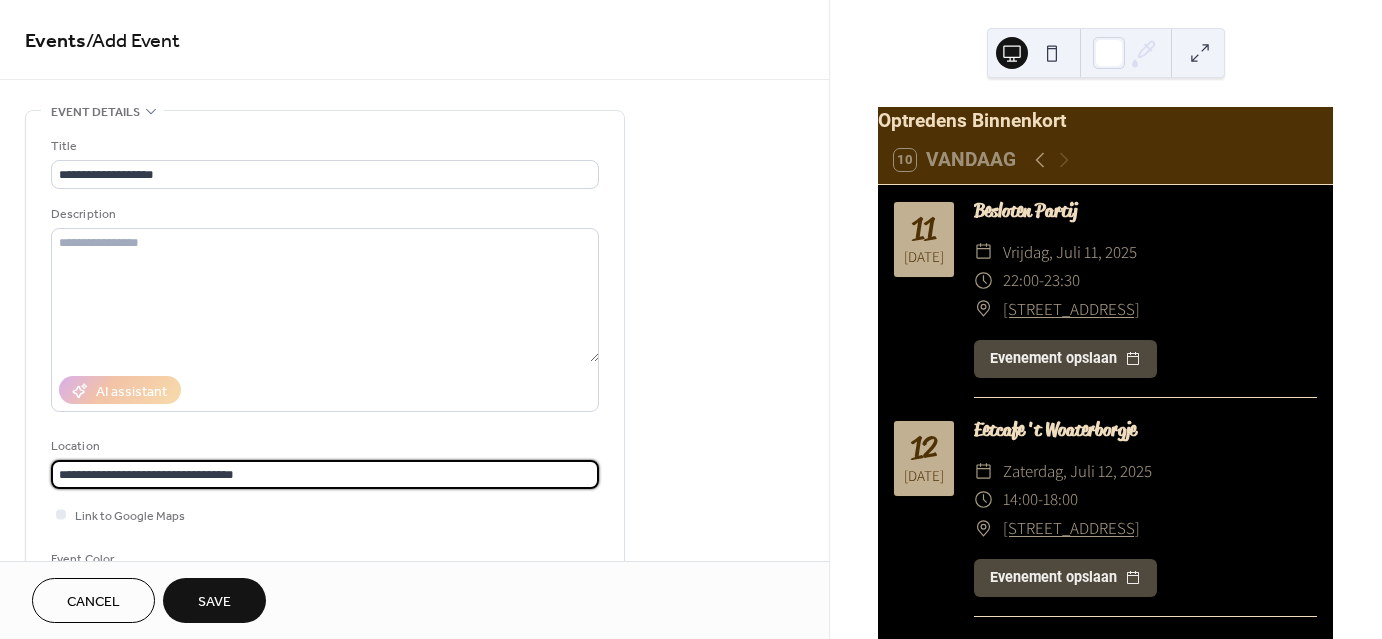 type on "**********" 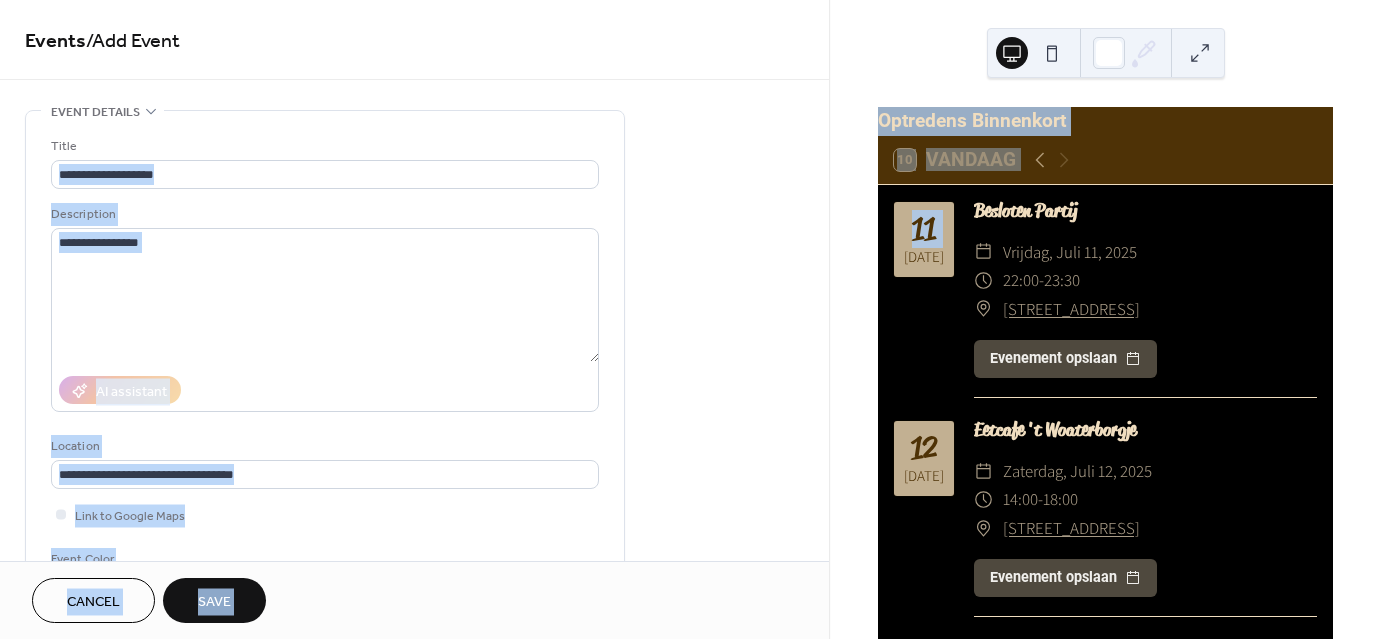 drag, startPoint x: 824, startPoint y: 173, endPoint x: 844, endPoint y: 278, distance: 106.887794 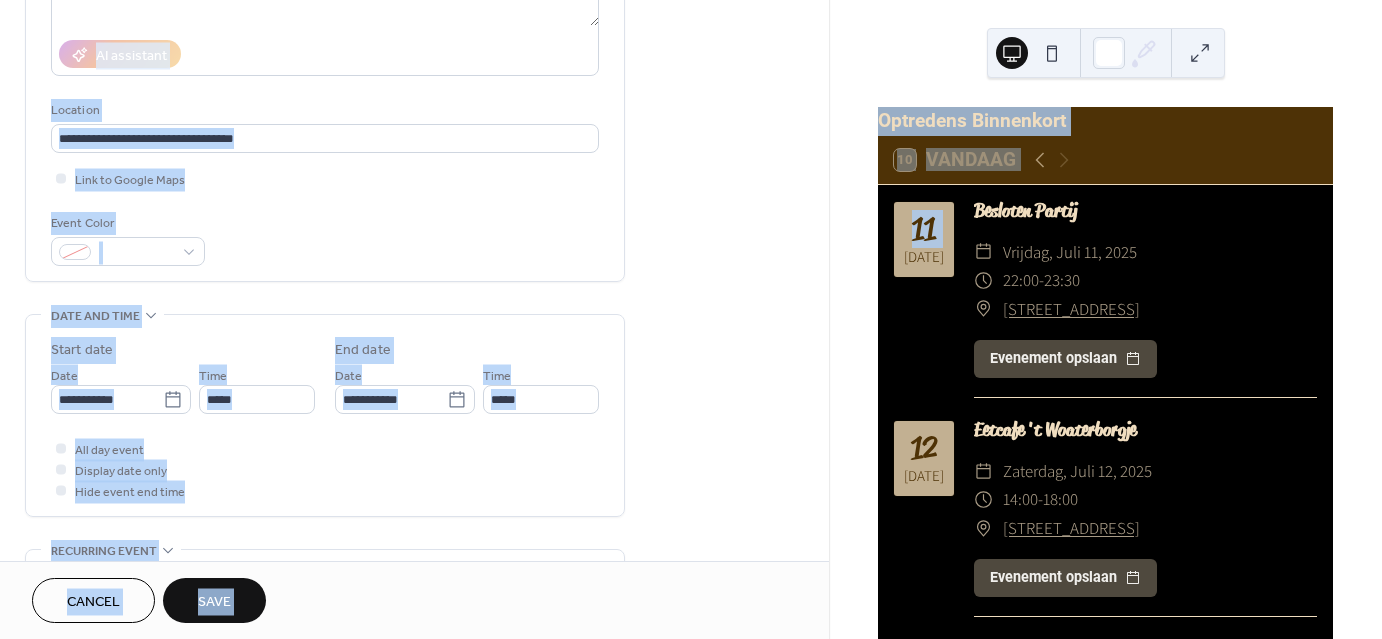 scroll, scrollTop: 349, scrollLeft: 0, axis: vertical 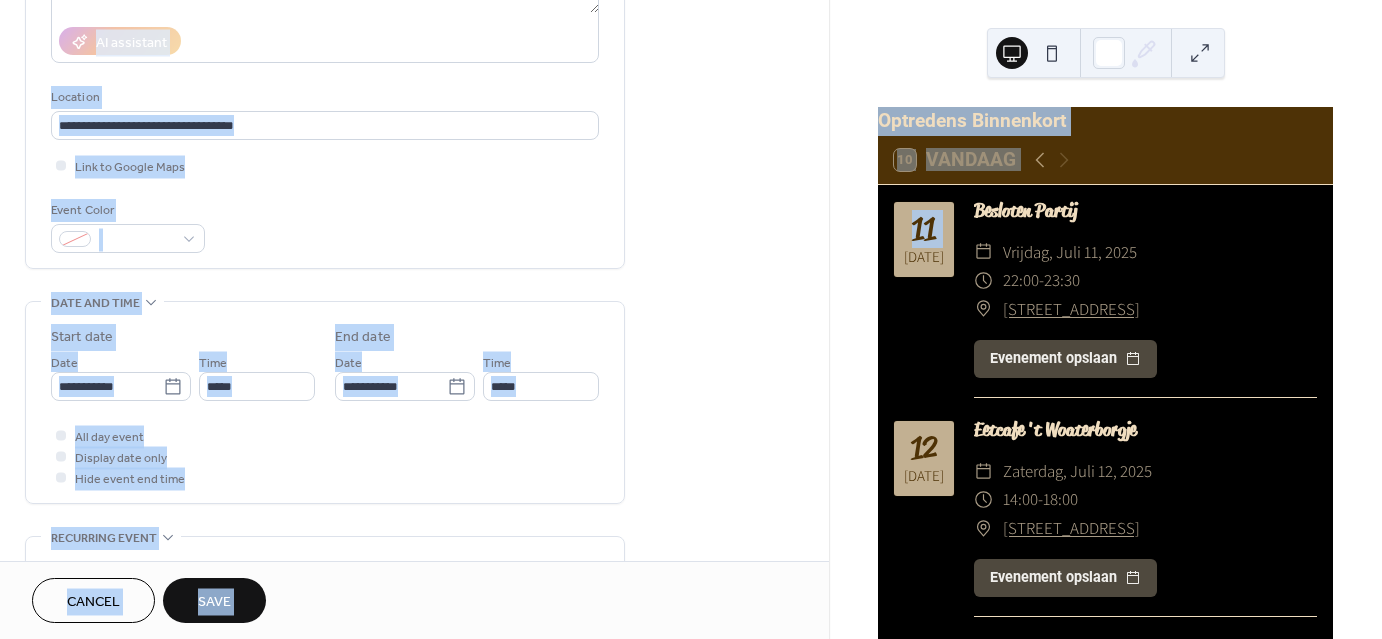 click on "Event Color" at bounding box center [325, 226] 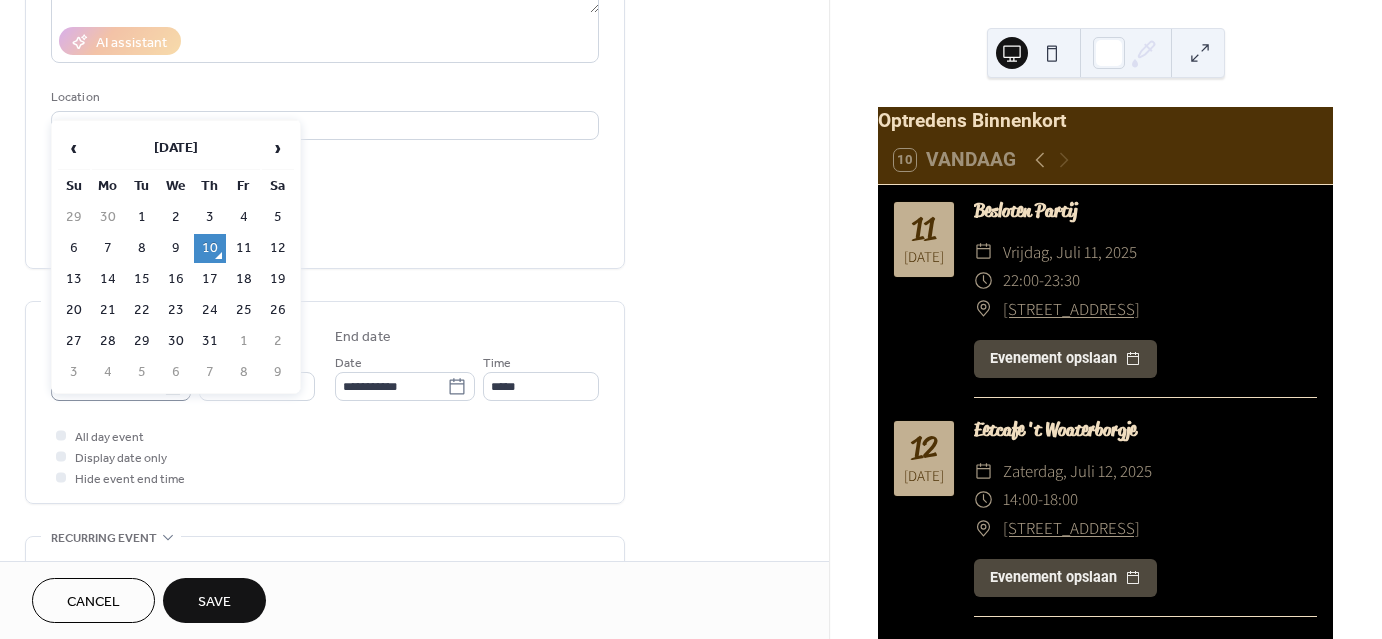 click 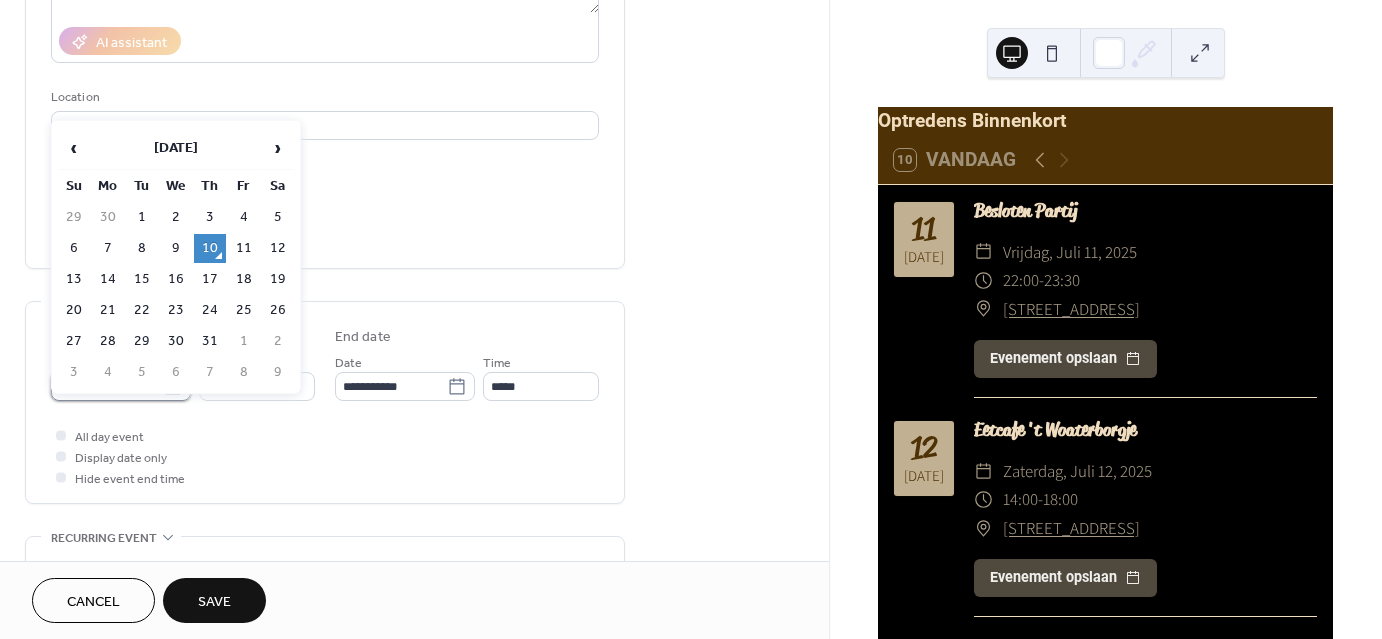 click on "**********" at bounding box center [107, 386] 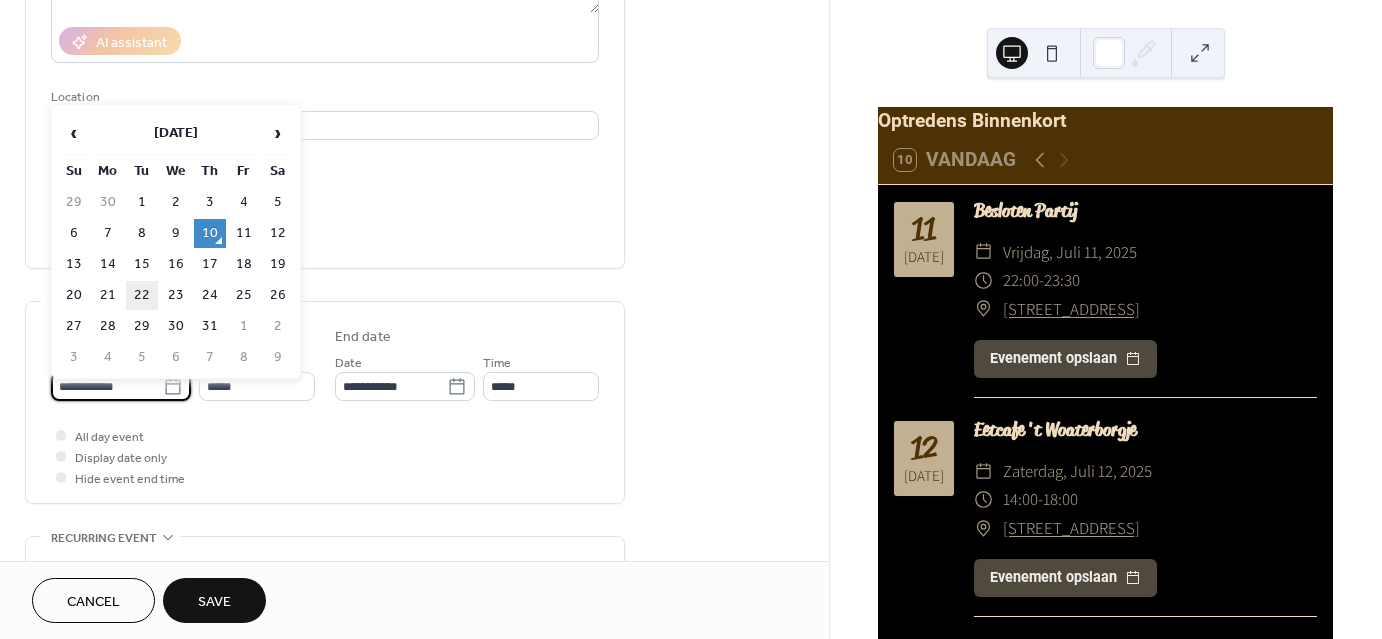 click on "22" at bounding box center (142, 295) 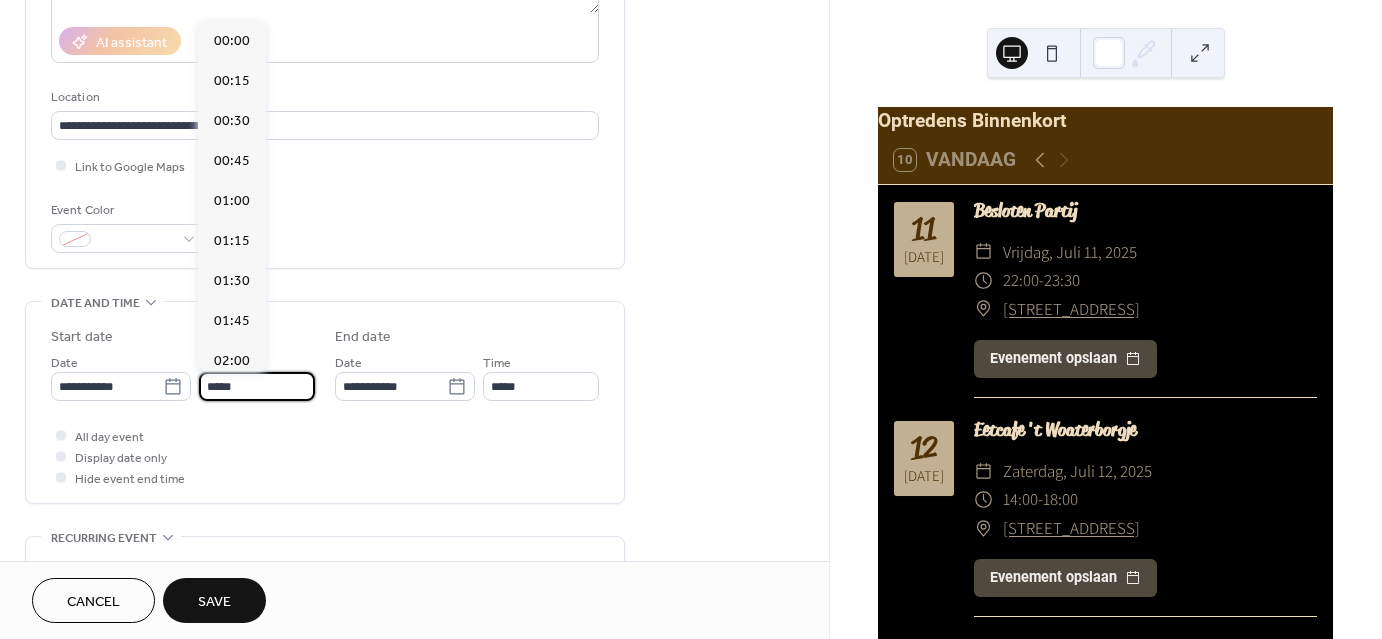 scroll, scrollTop: 1929, scrollLeft: 0, axis: vertical 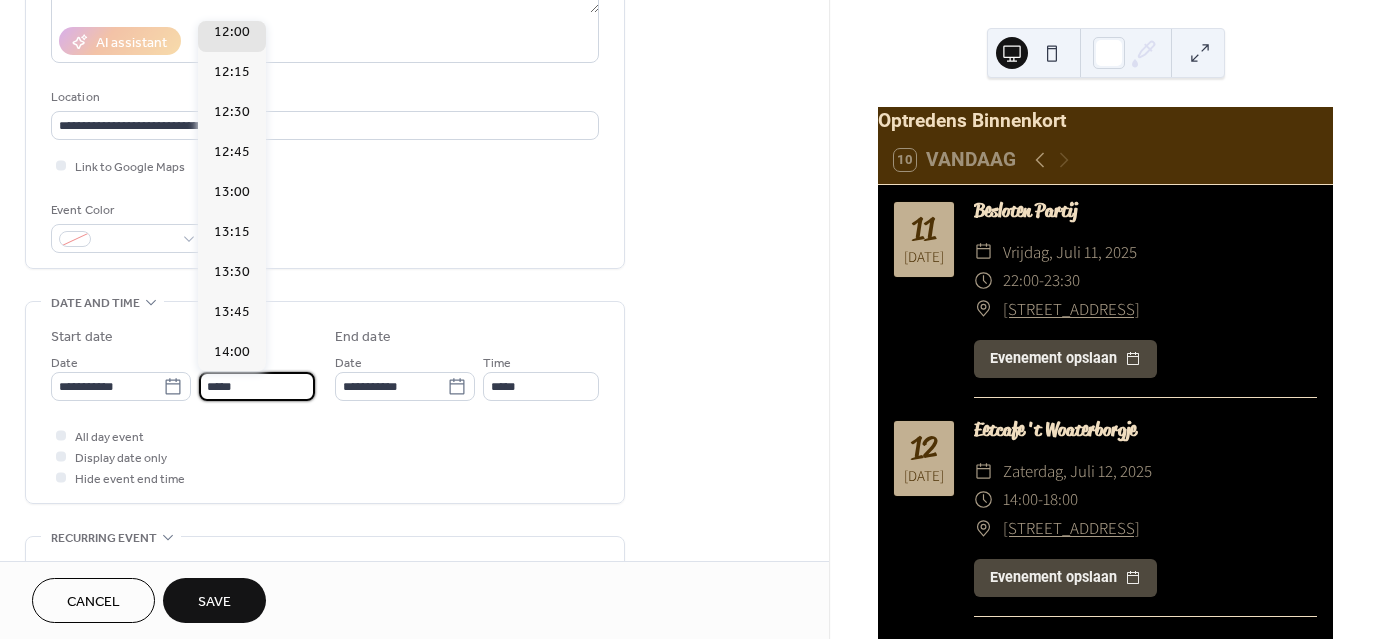 click on "*****" at bounding box center (257, 386) 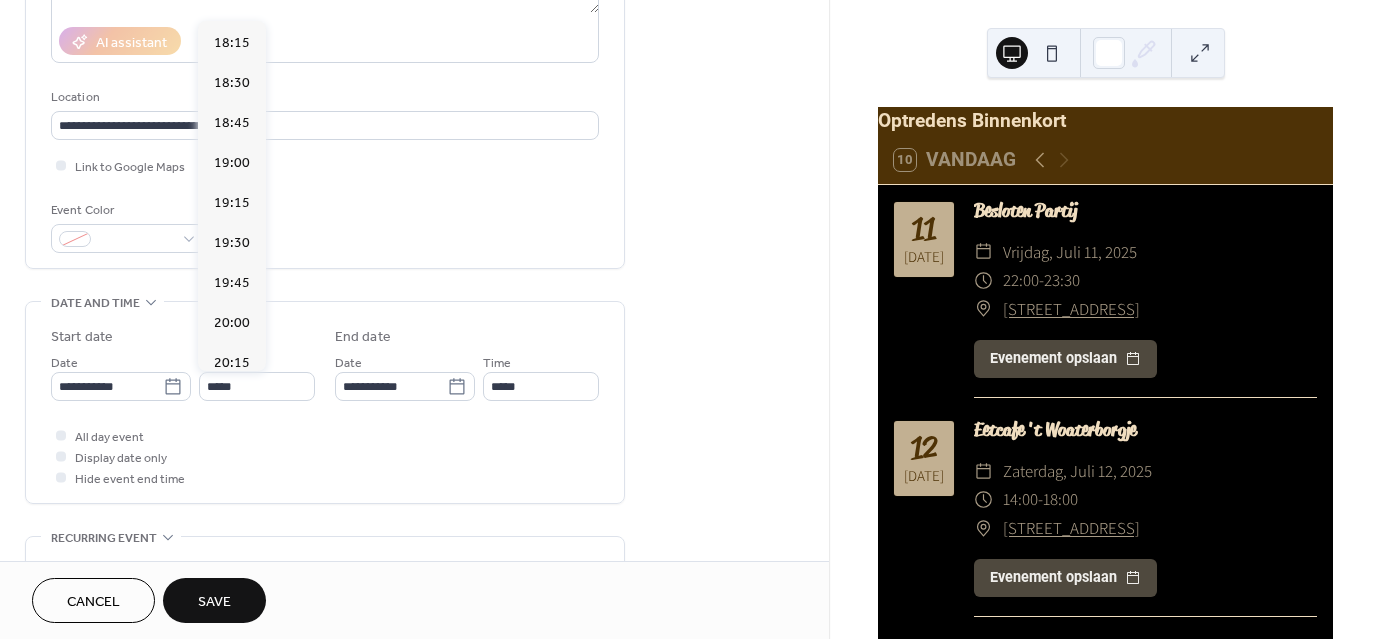 scroll, scrollTop: 2927, scrollLeft: 0, axis: vertical 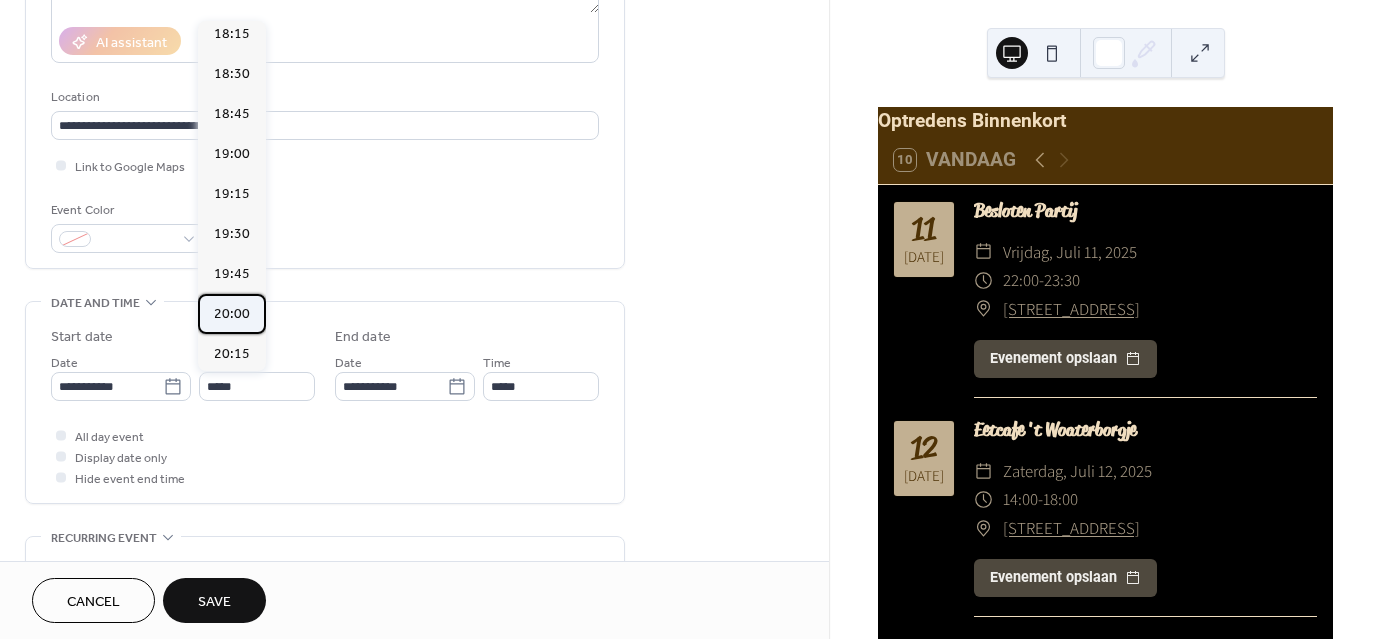 click on "20:00" at bounding box center [232, 313] 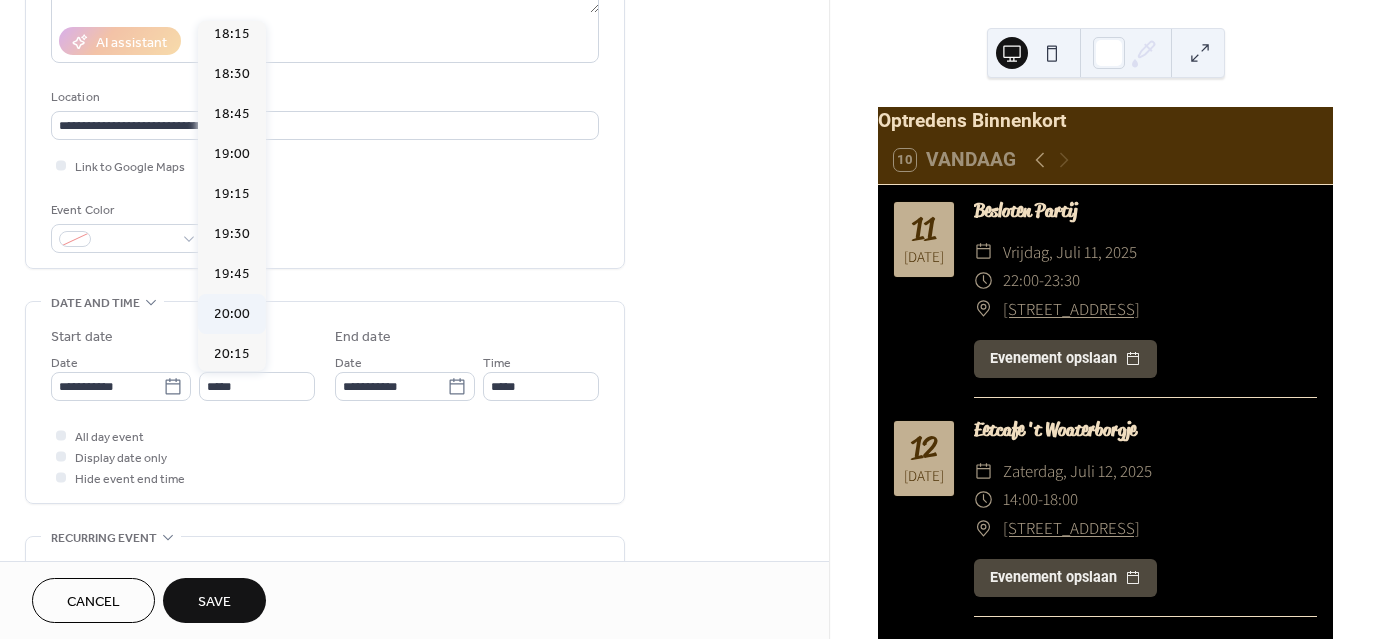 type on "*****" 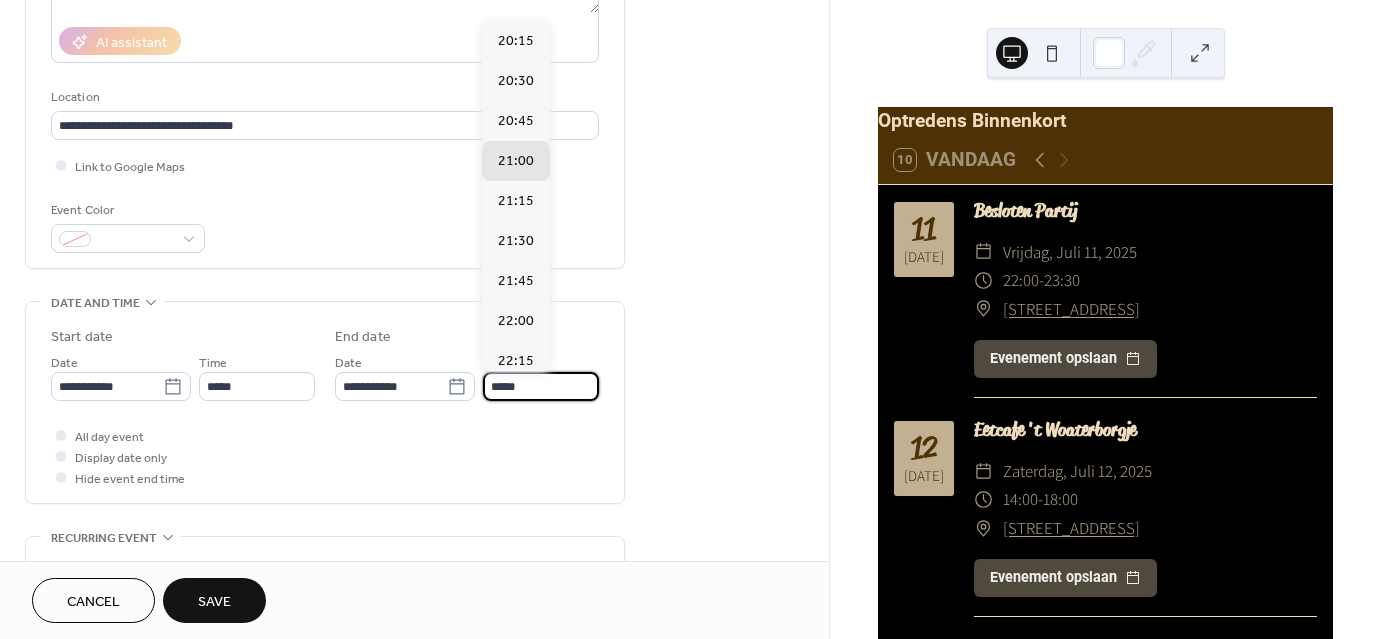 click on "*****" at bounding box center (541, 386) 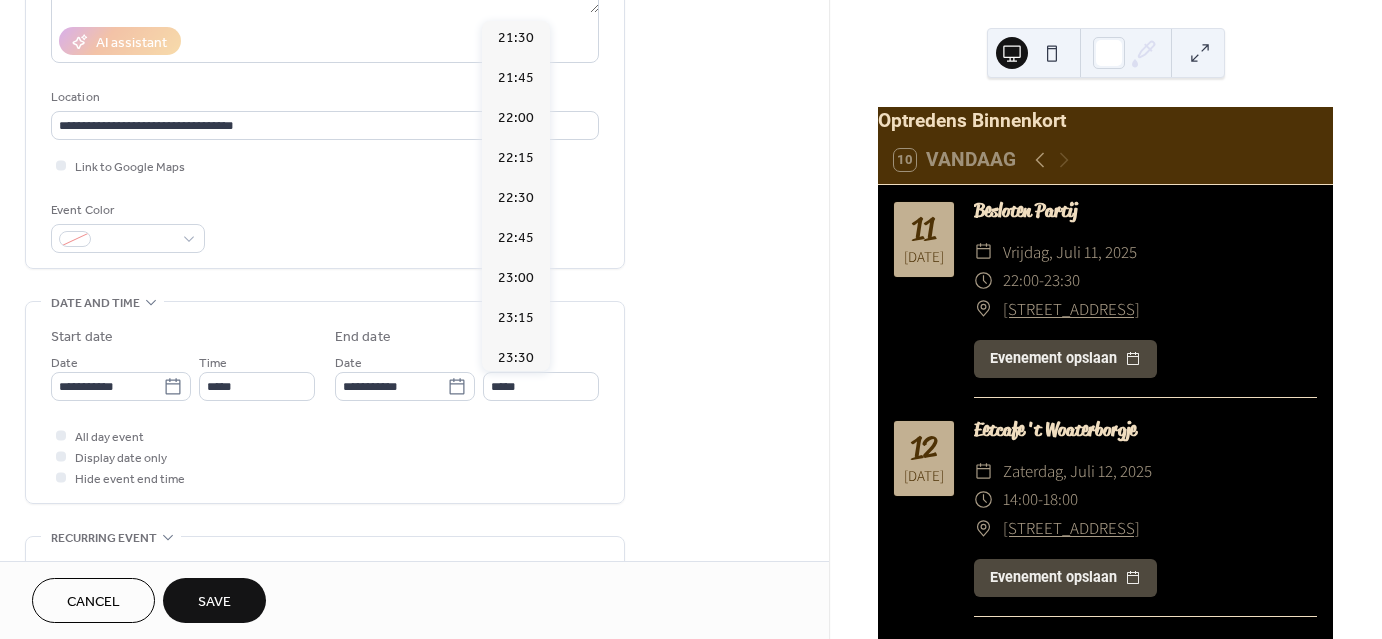 scroll, scrollTop: 204, scrollLeft: 0, axis: vertical 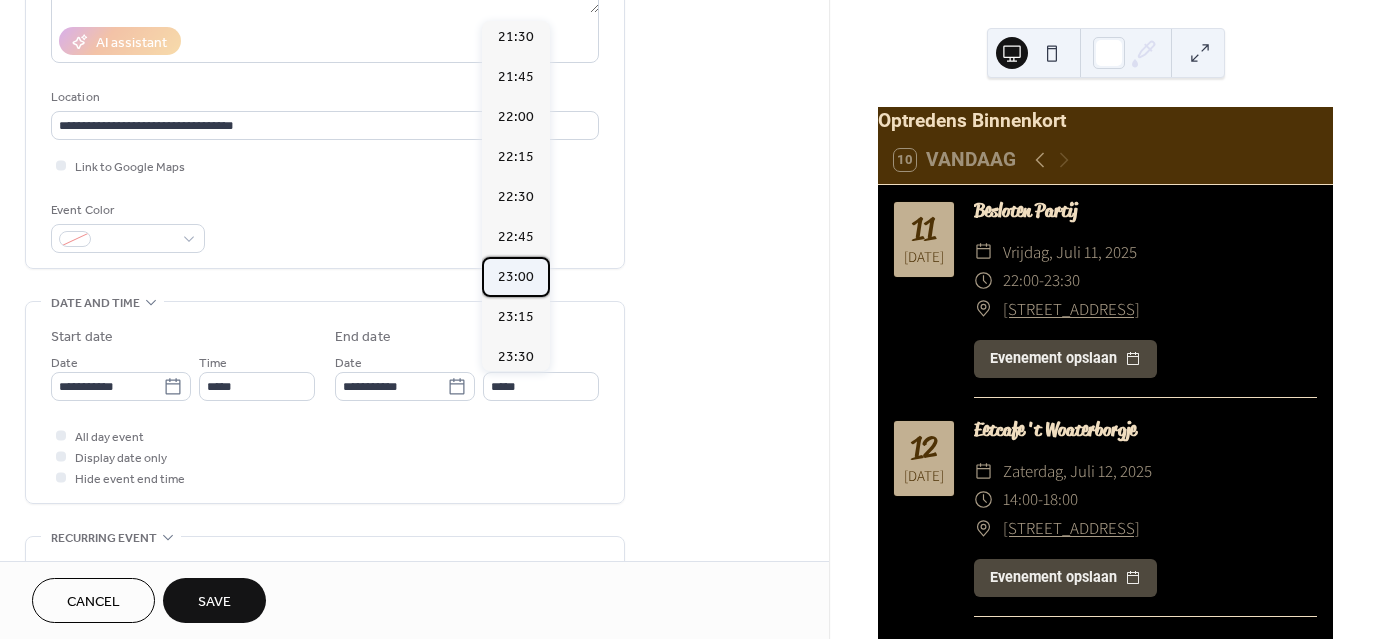 click on "23:00" at bounding box center [516, 276] 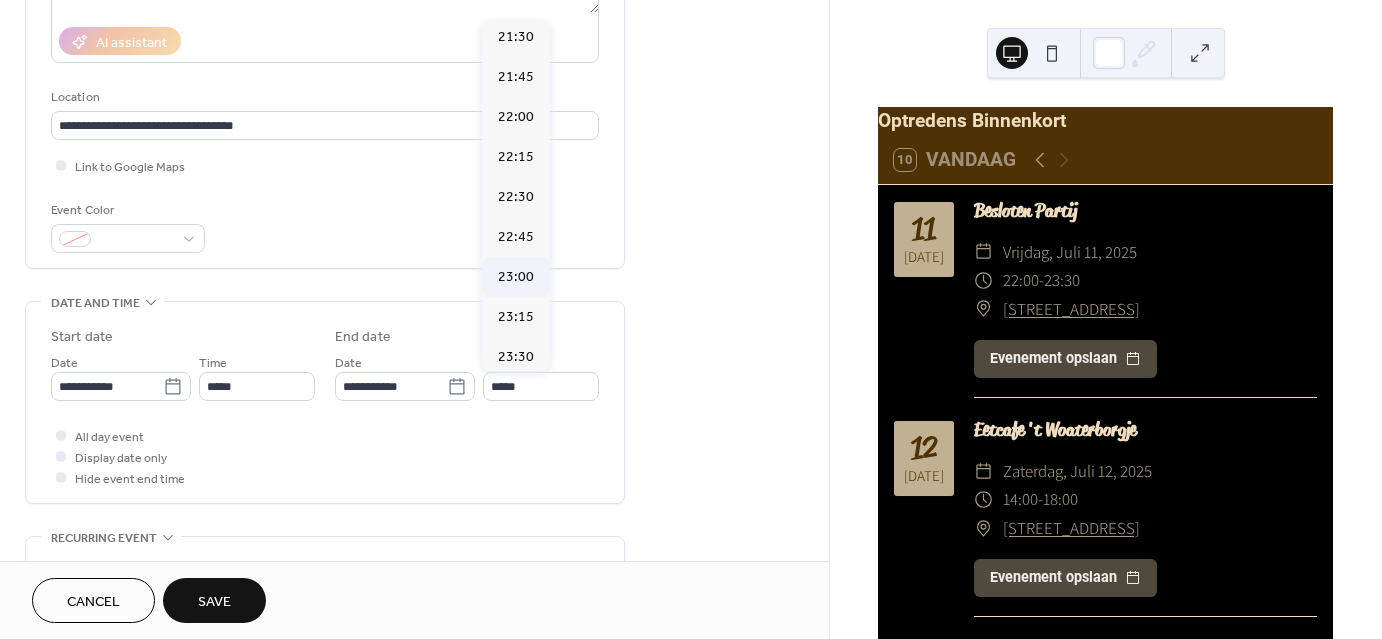 type on "*****" 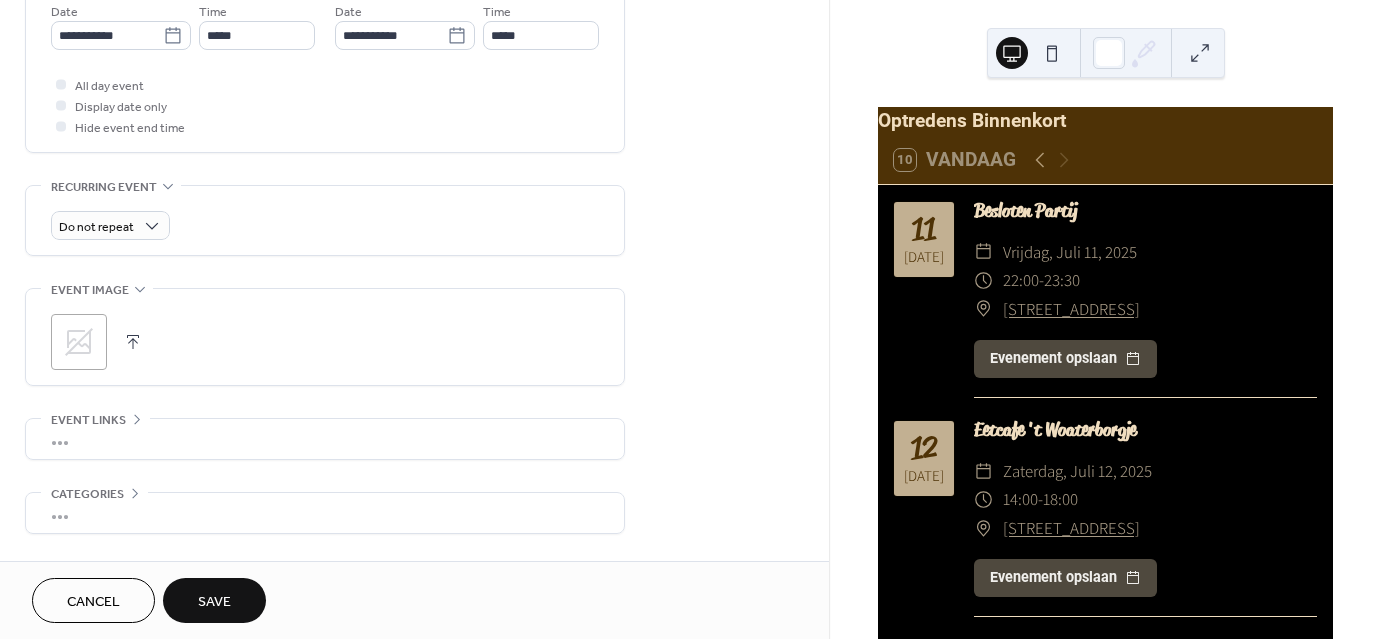 scroll, scrollTop: 713, scrollLeft: 0, axis: vertical 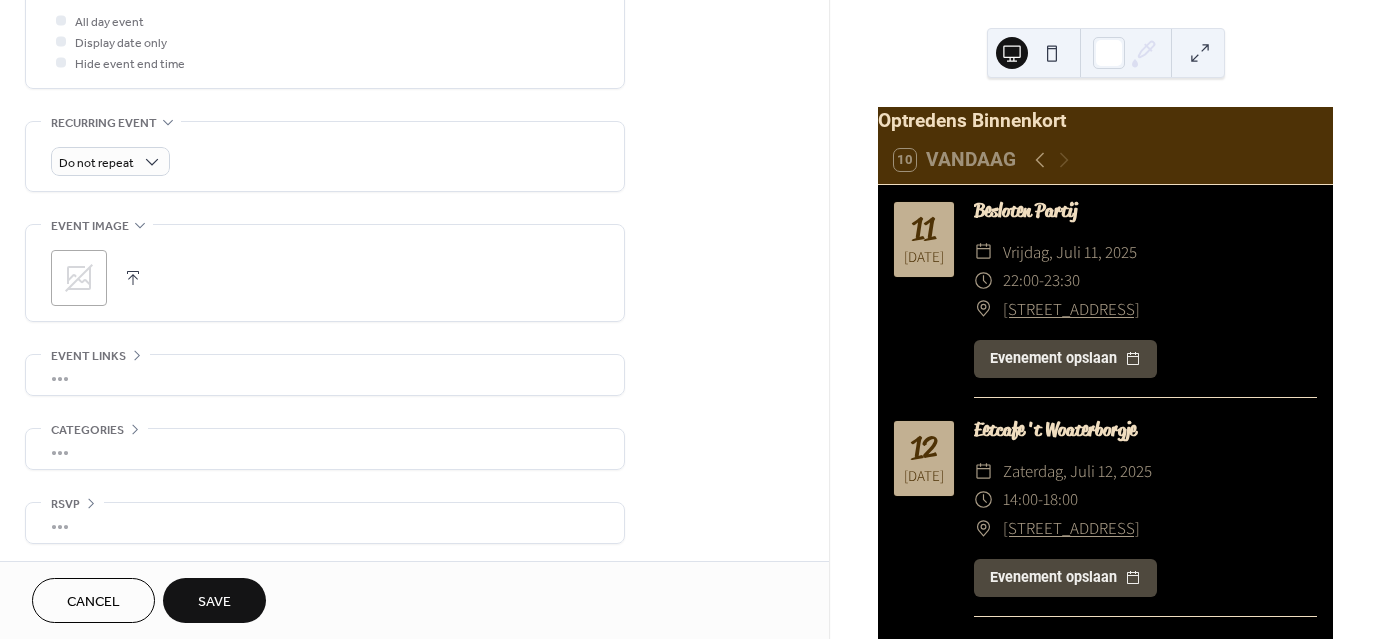 click on "Save" at bounding box center [214, 602] 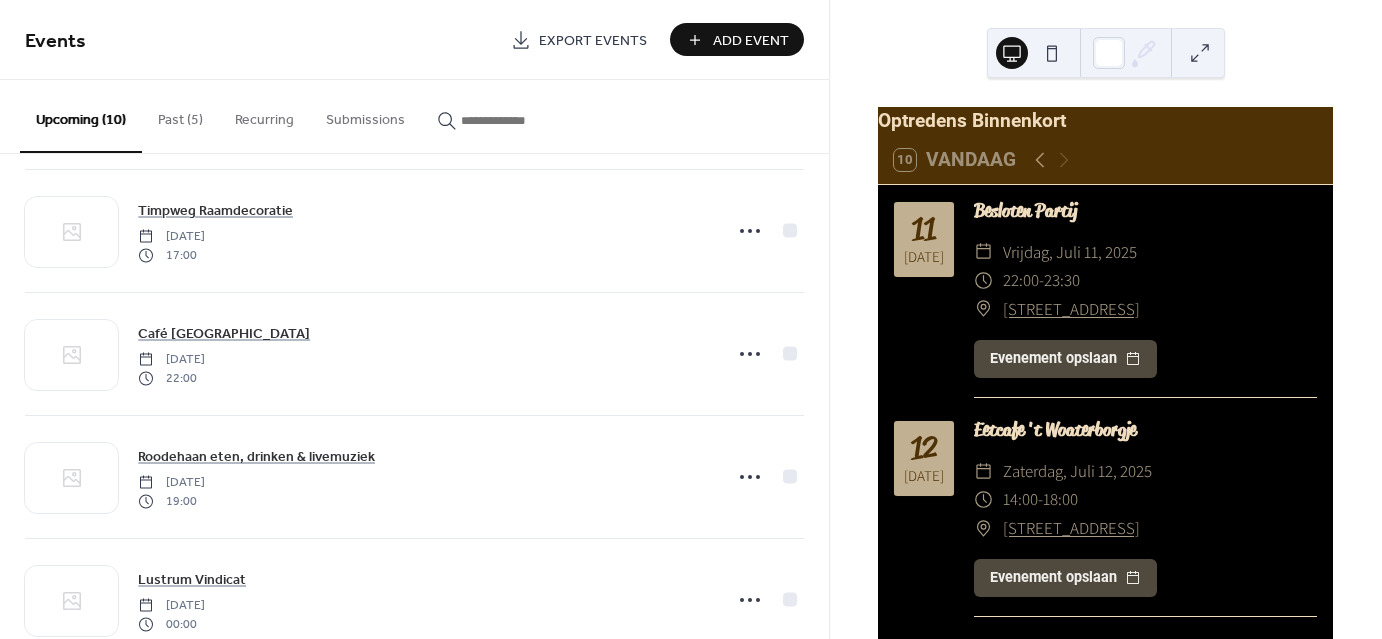 scroll, scrollTop: 801, scrollLeft: 0, axis: vertical 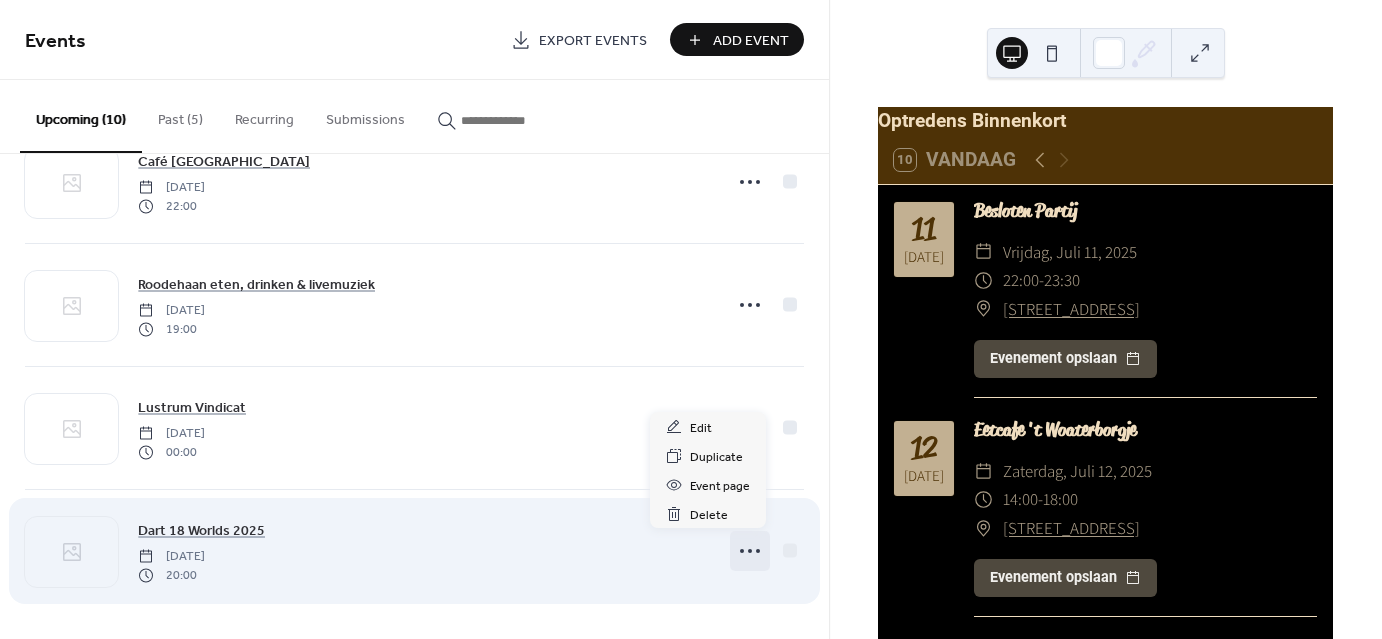 click 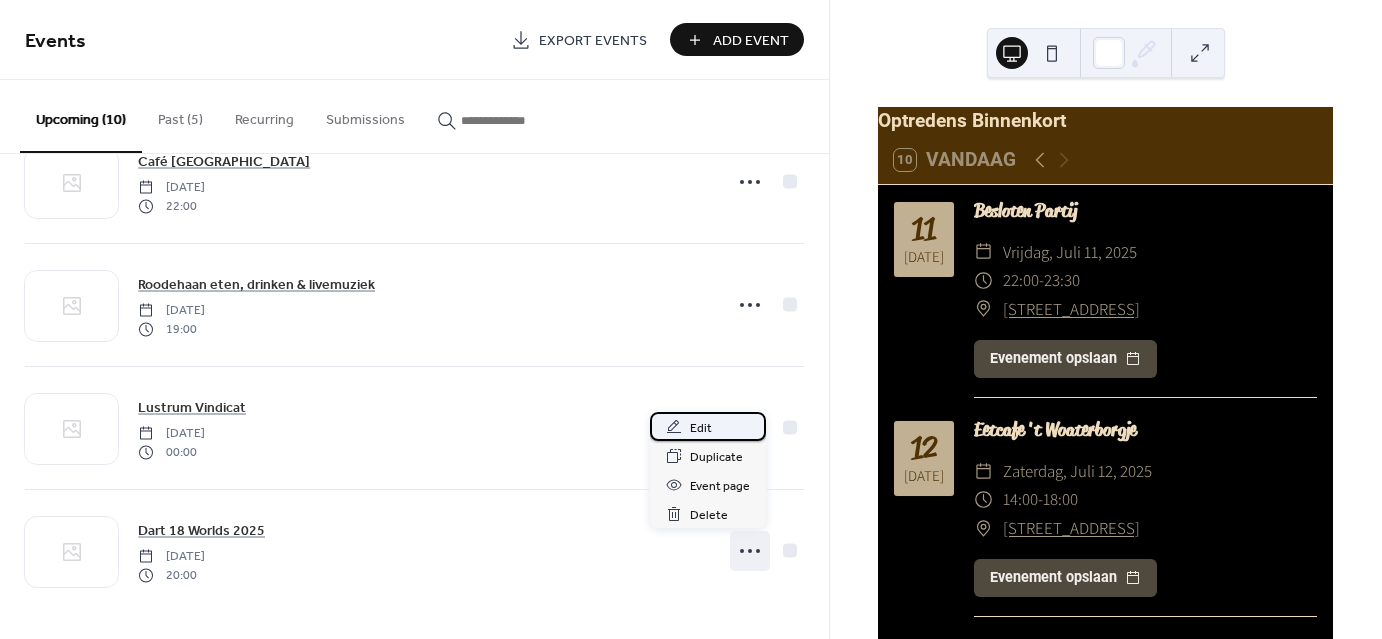 click on "Edit" at bounding box center (701, 428) 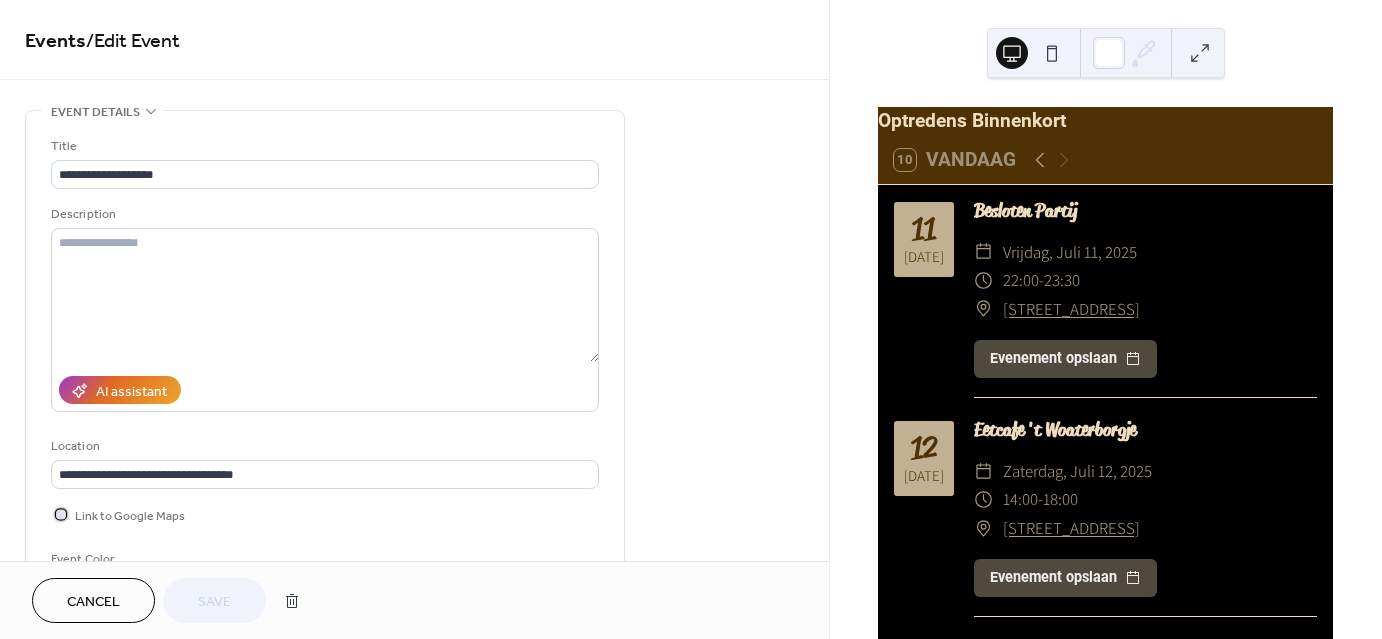 click at bounding box center [61, 514] 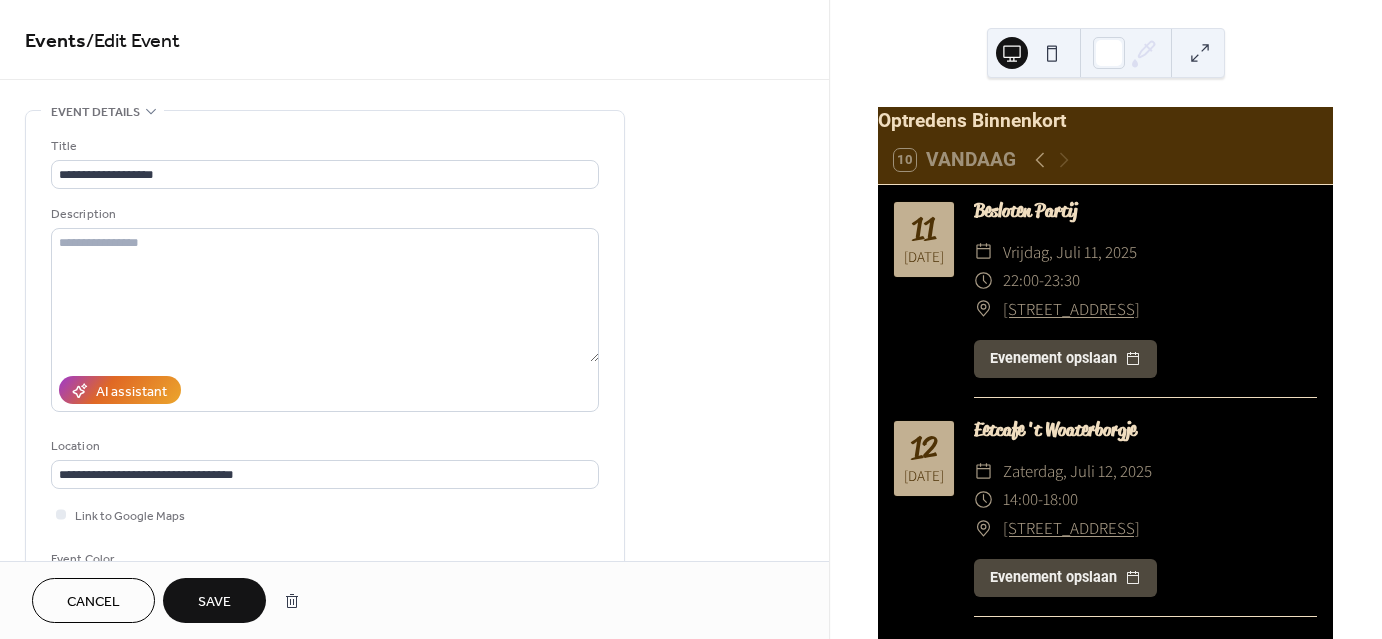 click on "Save" at bounding box center (214, 602) 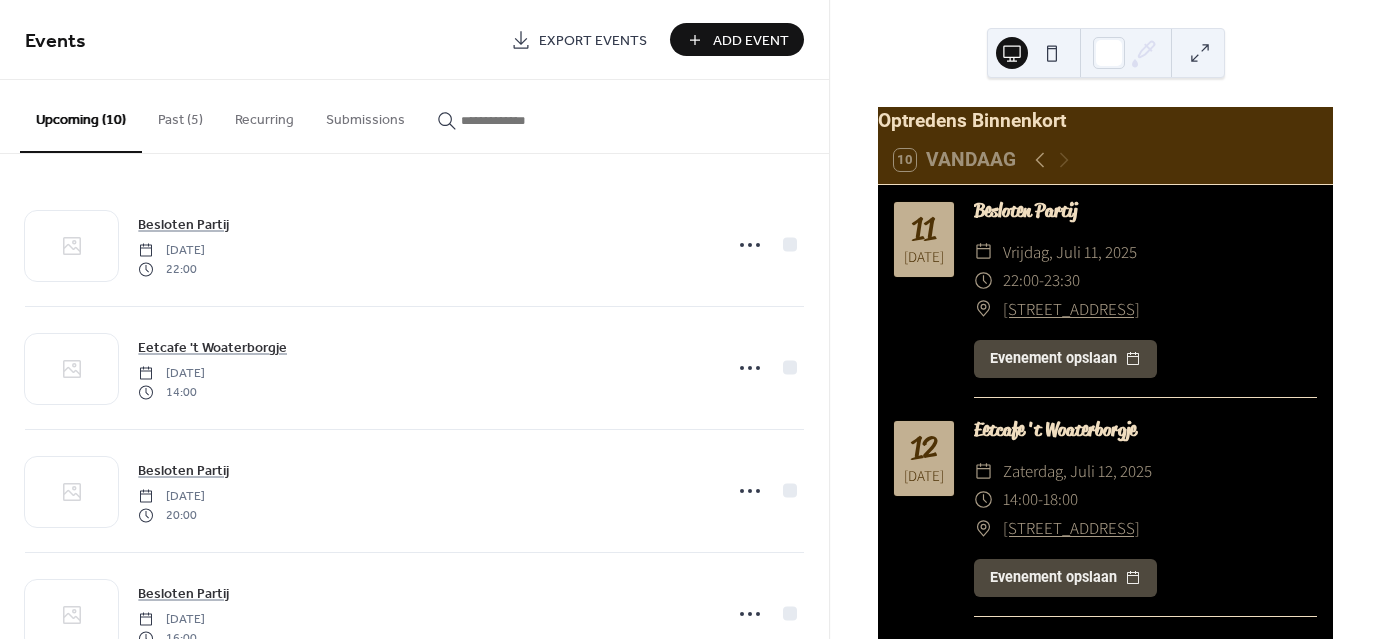 scroll, scrollTop: 138, scrollLeft: 0, axis: vertical 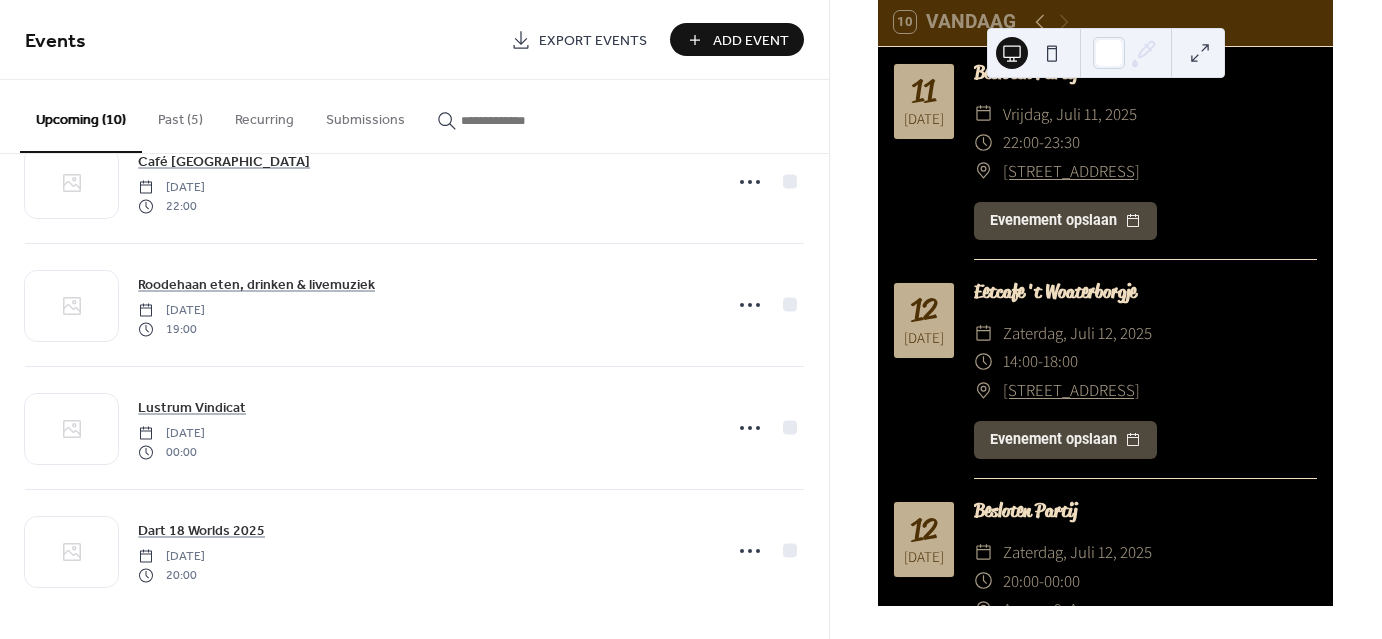click on "Add Event" at bounding box center (751, 41) 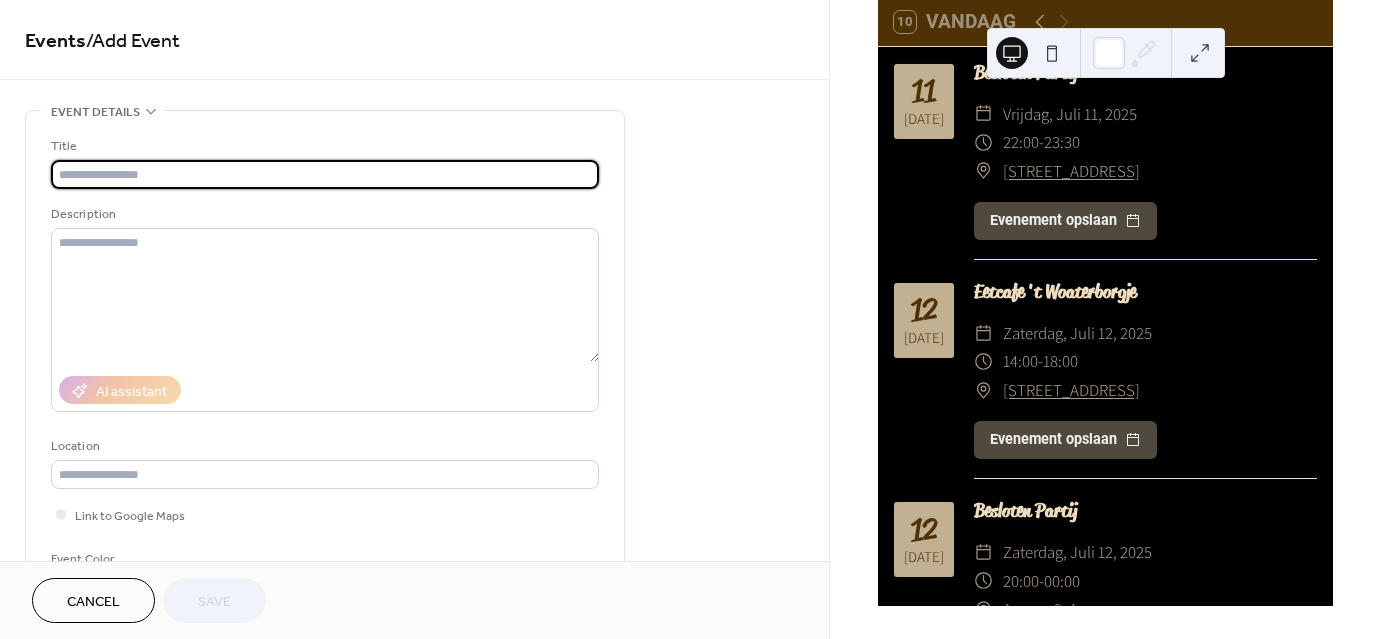 click at bounding box center [325, 174] 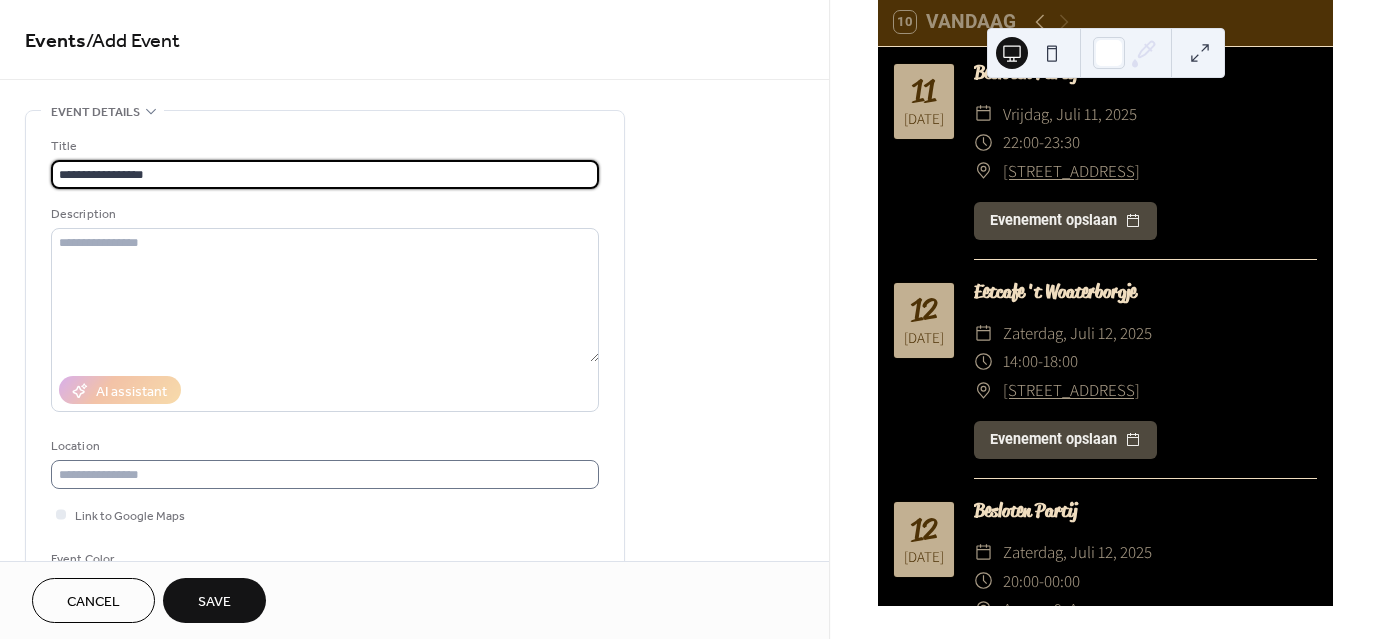 type on "**********" 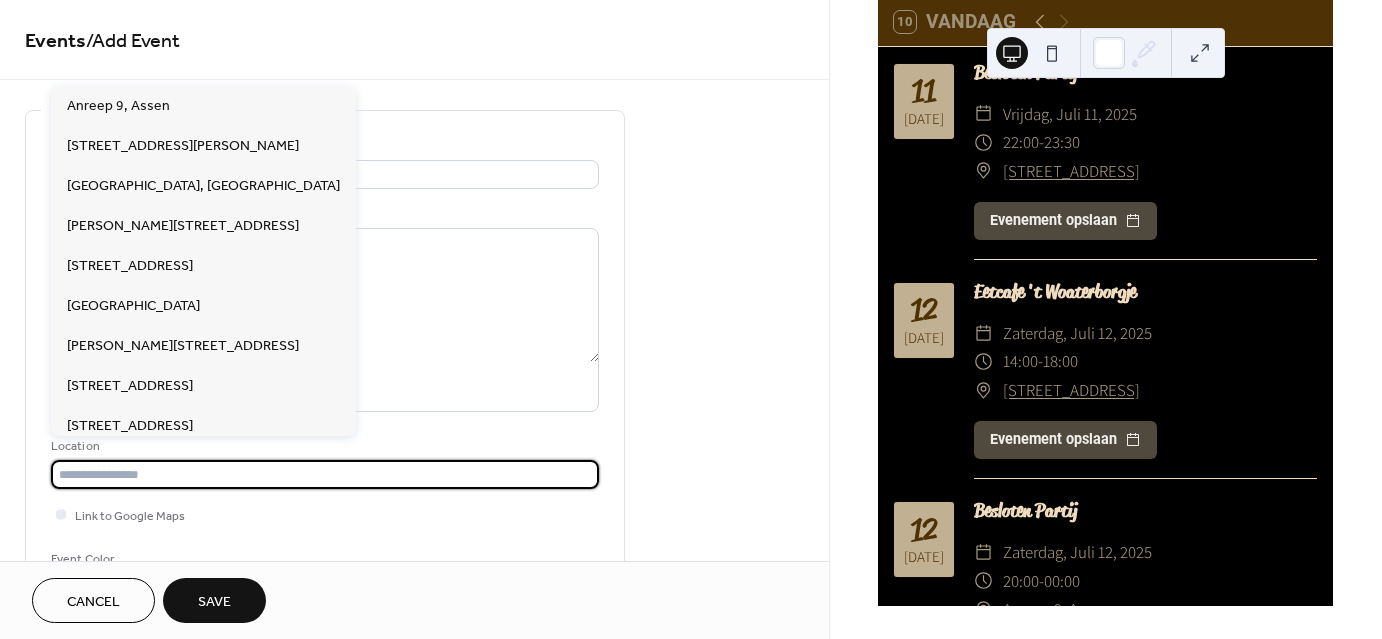 click at bounding box center [325, 474] 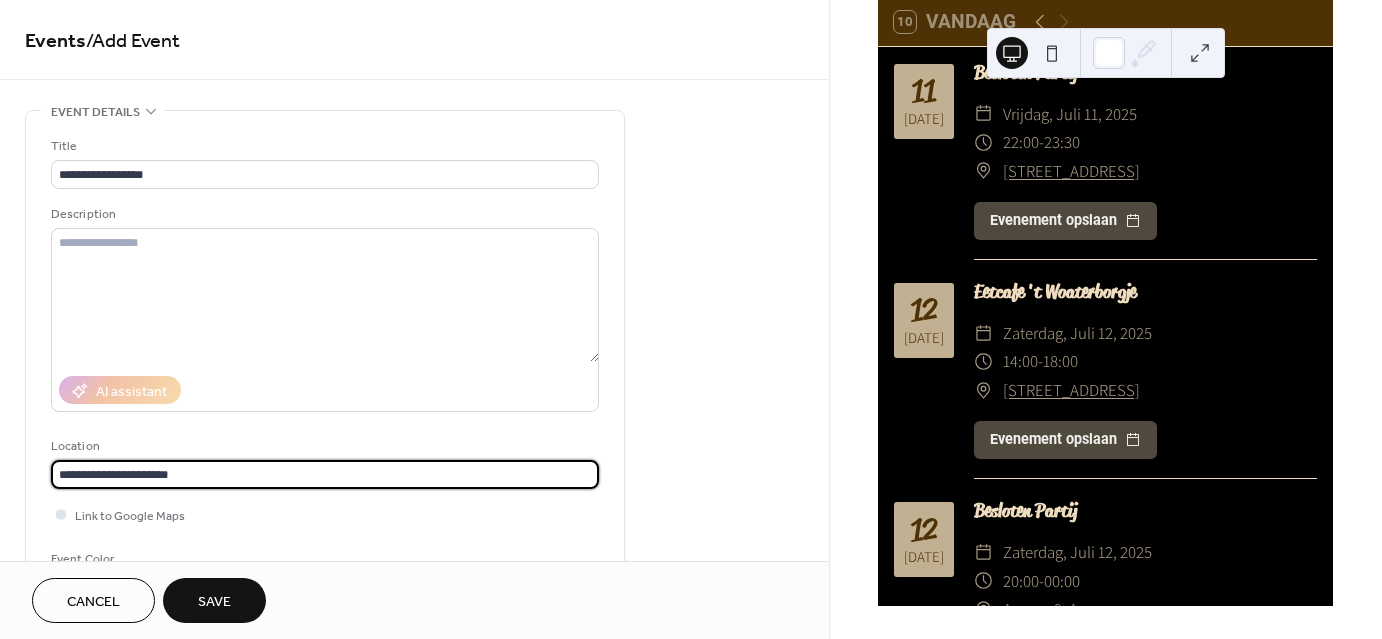 type on "**********" 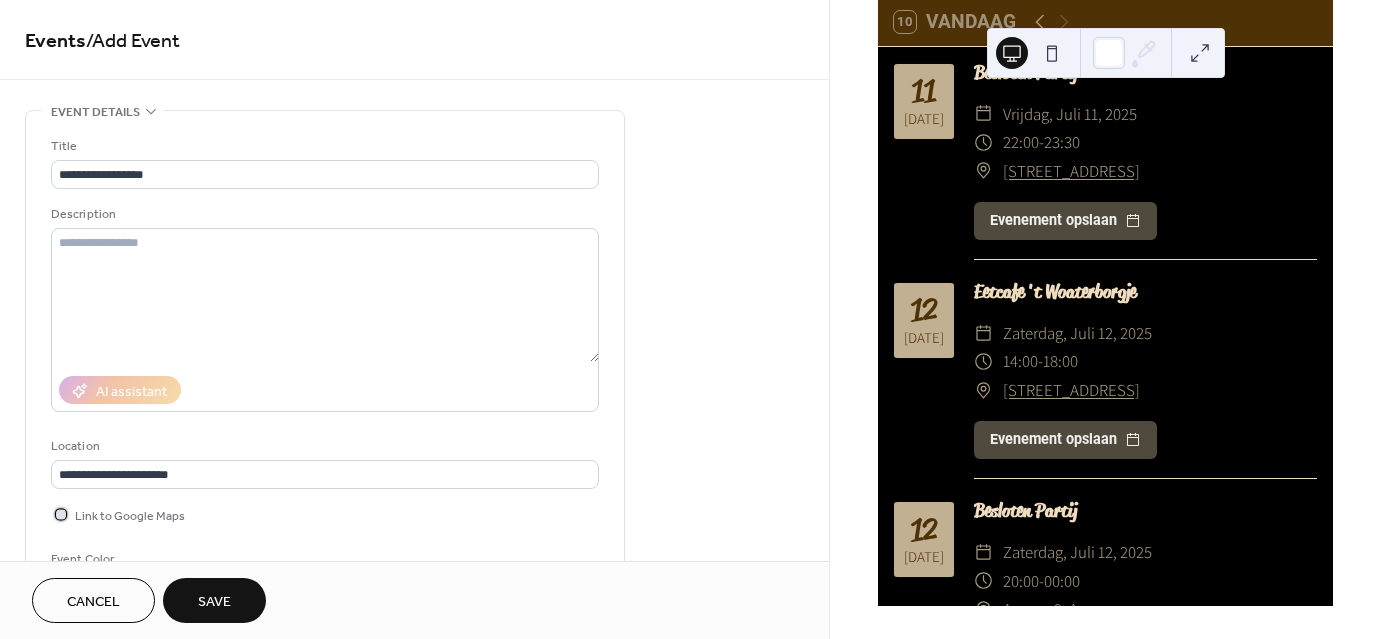 click at bounding box center (61, 514) 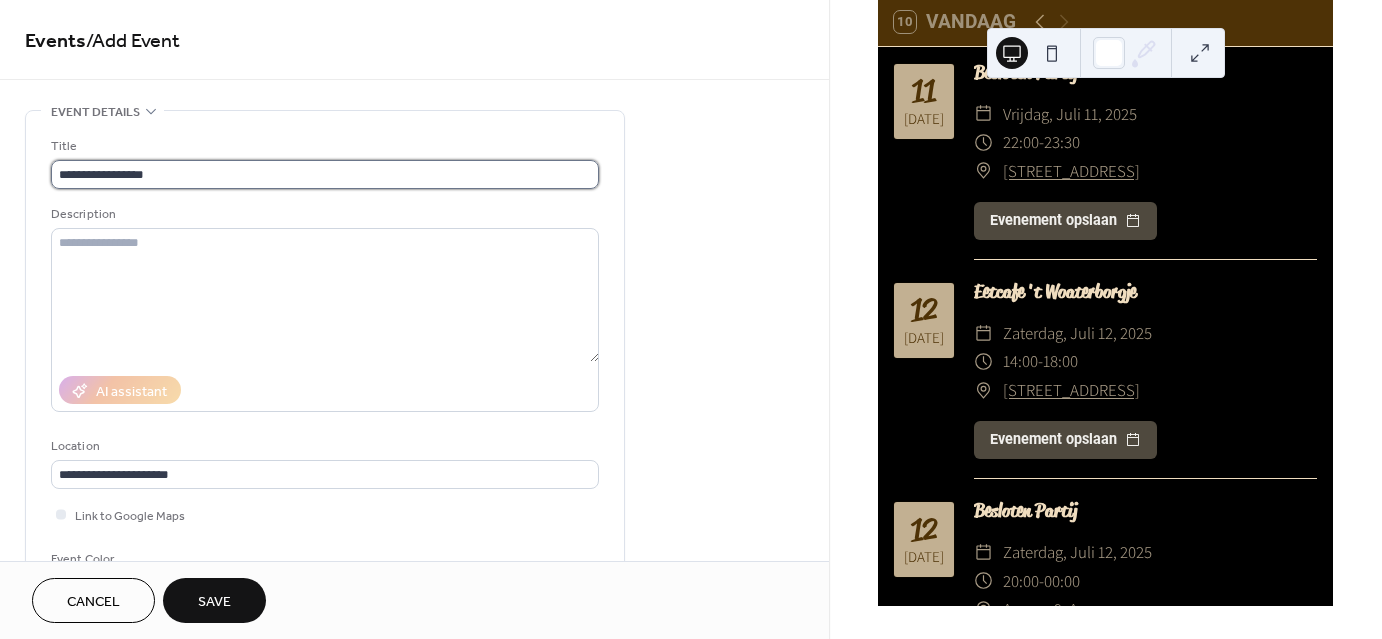 click on "**********" at bounding box center [325, 174] 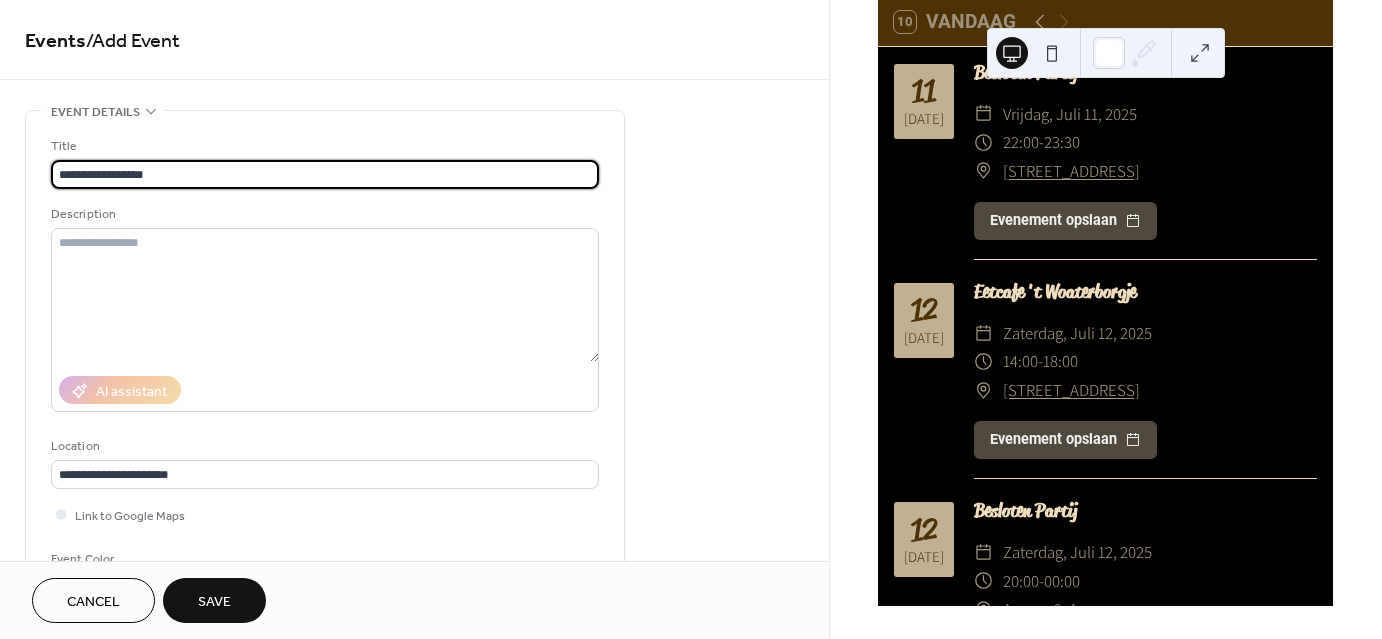 click on "**********" at bounding box center (325, 174) 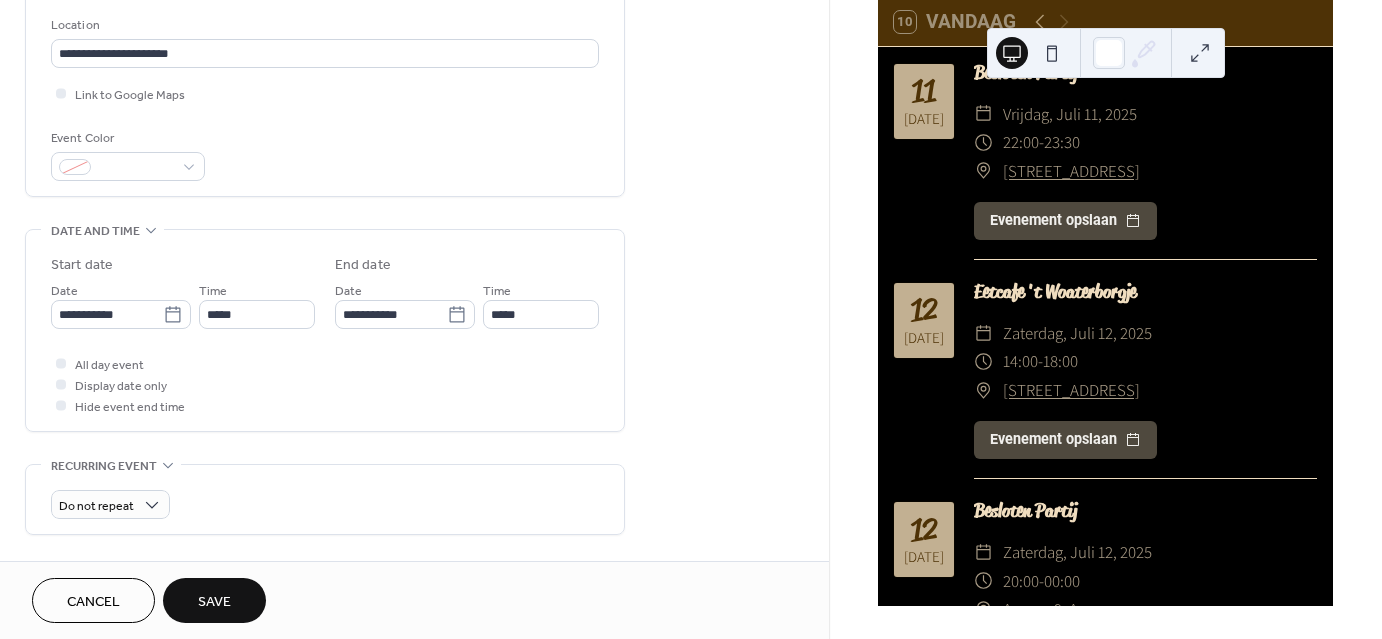 scroll, scrollTop: 423, scrollLeft: 0, axis: vertical 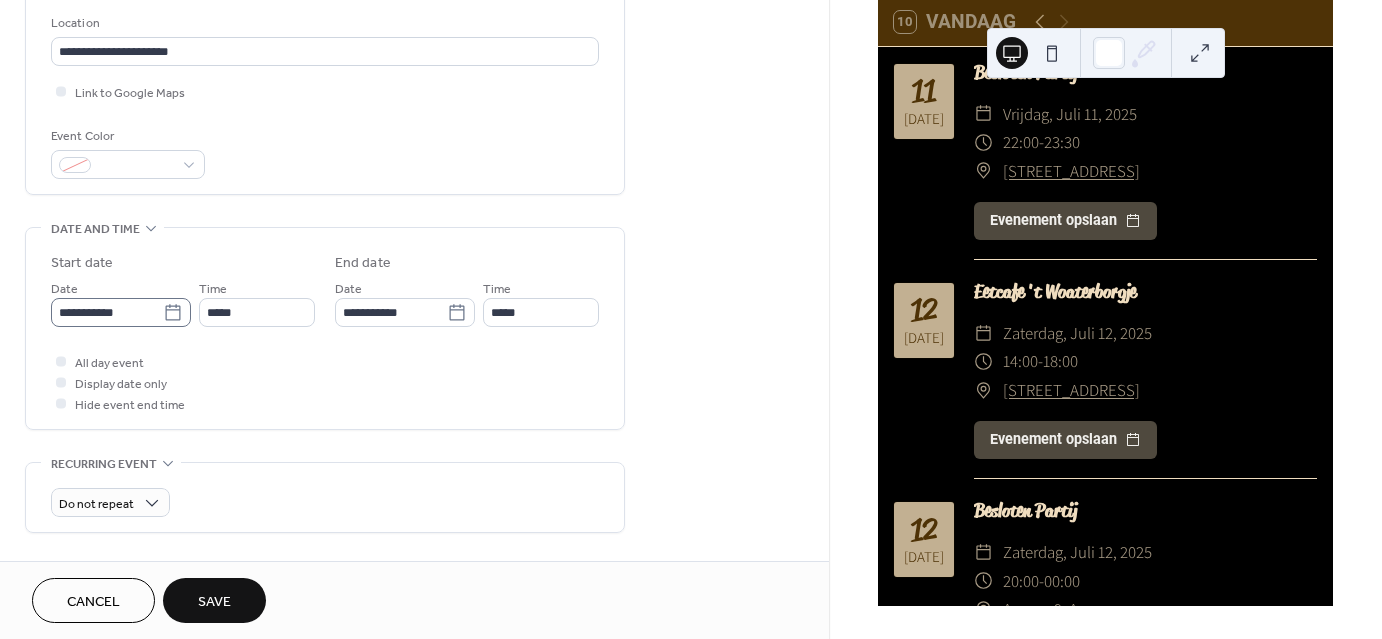 type on "**********" 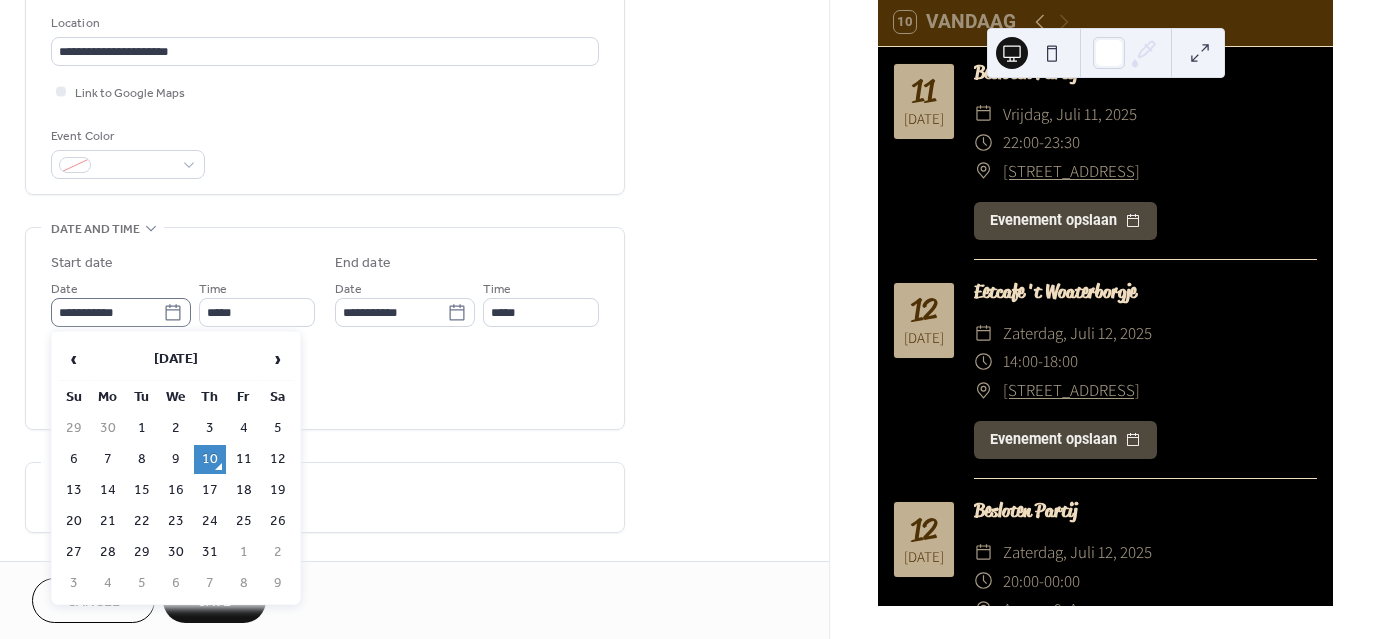 click 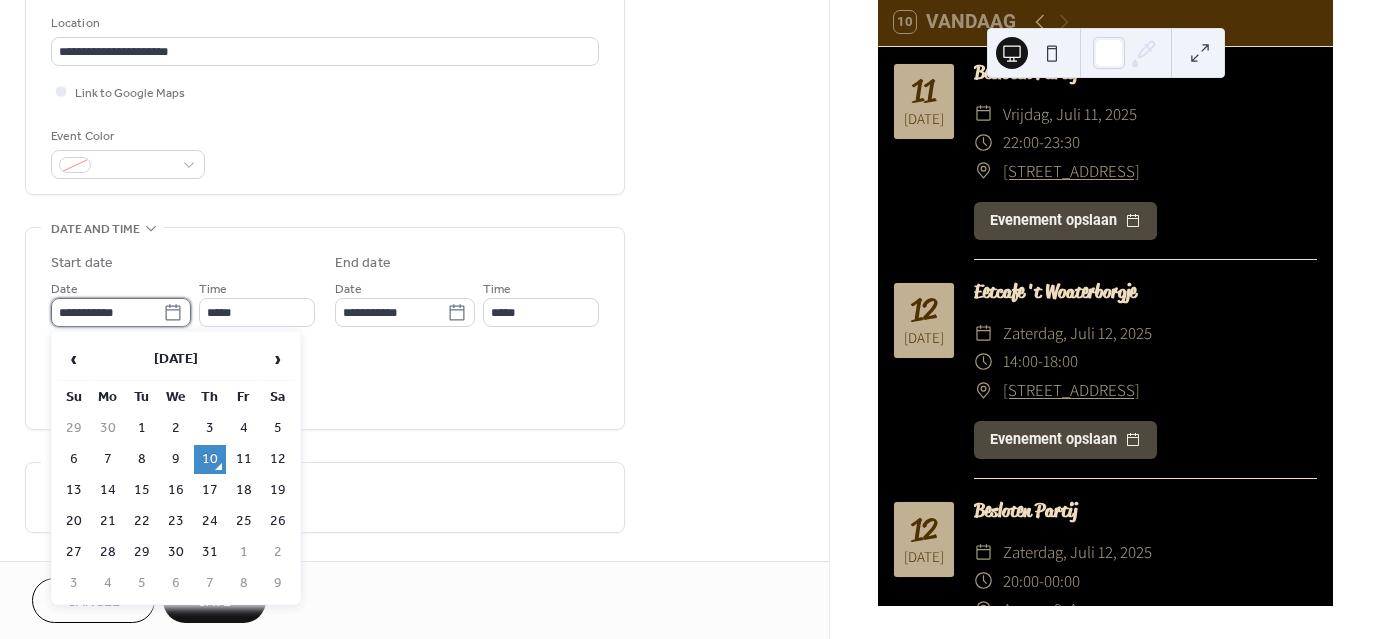 click on "**********" at bounding box center (107, 312) 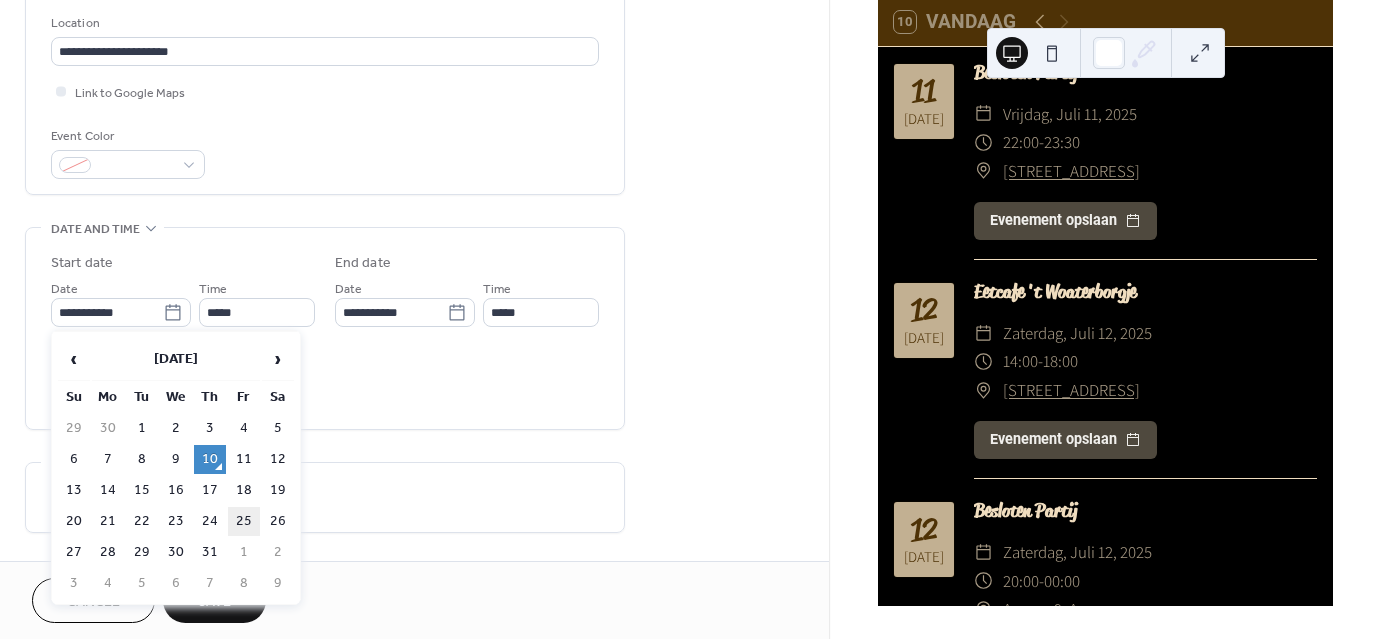 click on "25" at bounding box center [244, 521] 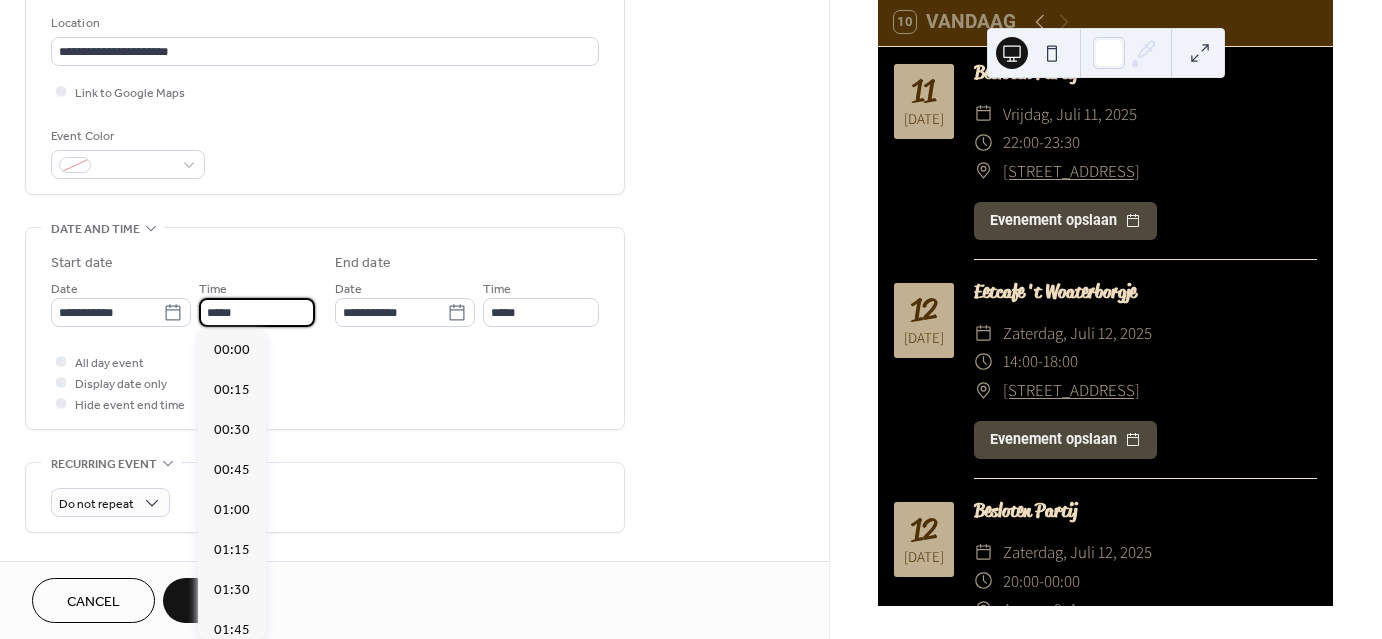 click on "*****" at bounding box center [257, 312] 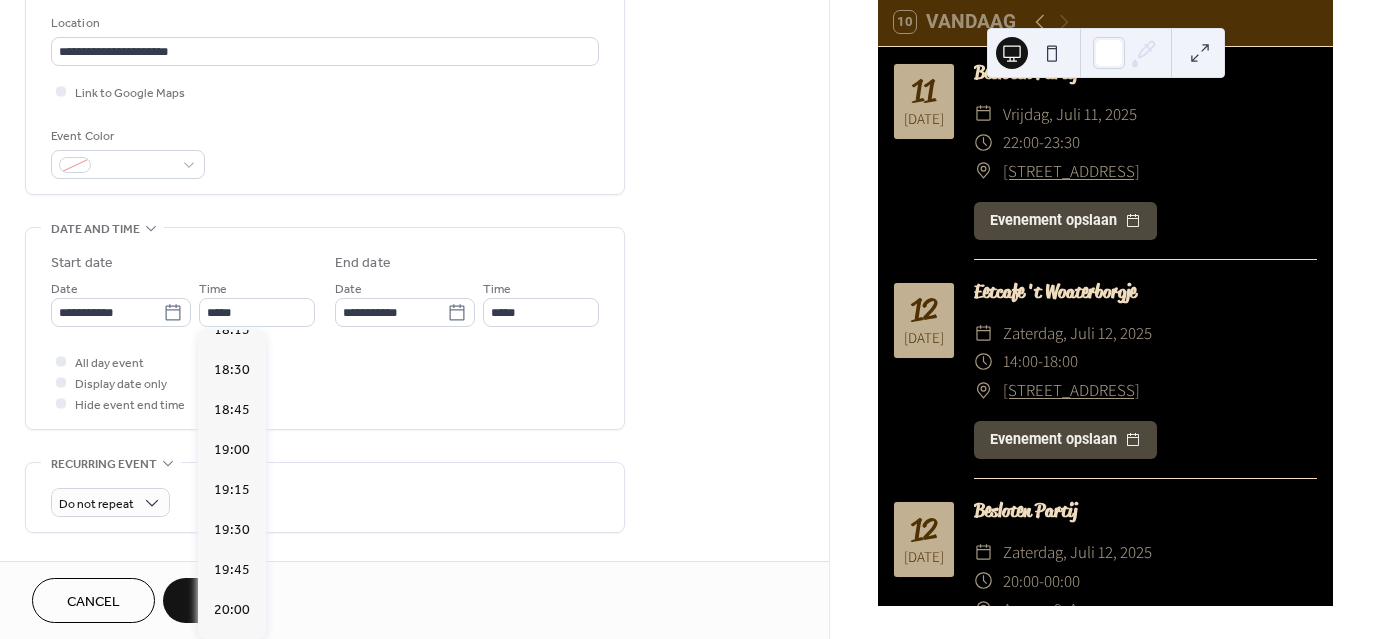 scroll, scrollTop: 2960, scrollLeft: 0, axis: vertical 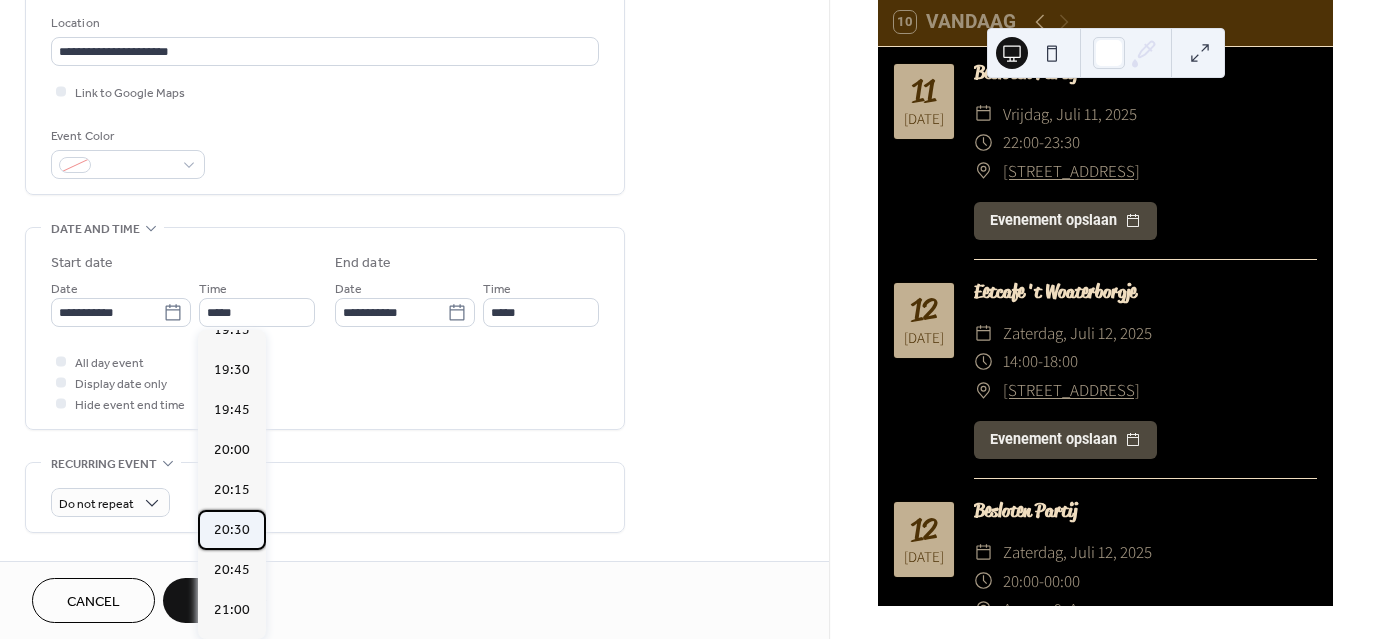click on "20:30" at bounding box center (232, 530) 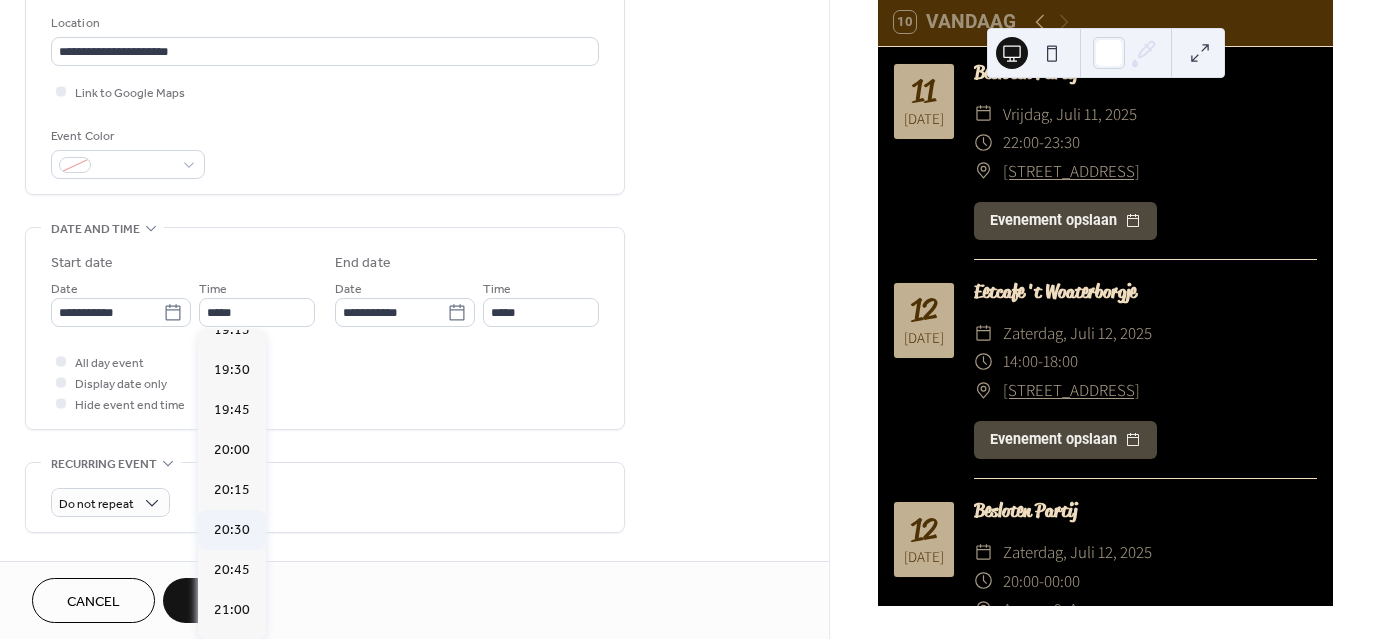 type on "*****" 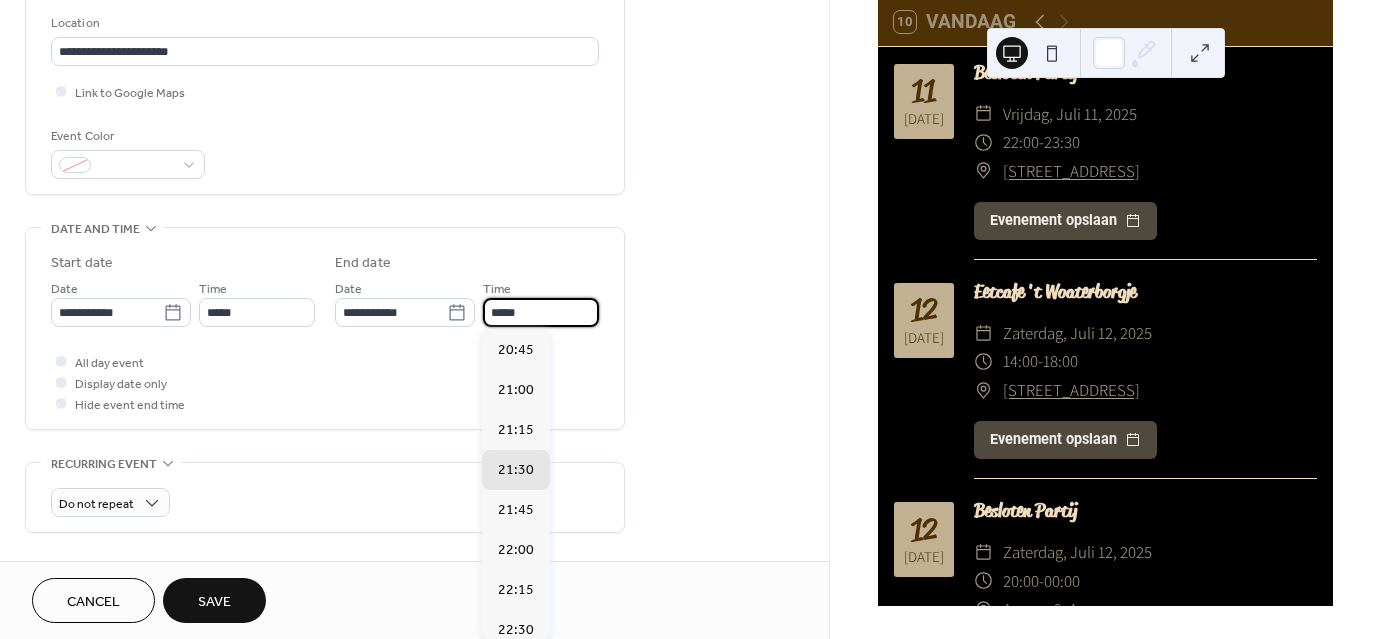 click on "*****" at bounding box center (541, 312) 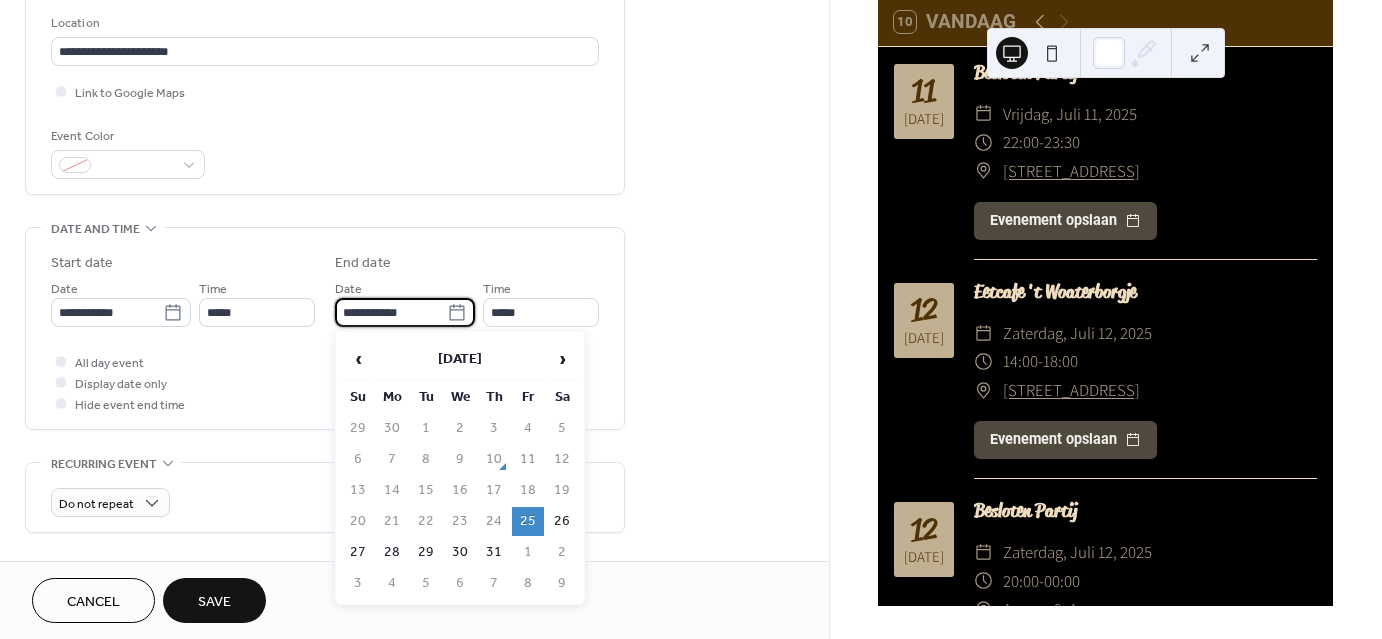 click on "**********" at bounding box center (391, 312) 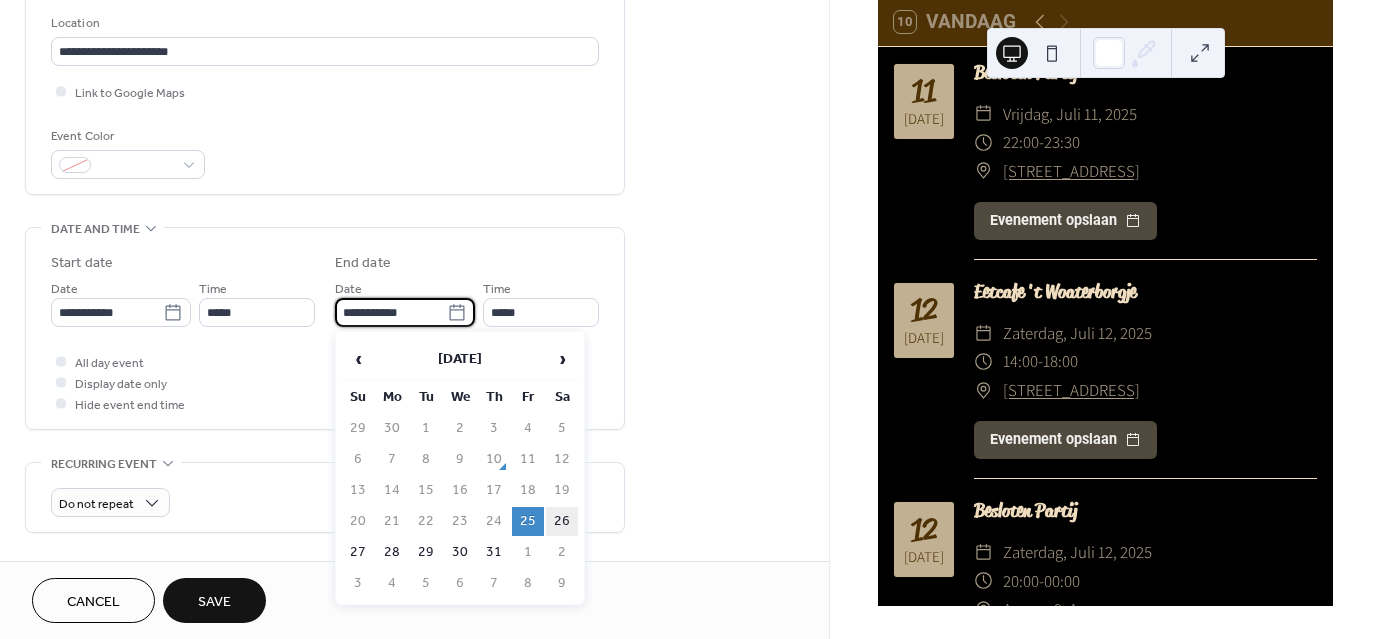 click on "26" at bounding box center [562, 521] 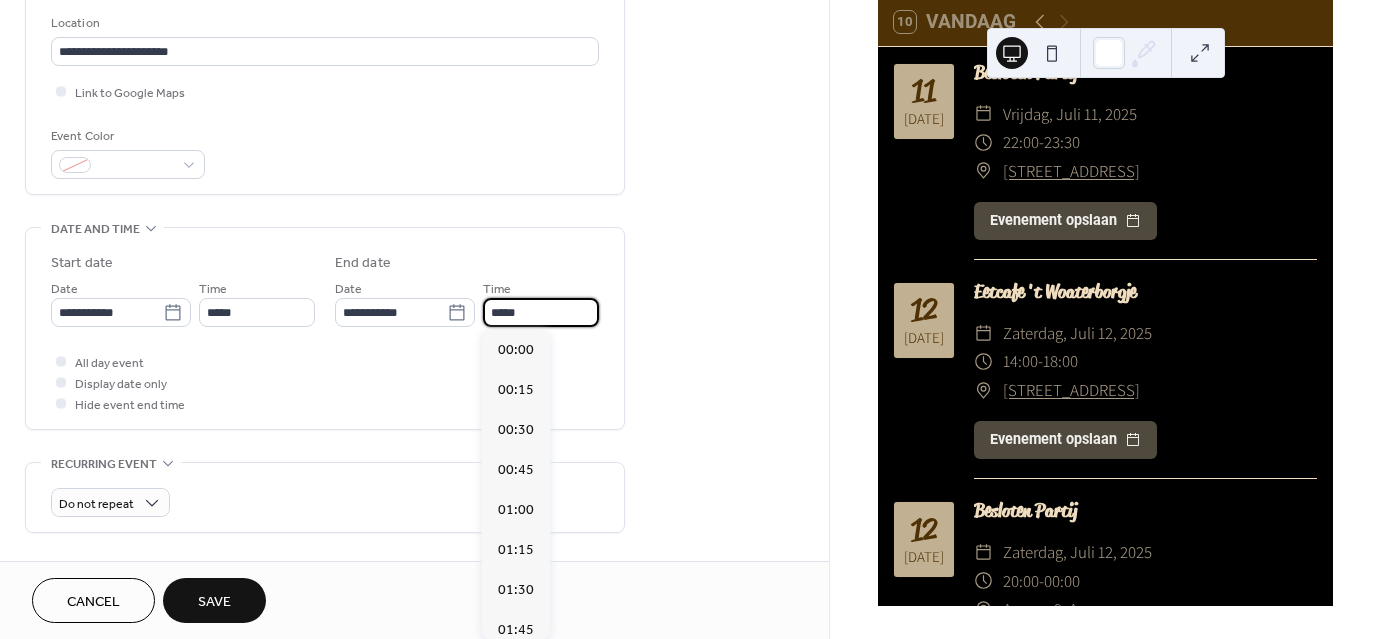 click on "*****" at bounding box center [541, 312] 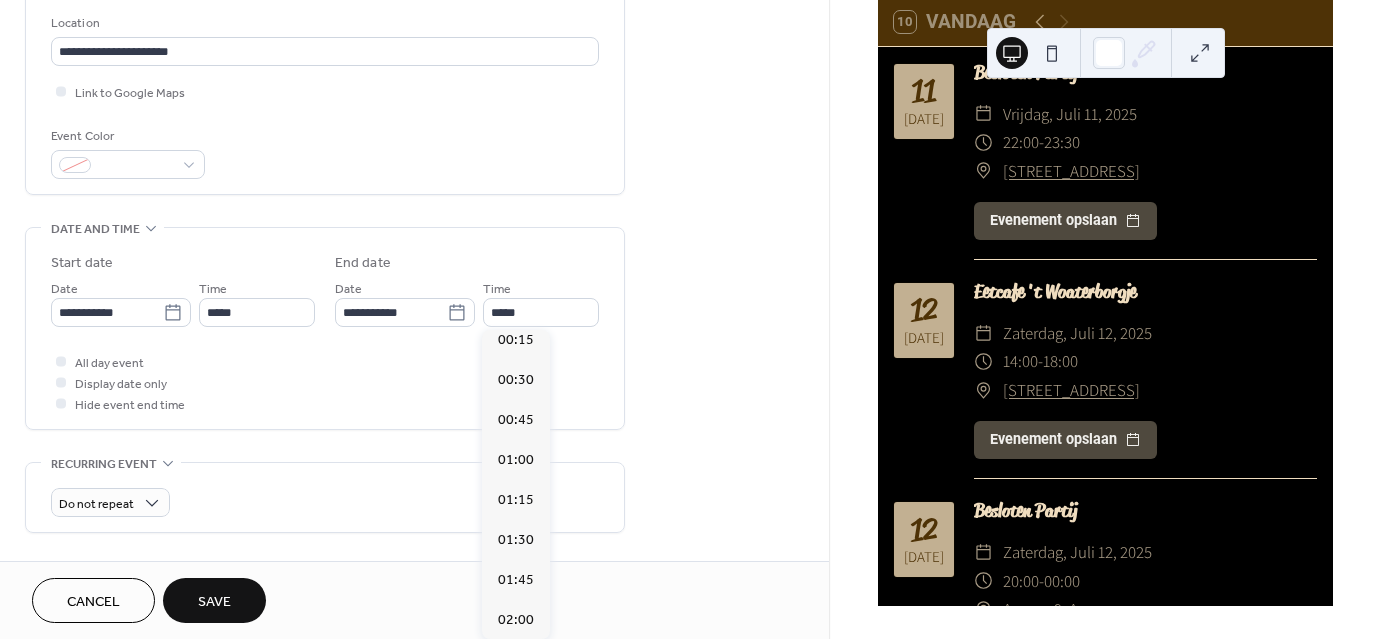 scroll, scrollTop: 0, scrollLeft: 0, axis: both 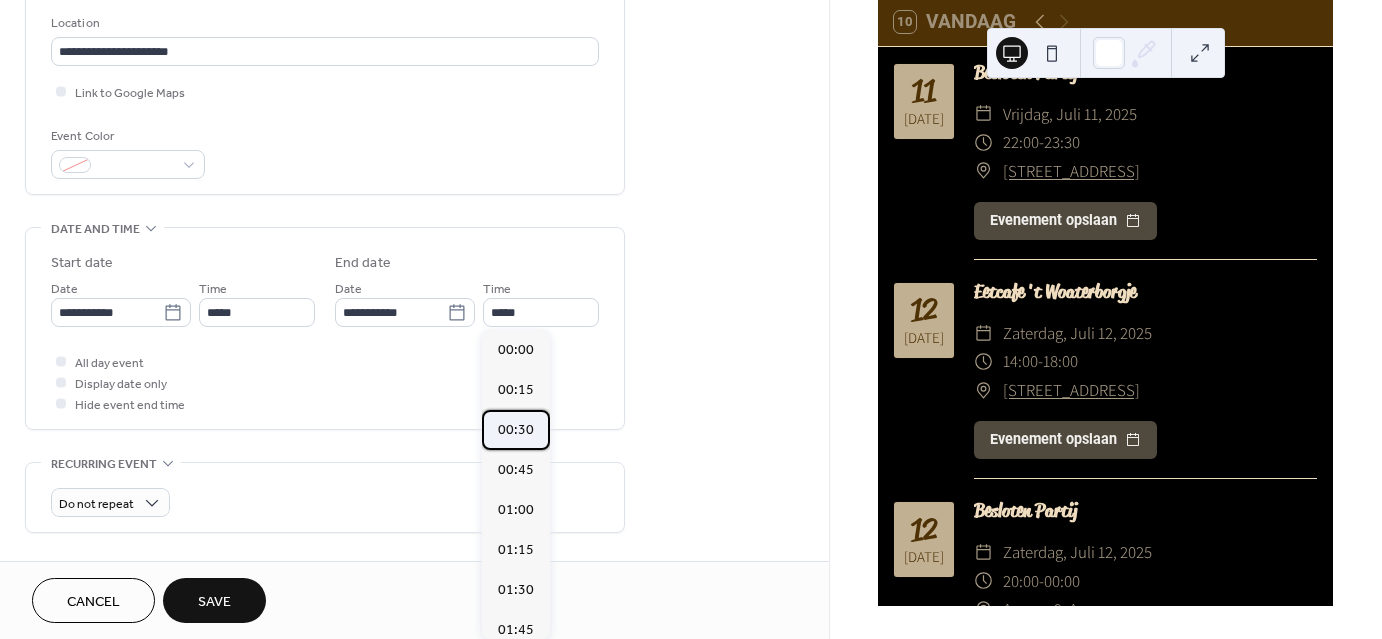 click on "00:30" at bounding box center [516, 430] 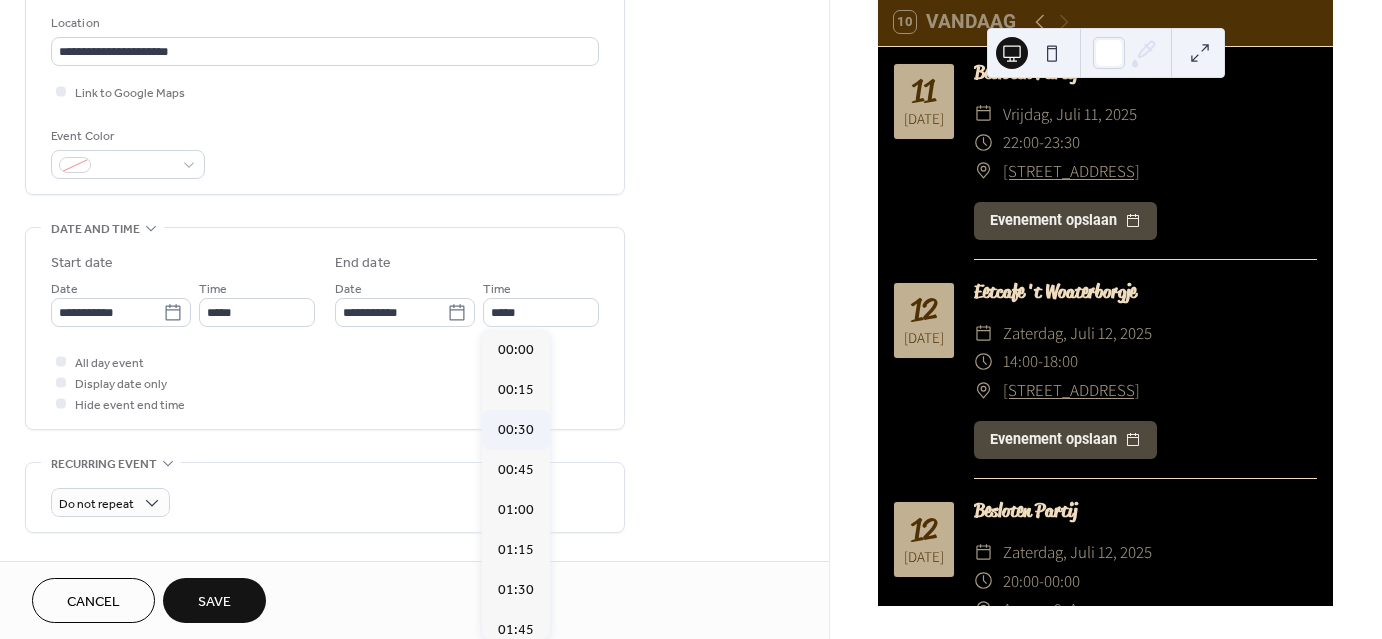 type on "*****" 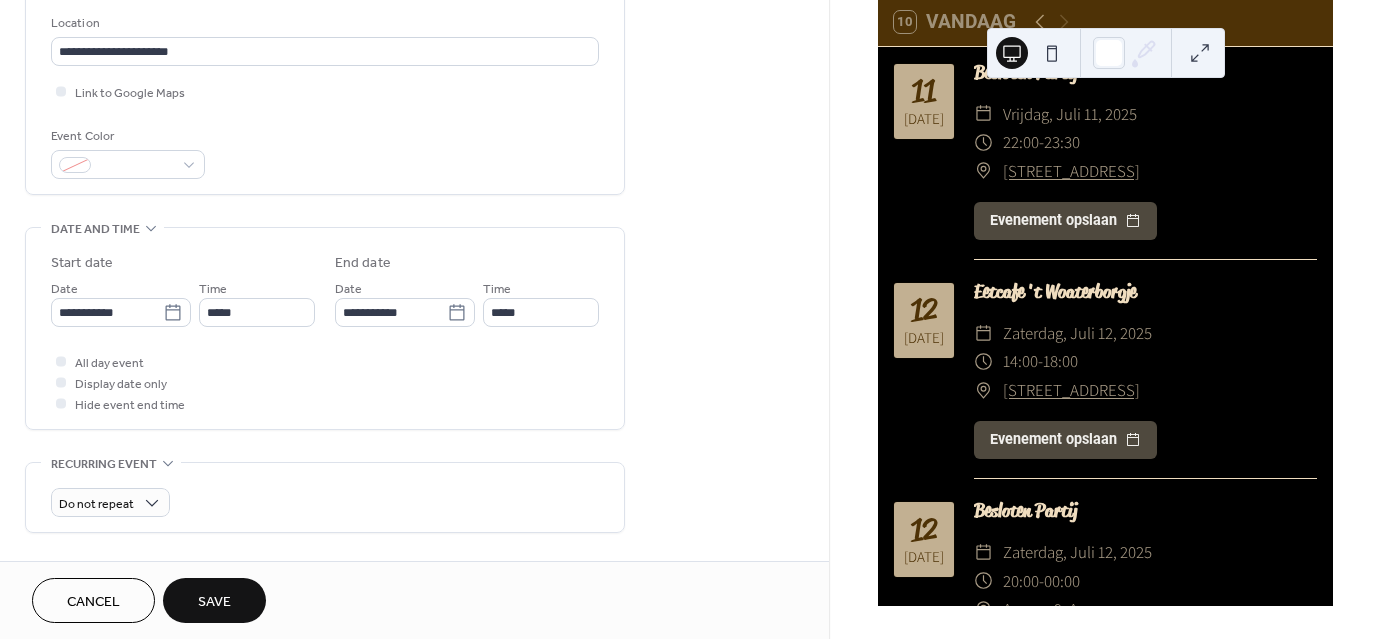 click on "Save" at bounding box center [214, 600] 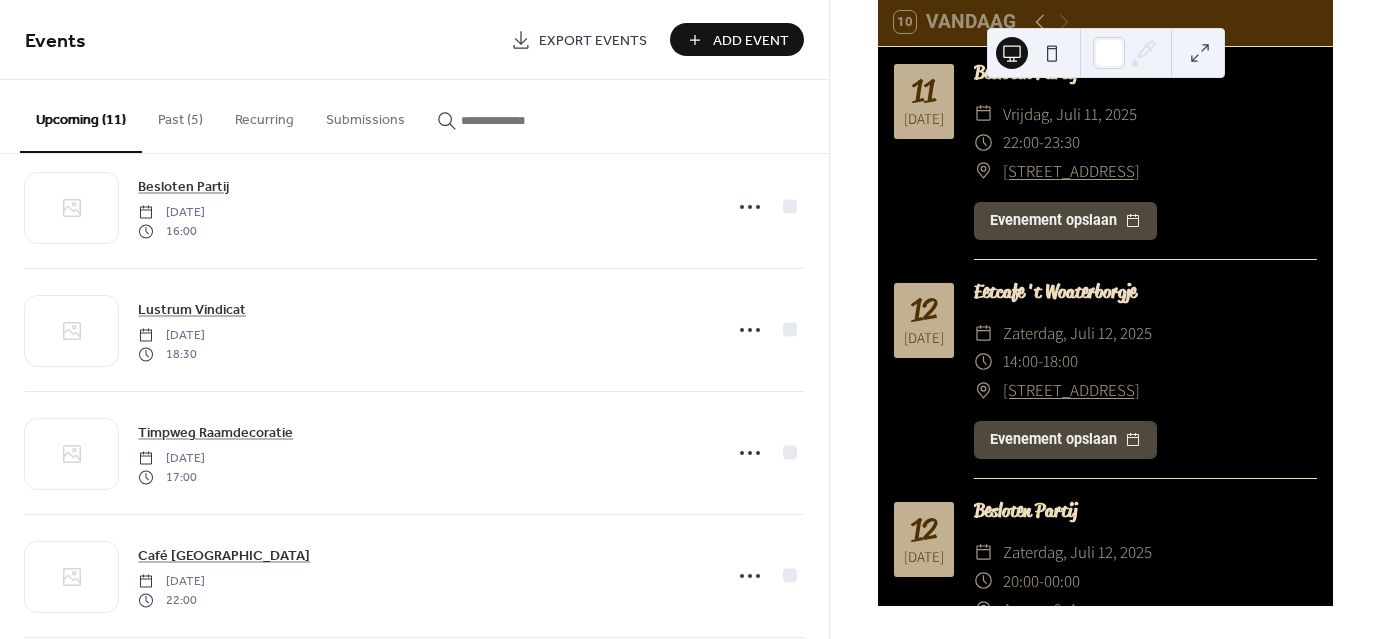 scroll, scrollTop: 924, scrollLeft: 0, axis: vertical 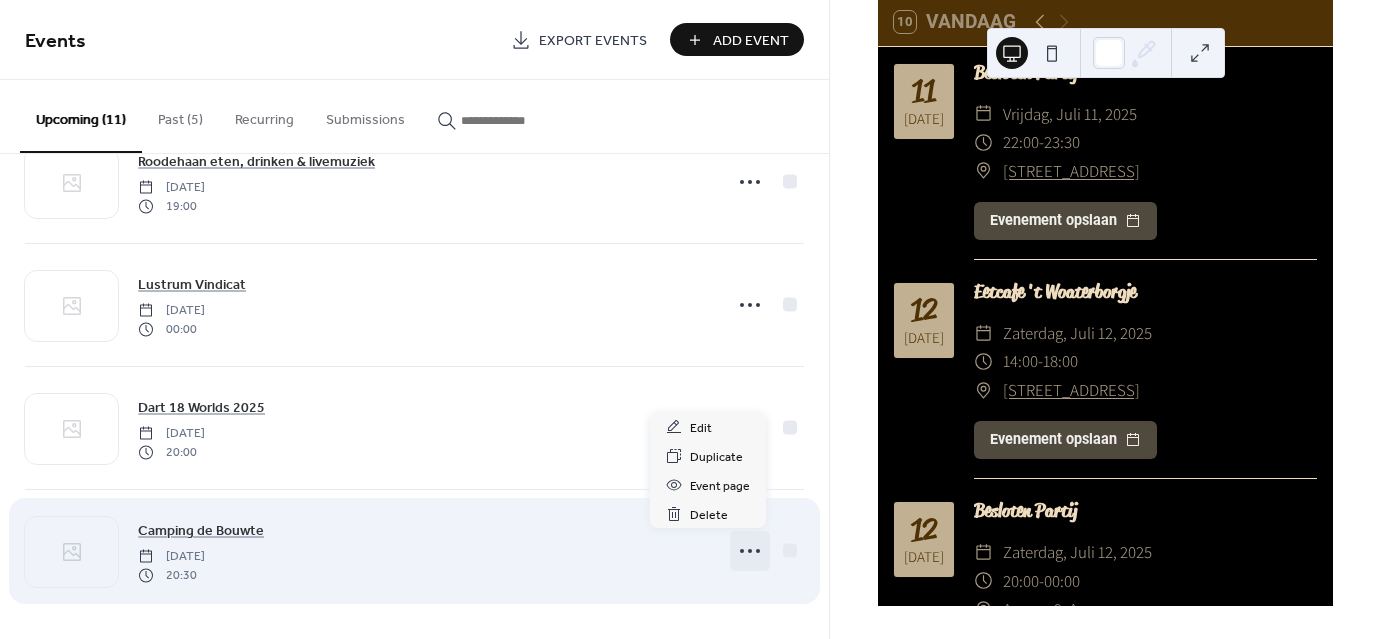 click 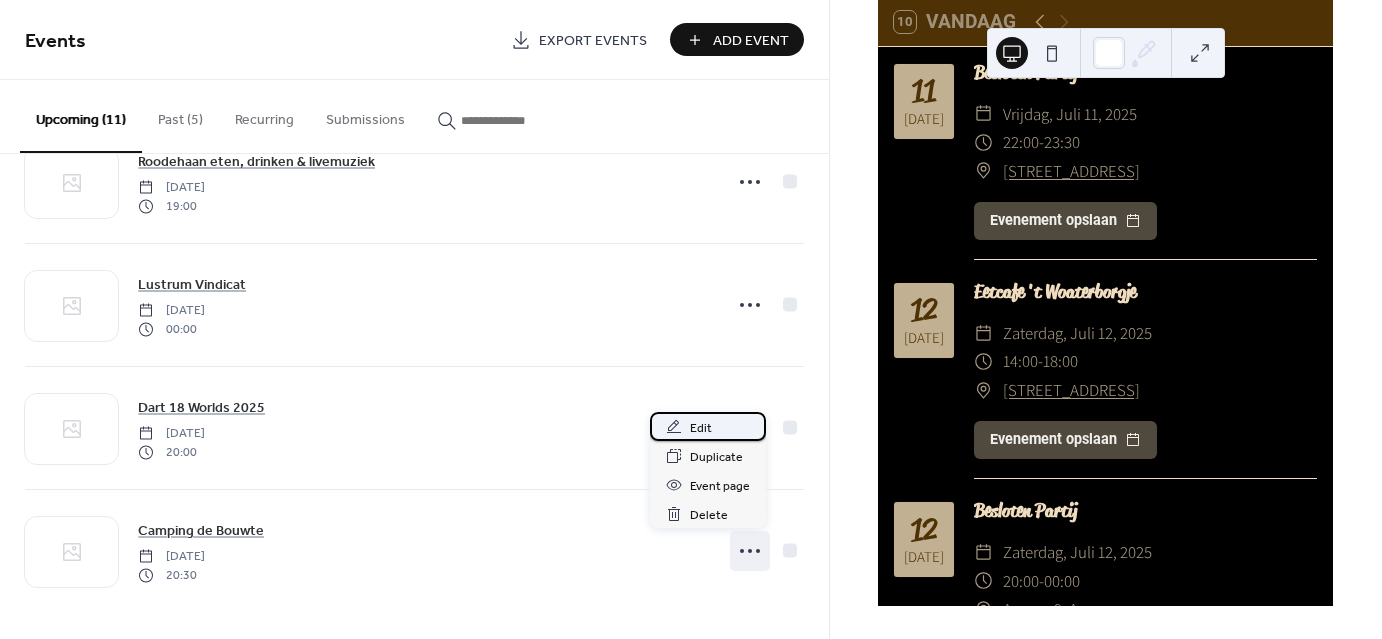 click on "Edit" at bounding box center [708, 426] 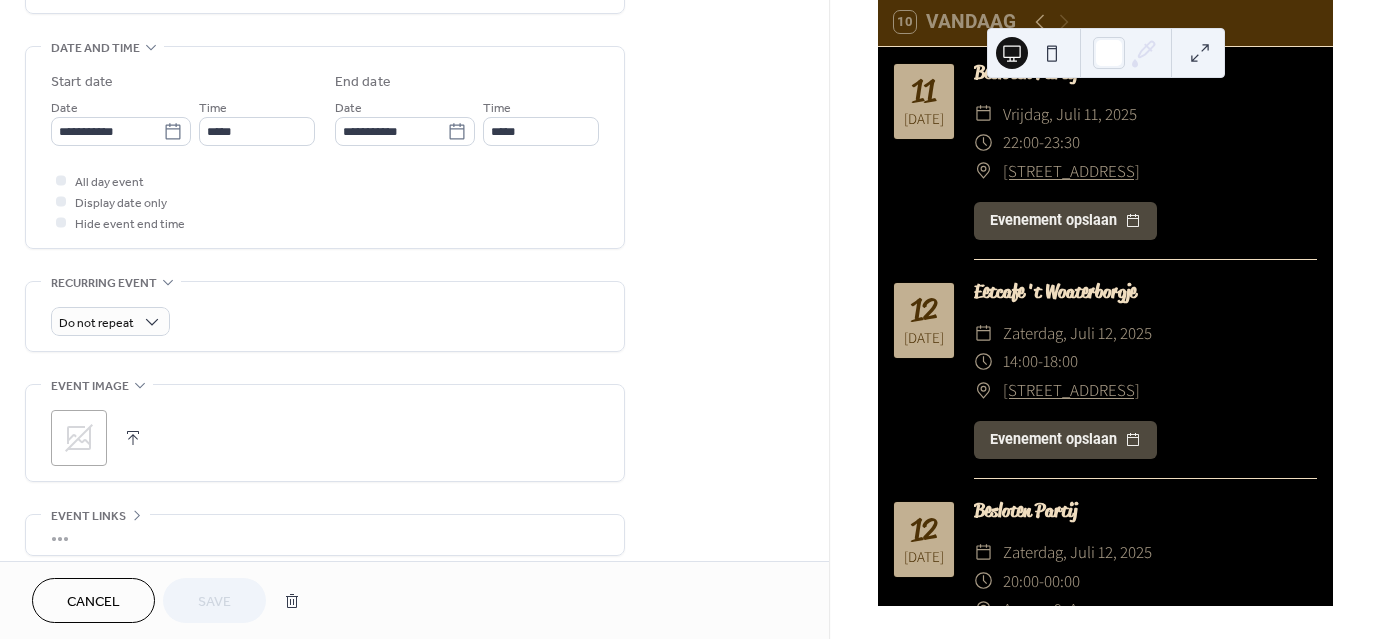 scroll, scrollTop: 612, scrollLeft: 0, axis: vertical 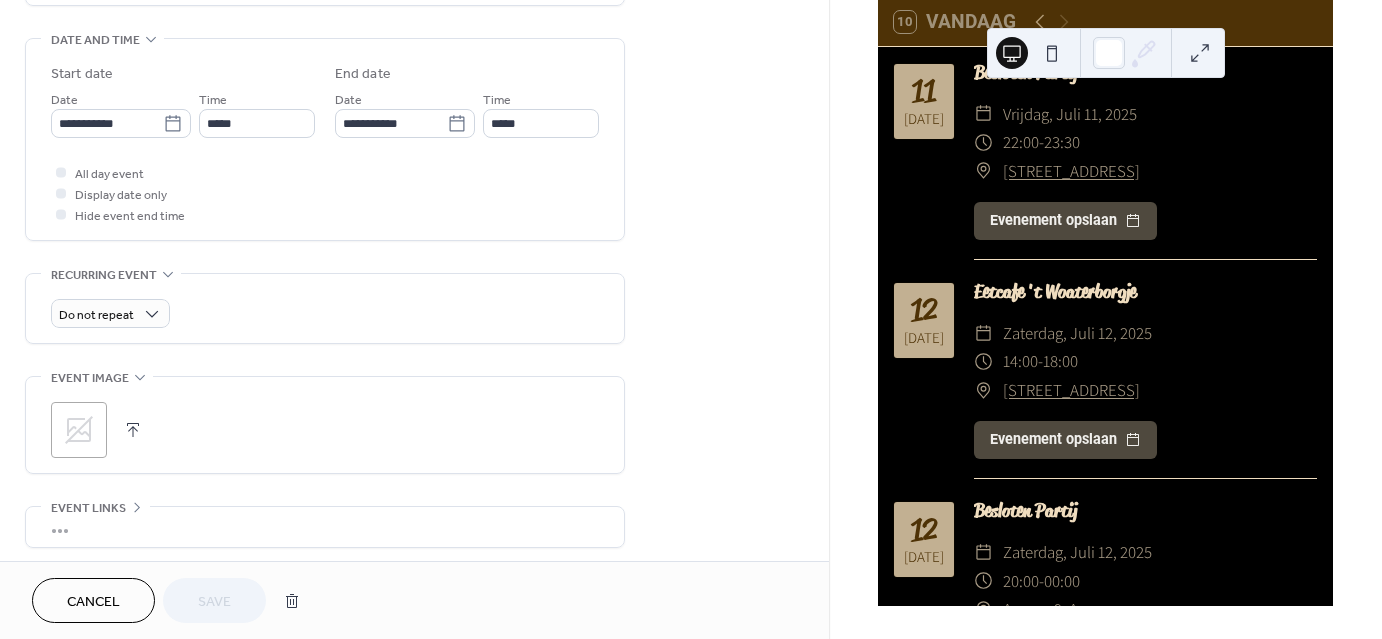 click at bounding box center (133, 430) 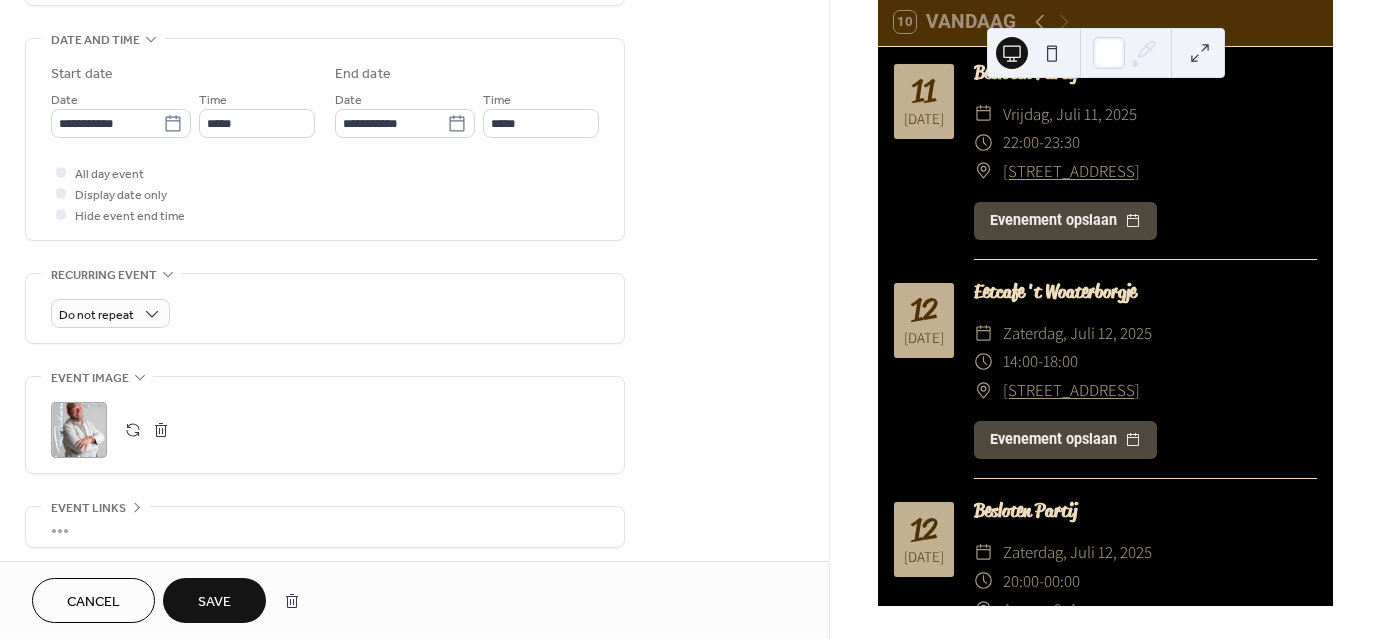 click on "Save" at bounding box center (214, 600) 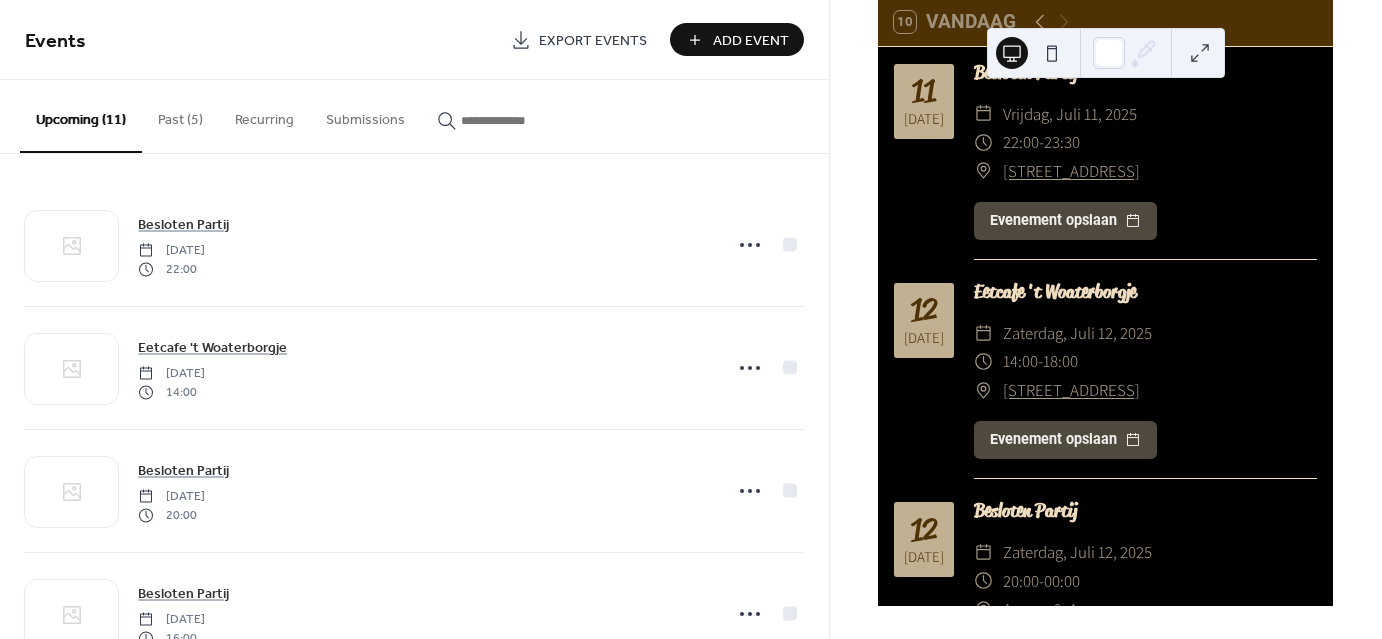 click on "Add Event" at bounding box center [751, 41] 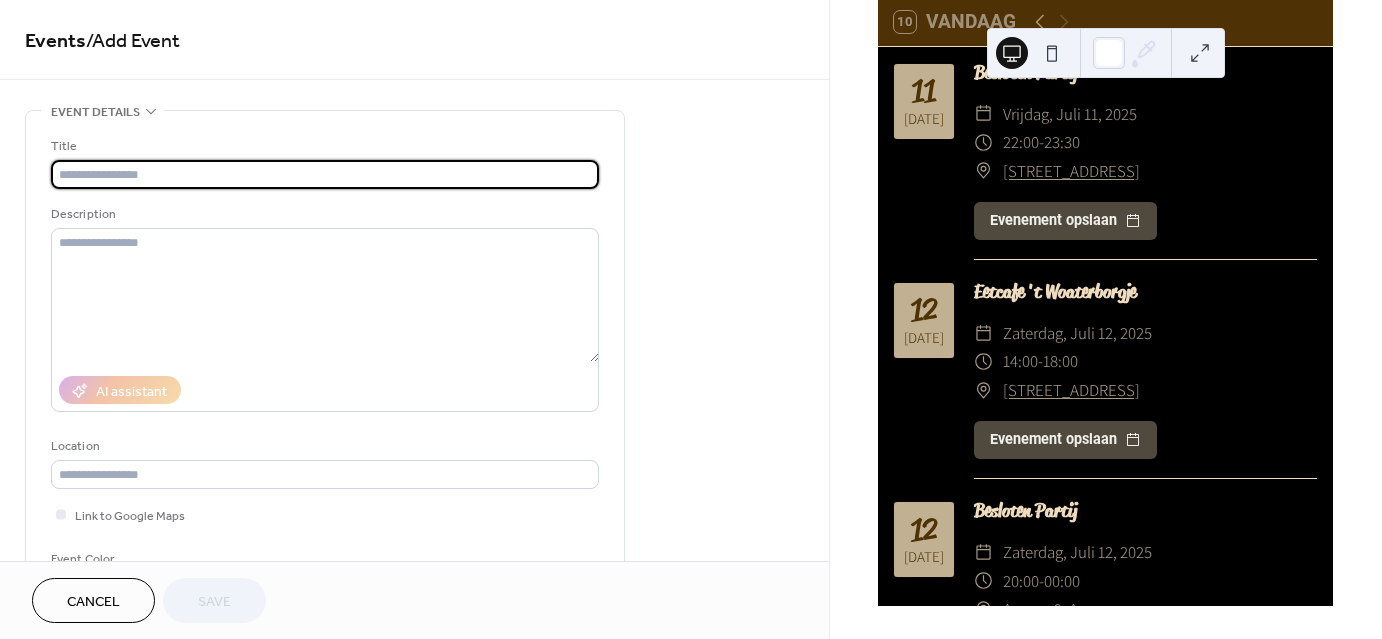 click at bounding box center [325, 174] 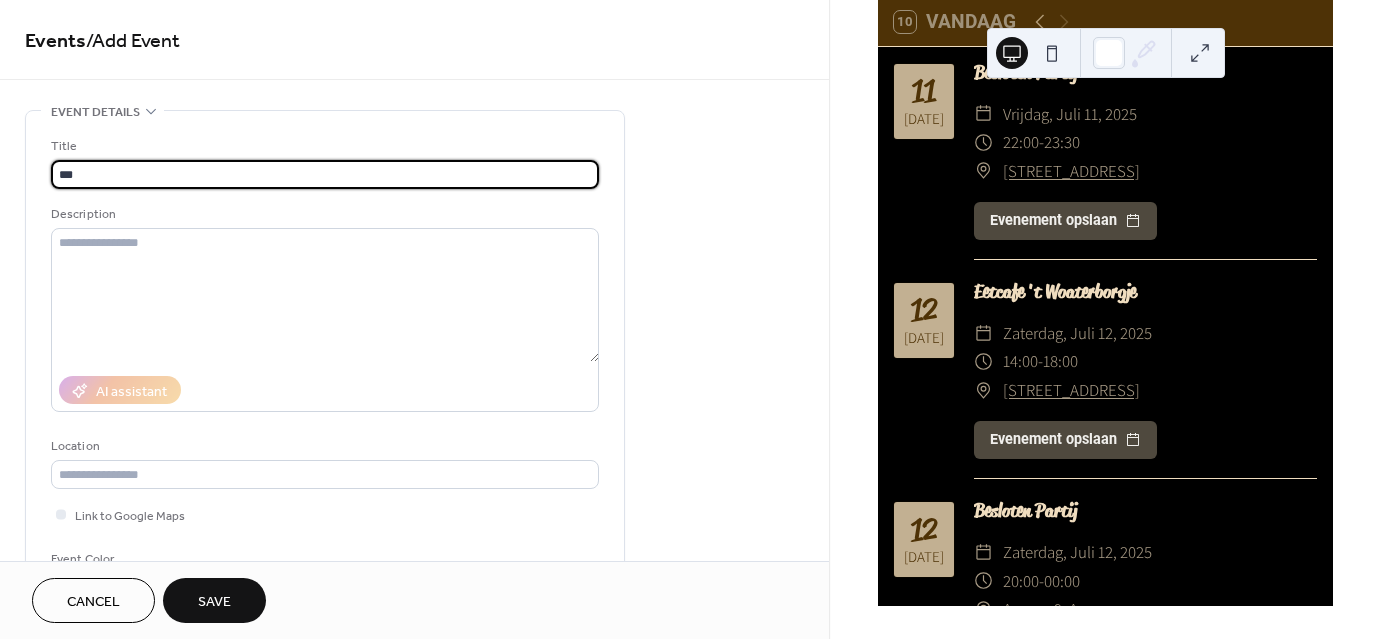 click on "**" at bounding box center [325, 174] 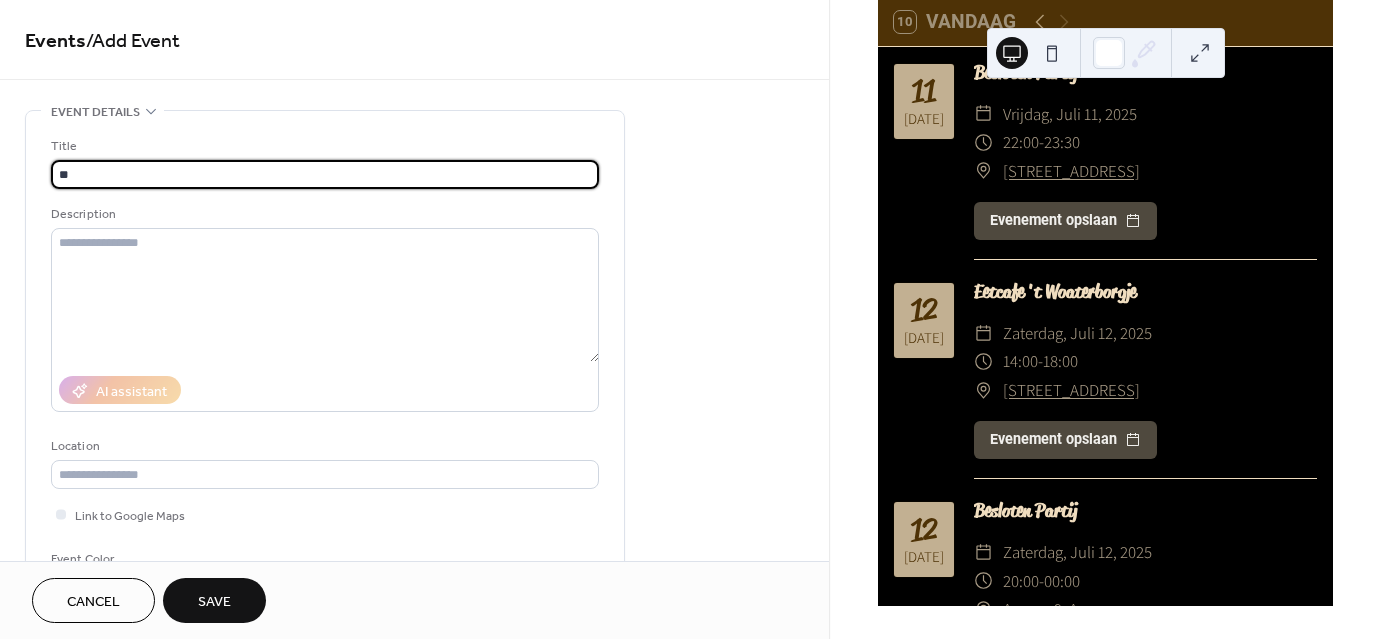 type on "*" 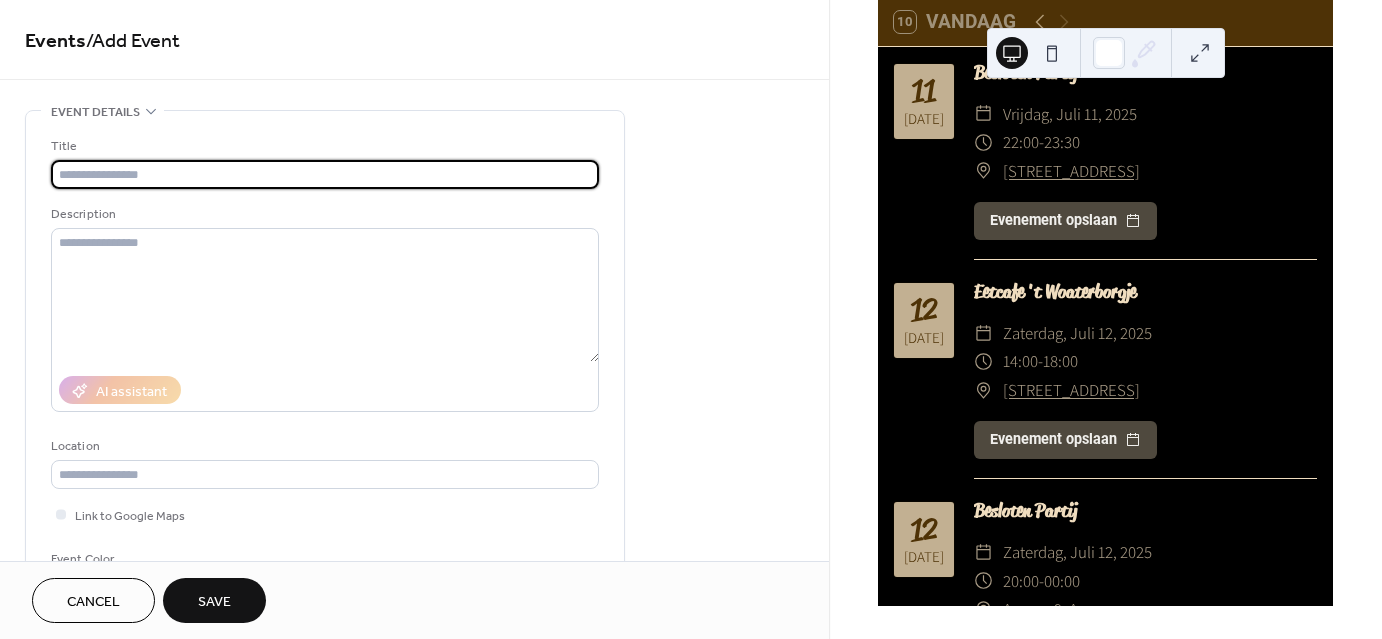 paste on "**********" 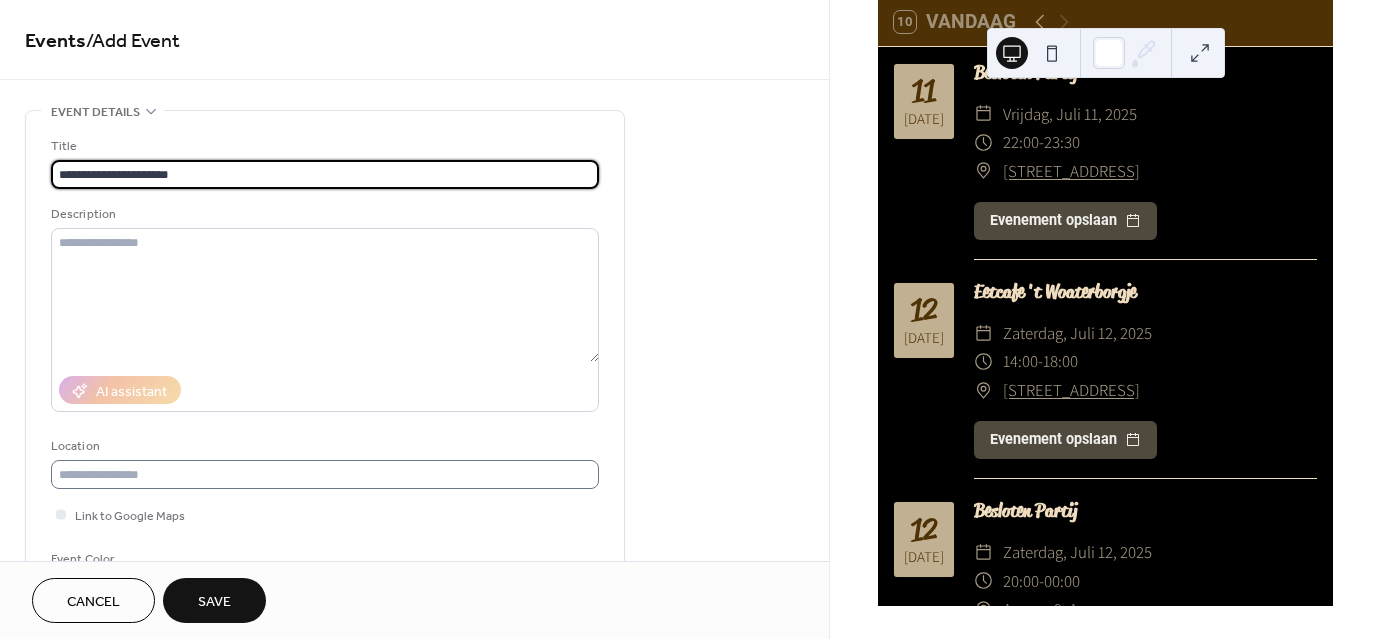 type on "**********" 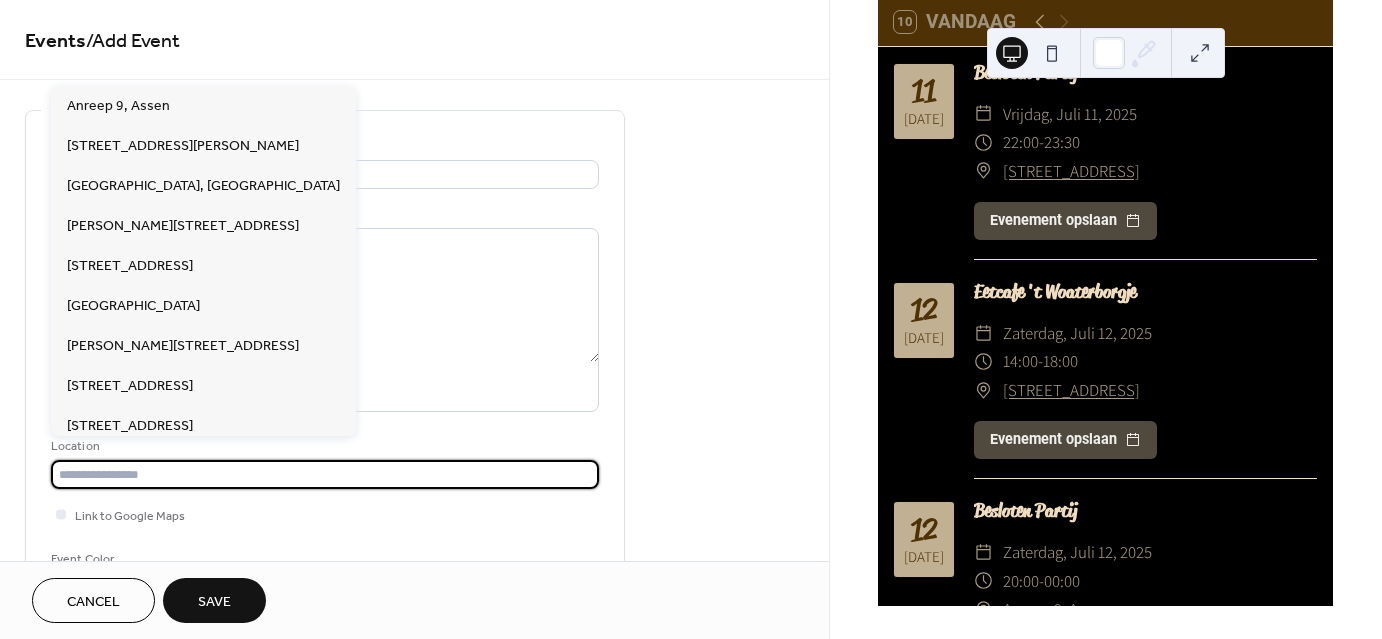 click at bounding box center [325, 474] 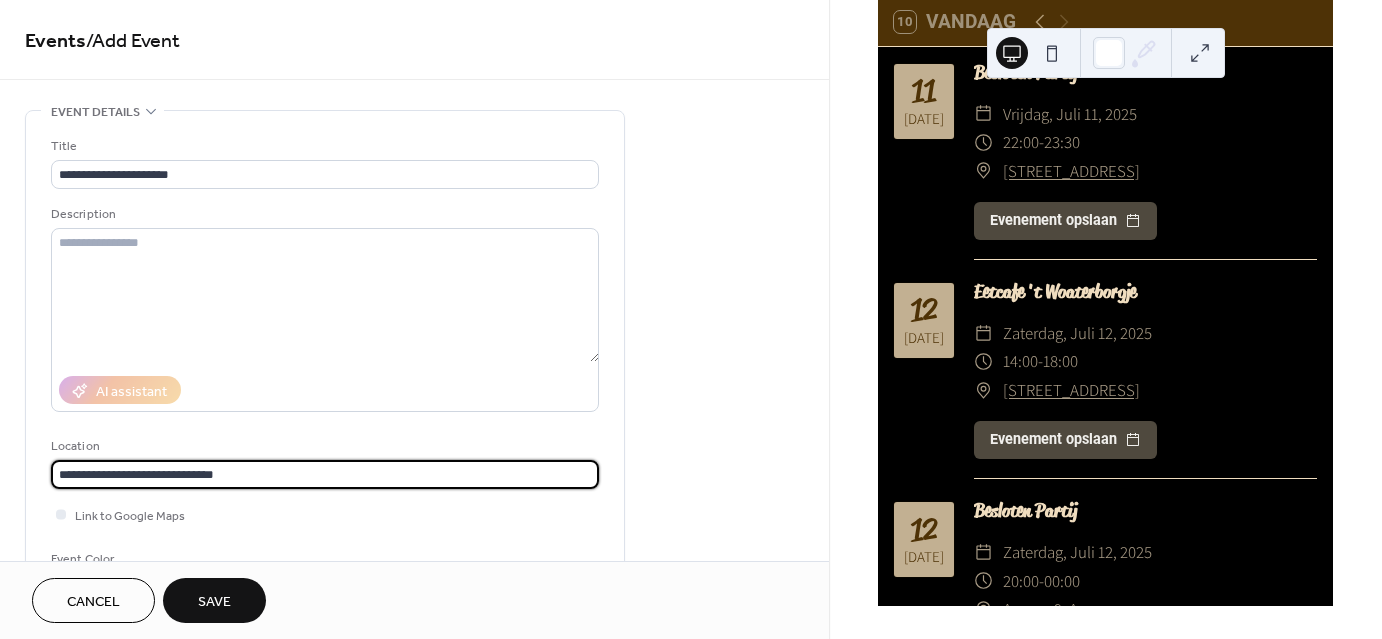 click on "**********" at bounding box center [325, 474] 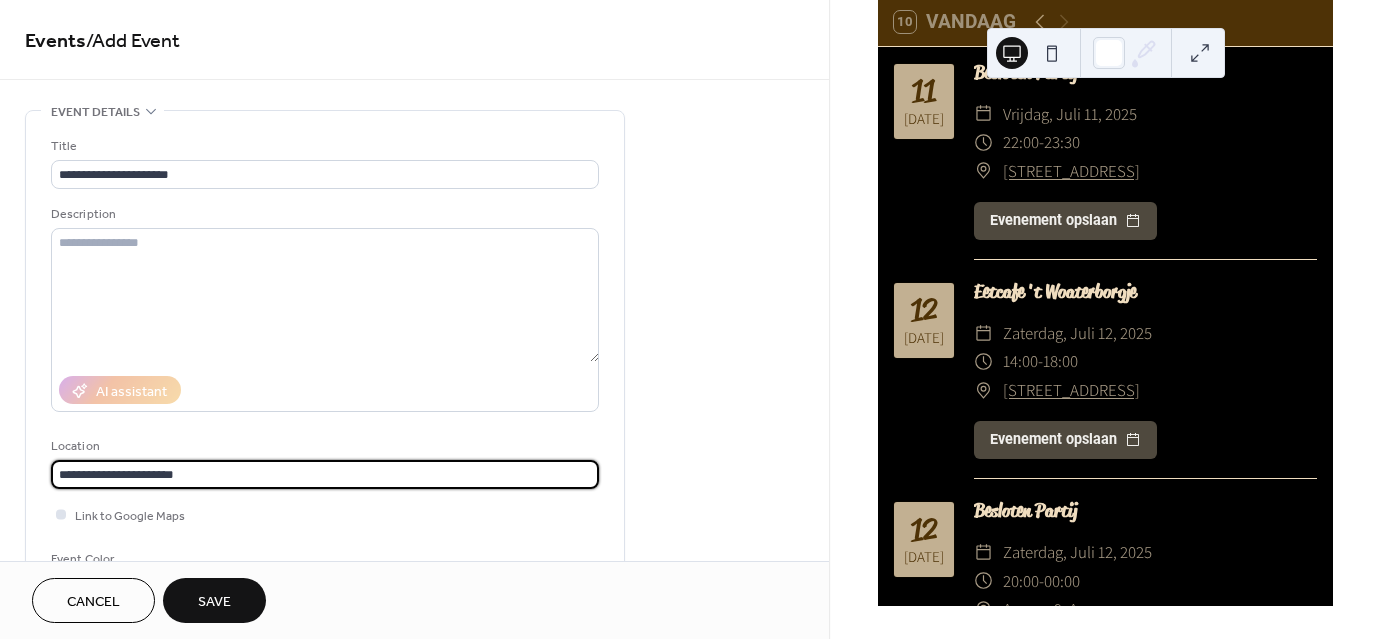 type on "**********" 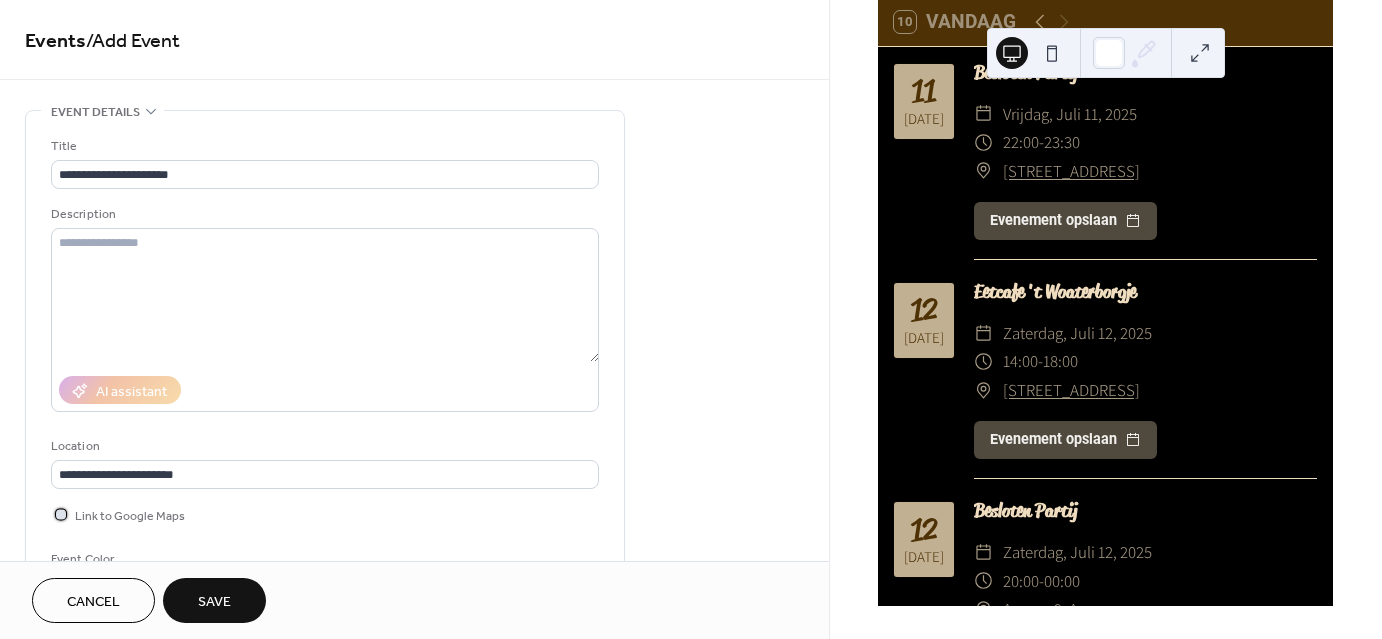 click at bounding box center [61, 514] 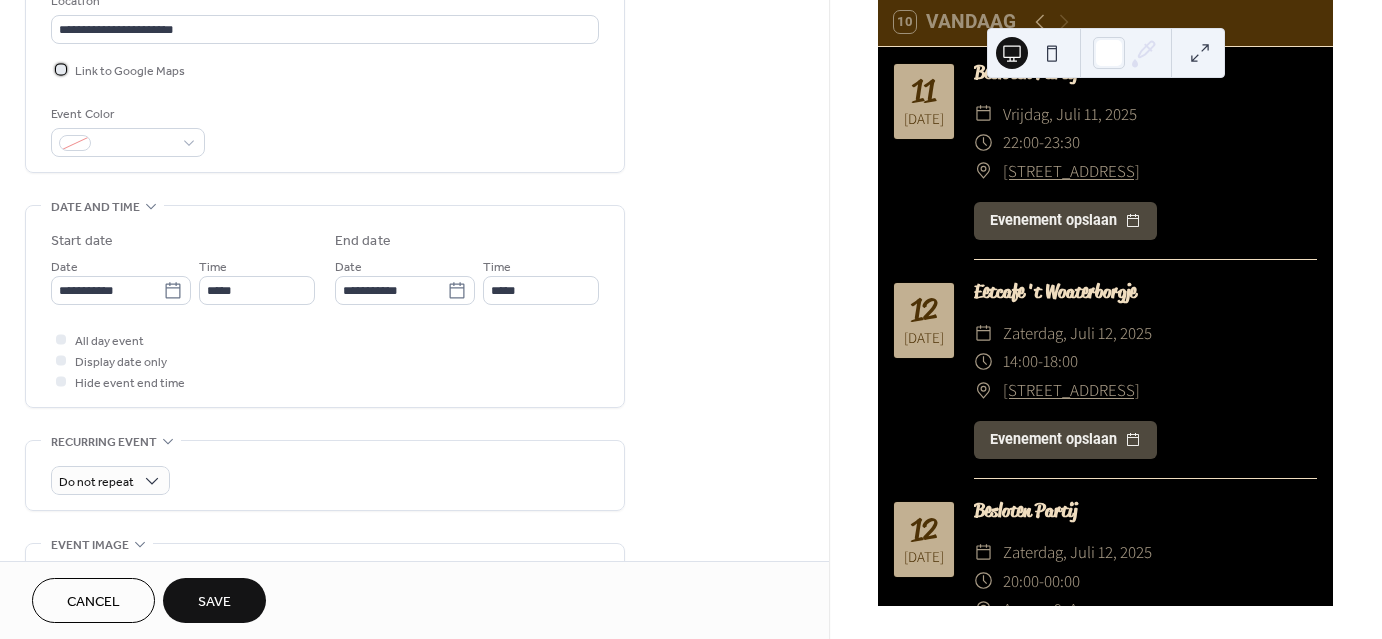 scroll, scrollTop: 456, scrollLeft: 0, axis: vertical 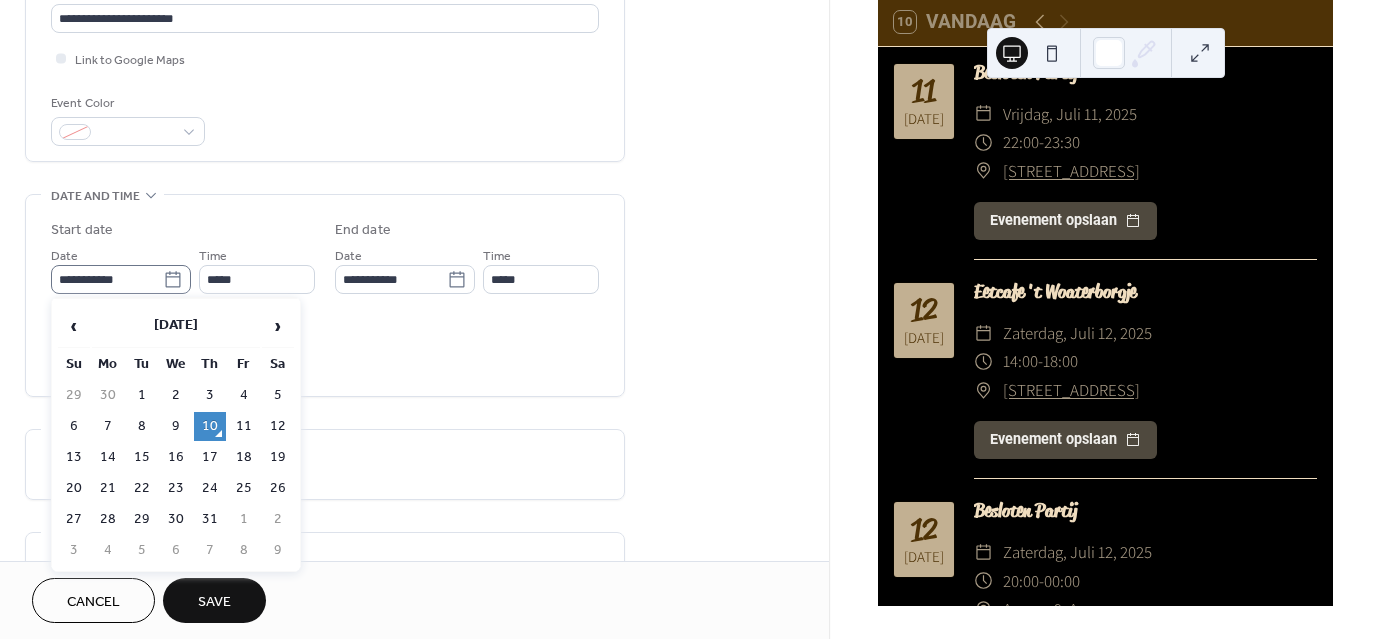 click 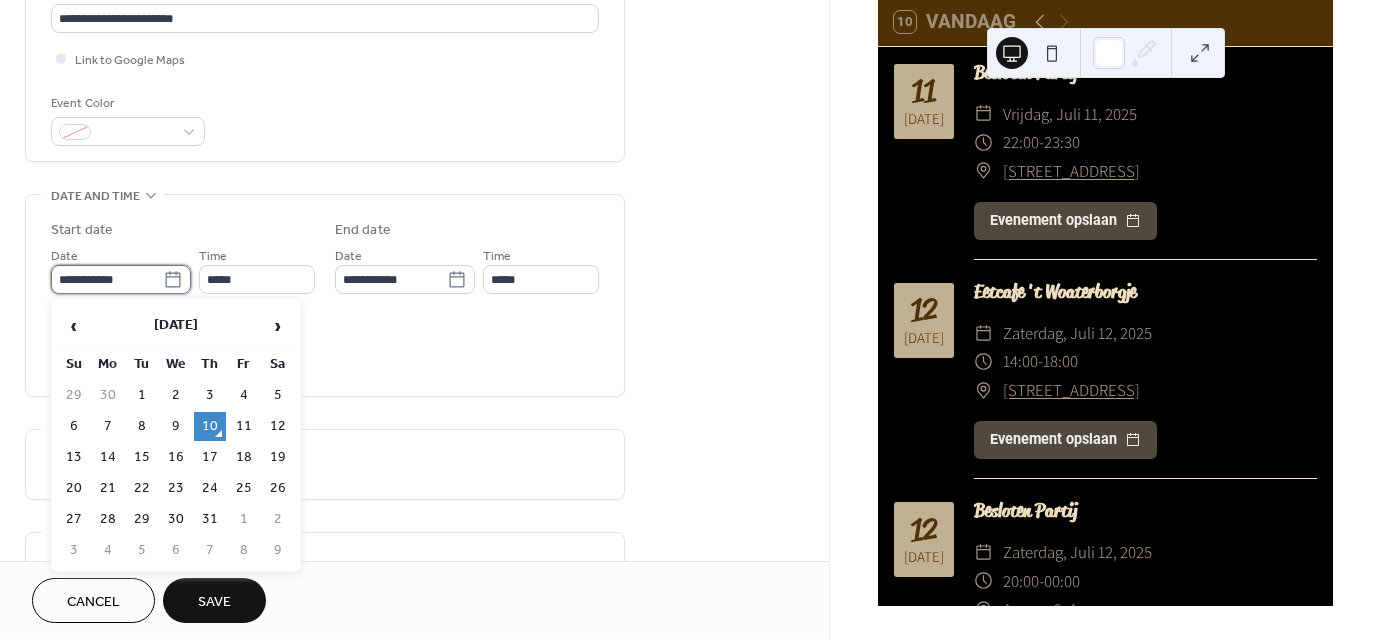 click on "**********" at bounding box center [107, 279] 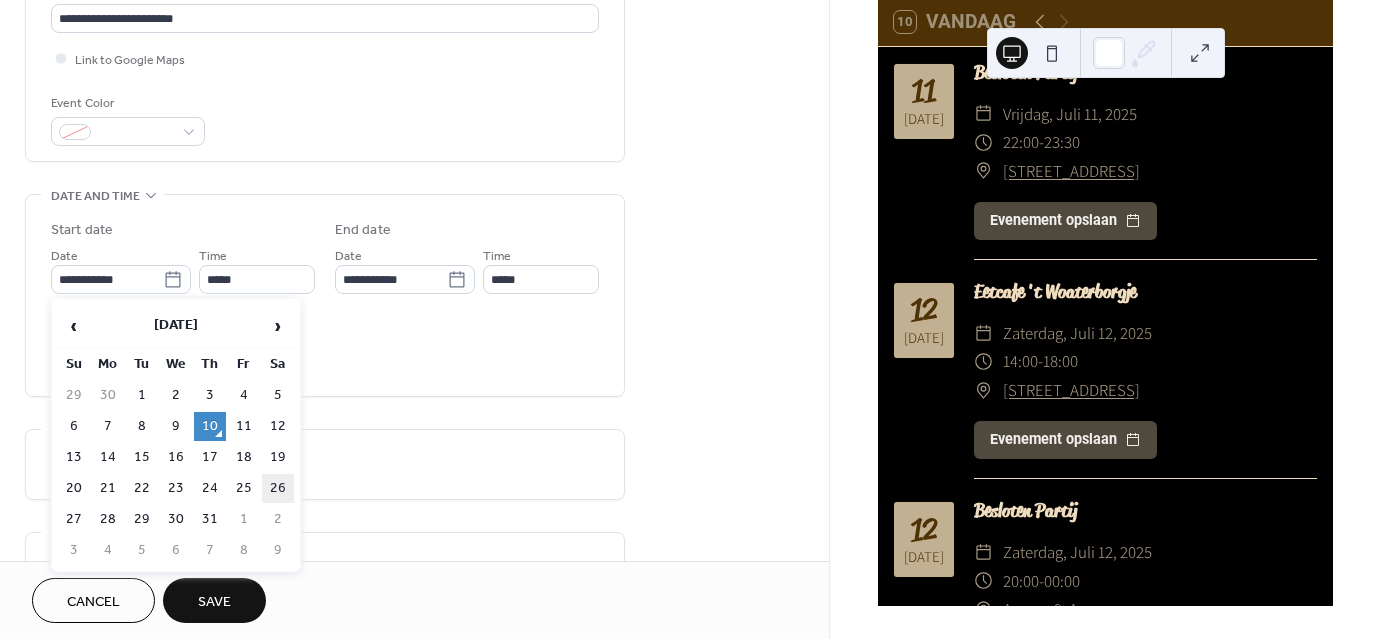 click on "26" at bounding box center [278, 488] 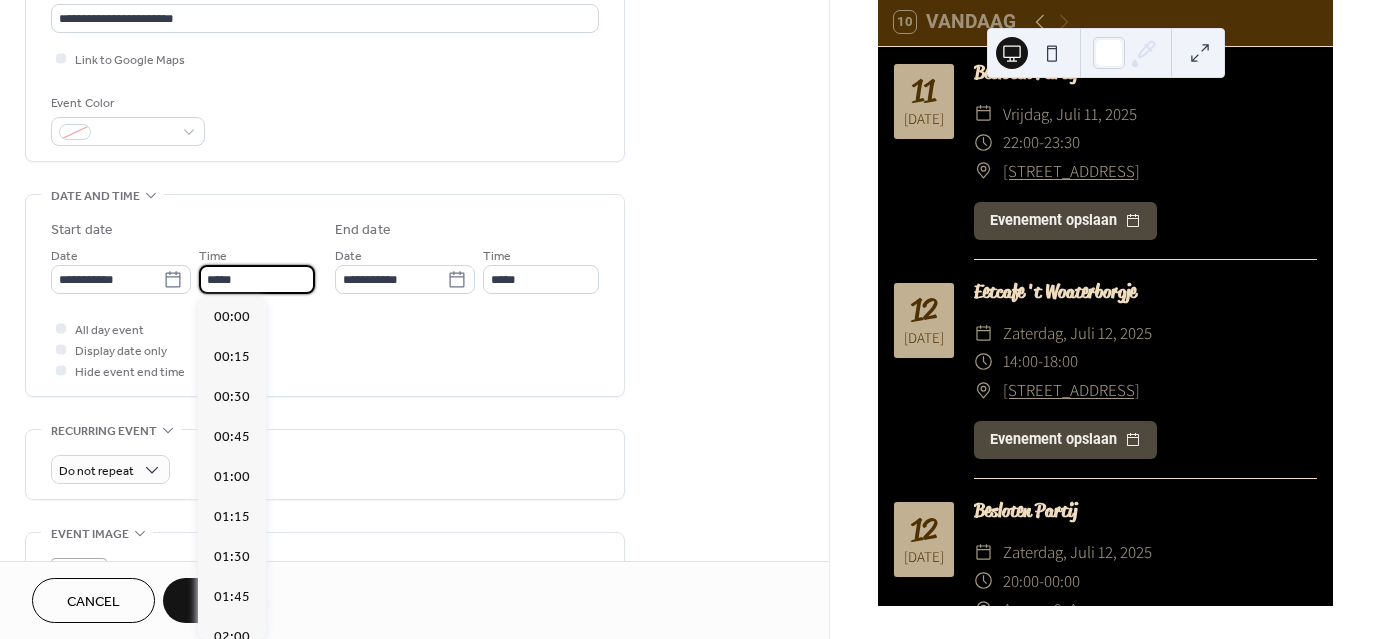 scroll, scrollTop: 1929, scrollLeft: 0, axis: vertical 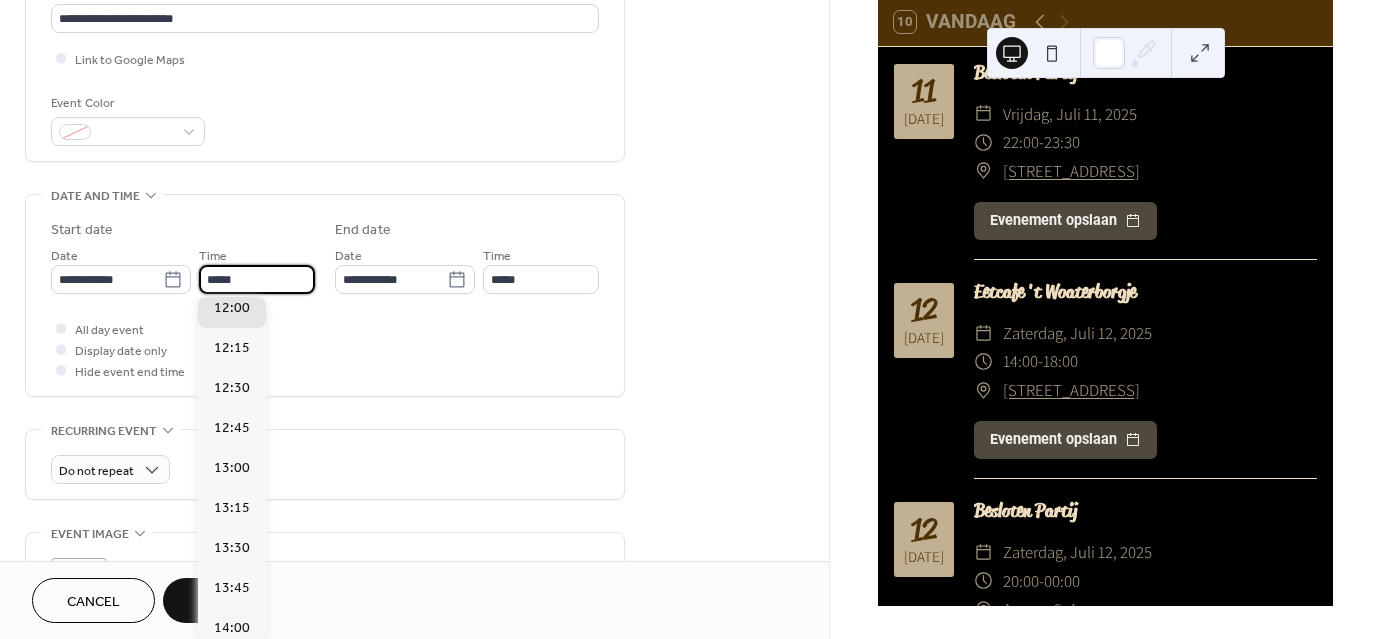 click on "*****" at bounding box center (257, 279) 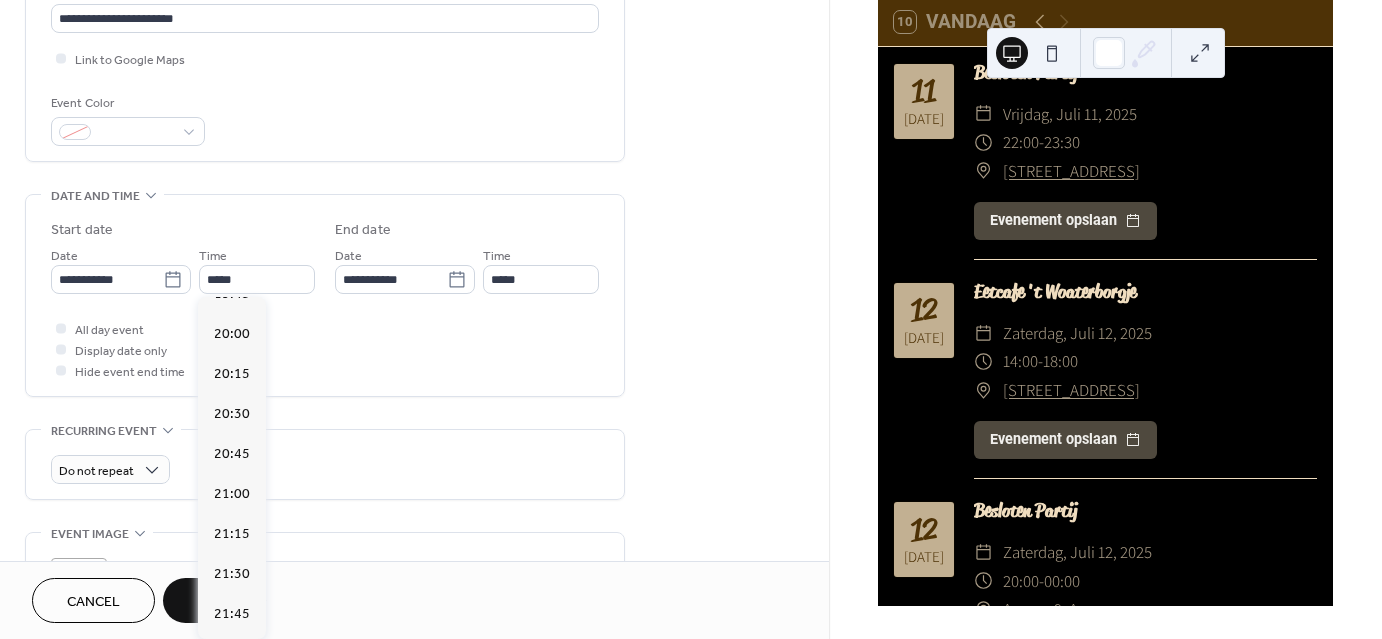 scroll, scrollTop: 3192, scrollLeft: 0, axis: vertical 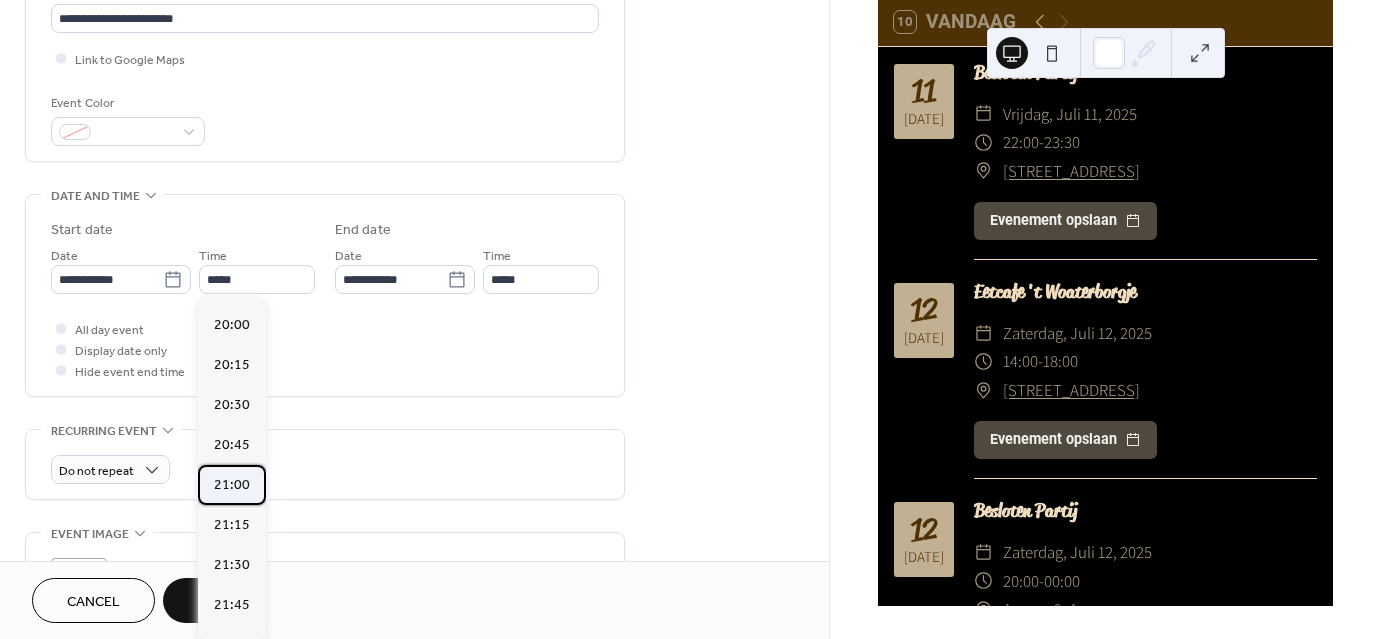 click on "21:00" at bounding box center [232, 484] 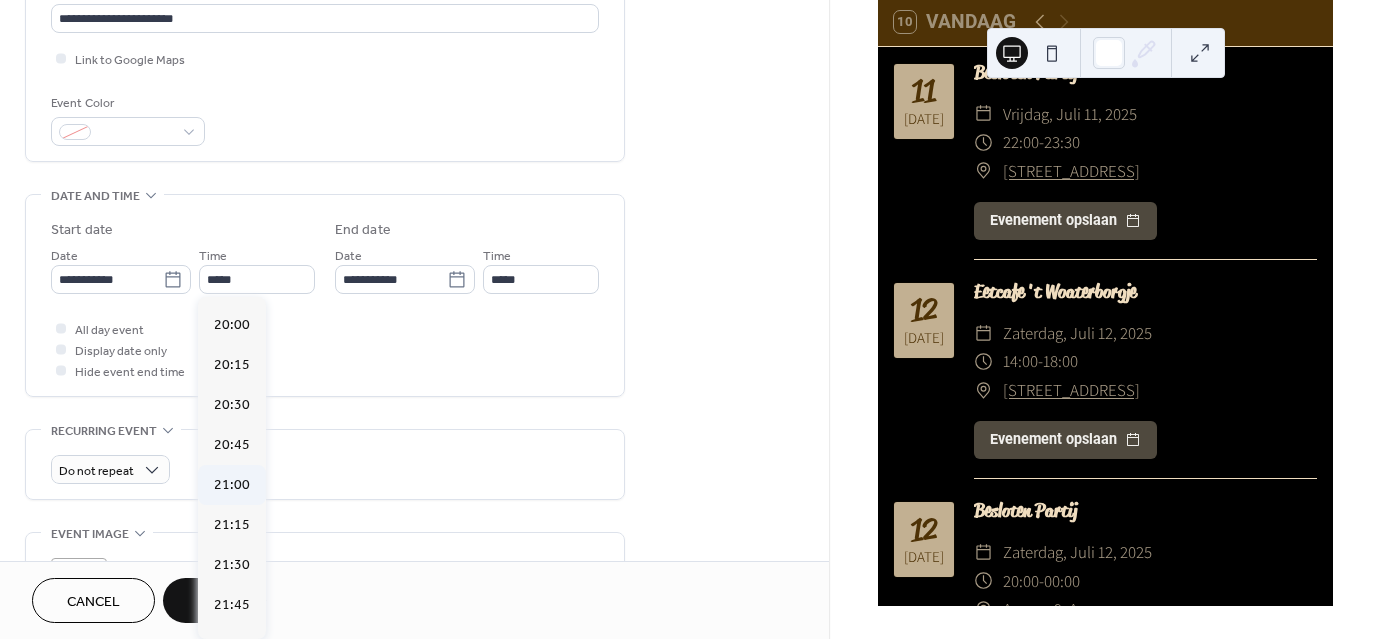 type on "*****" 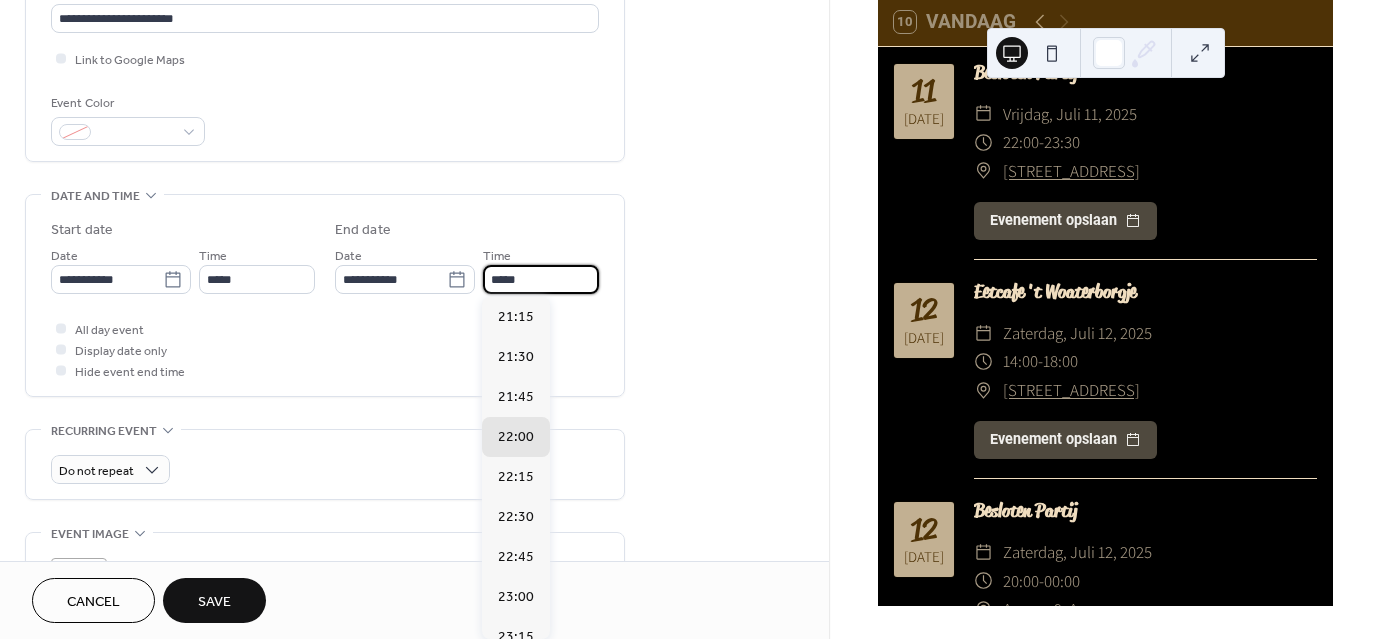 click on "*****" at bounding box center (541, 279) 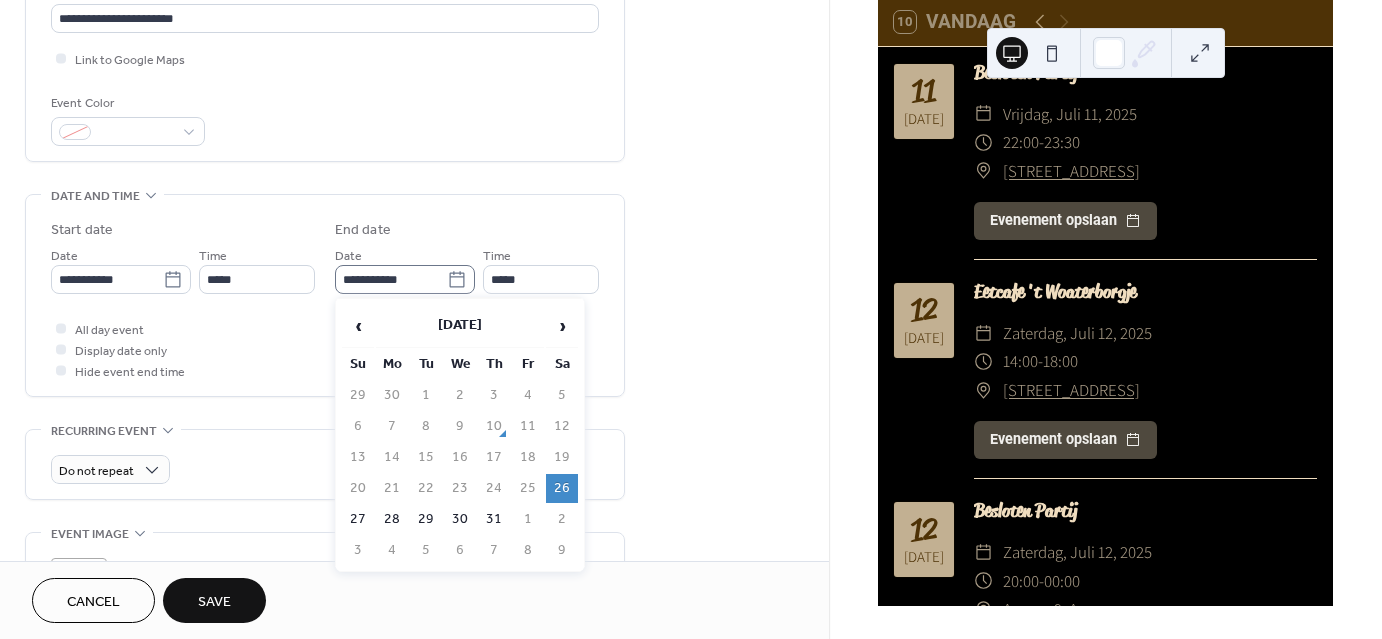click 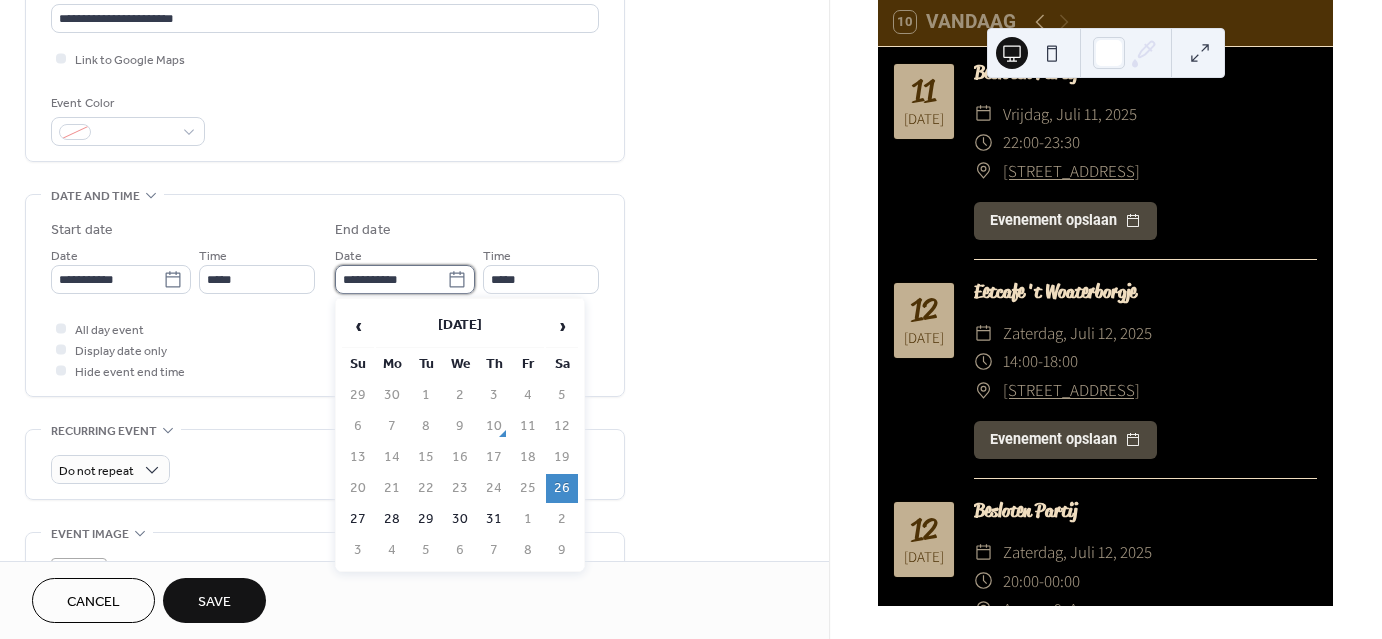 click on "**********" at bounding box center (391, 279) 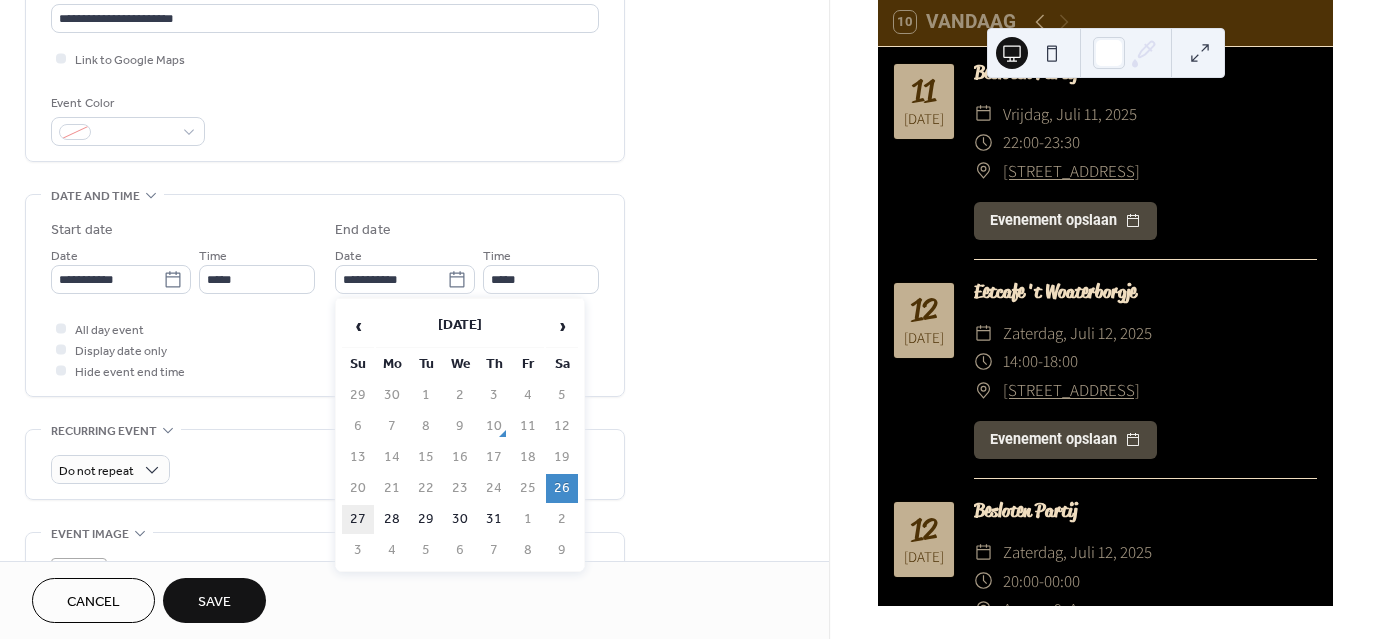 click on "27" at bounding box center [358, 519] 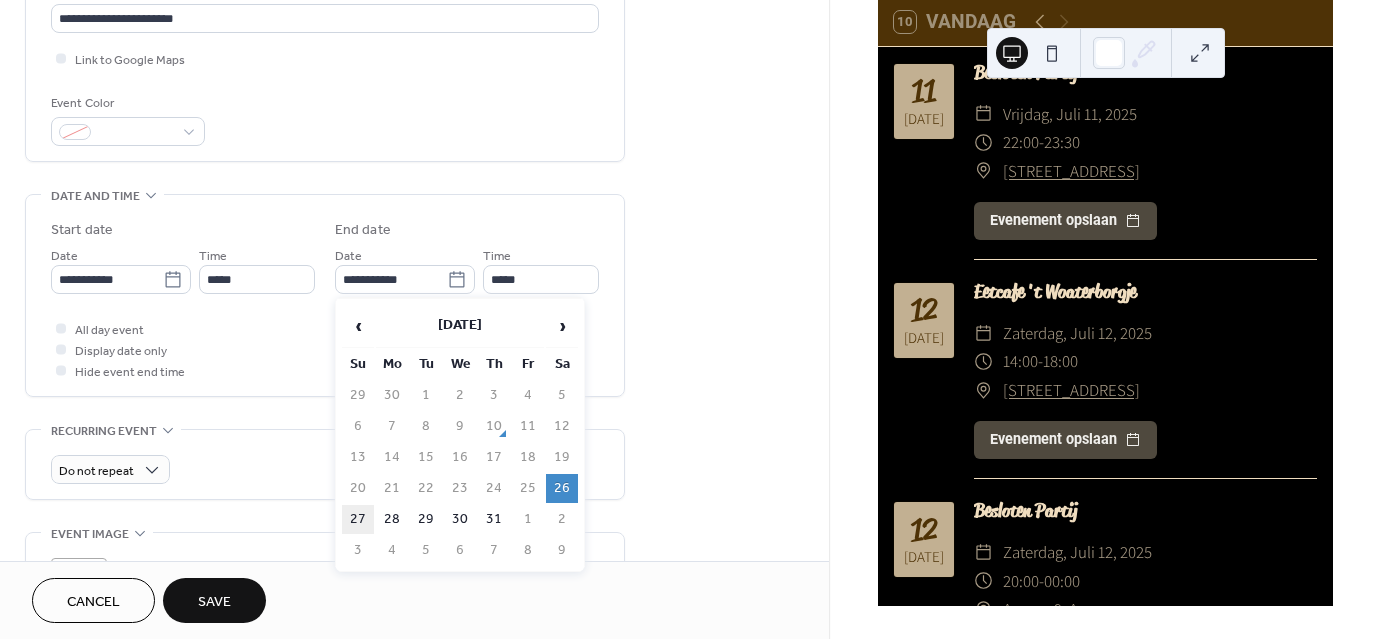 type on "**********" 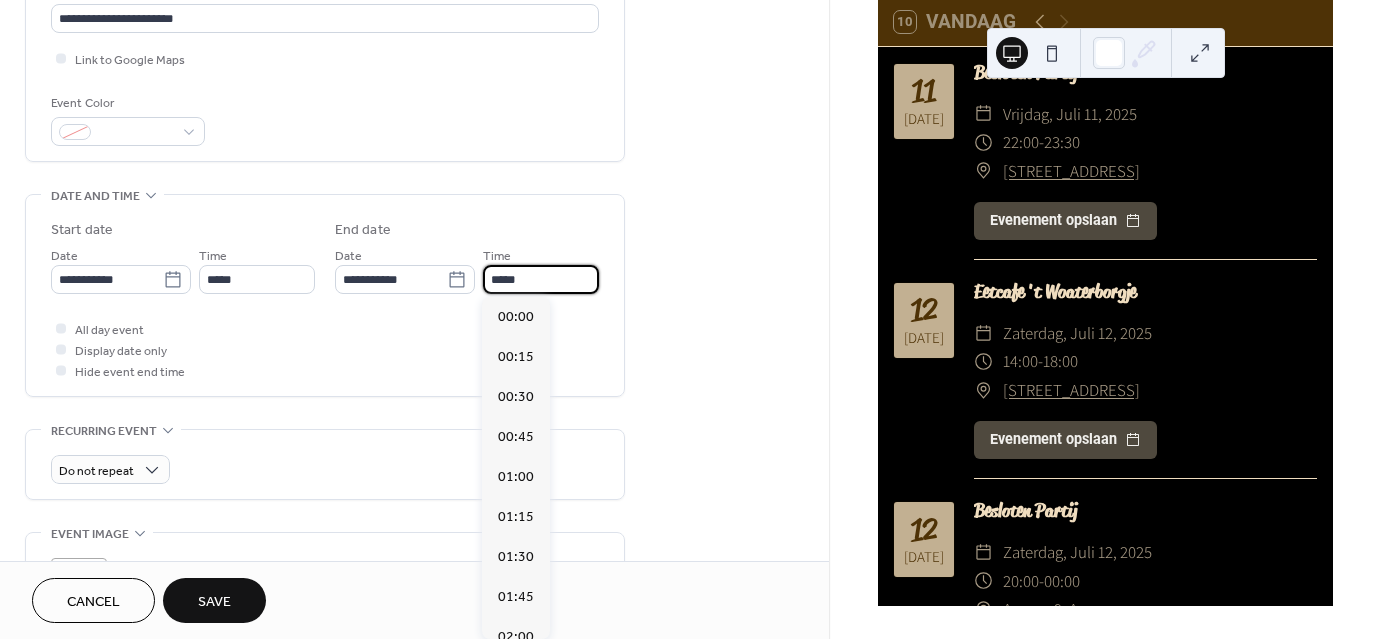 click on "*****" at bounding box center [541, 279] 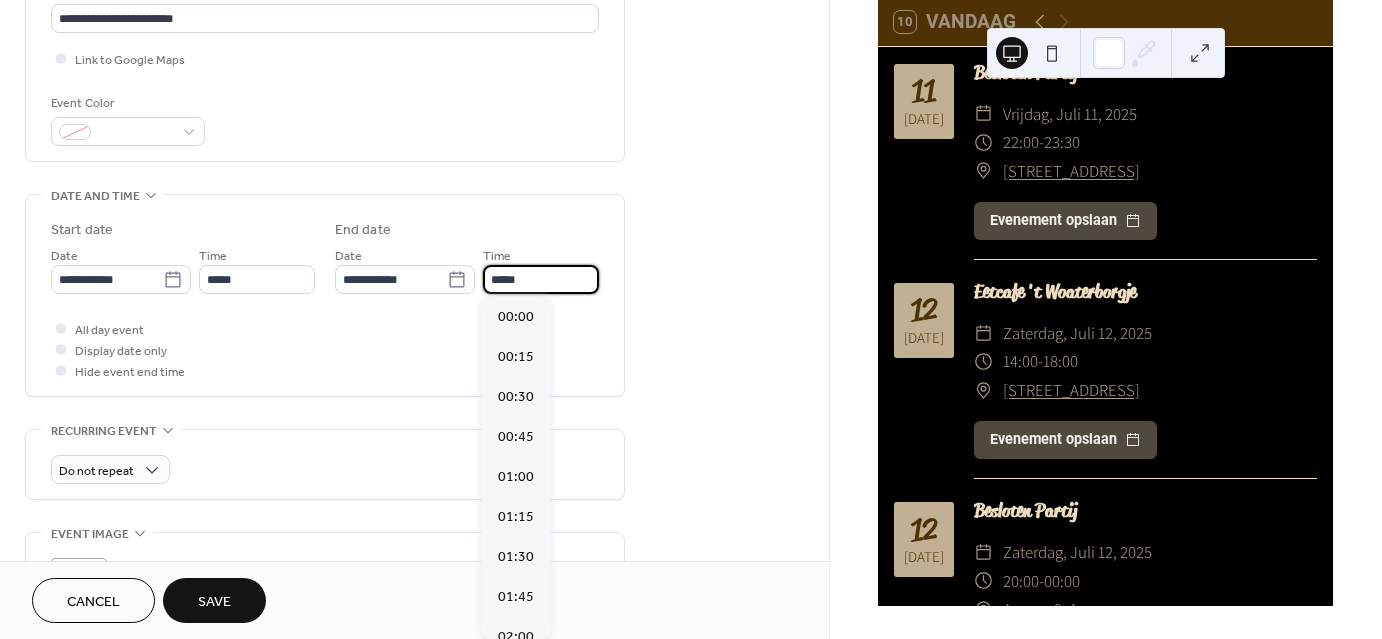 scroll, scrollTop: 3516, scrollLeft: 0, axis: vertical 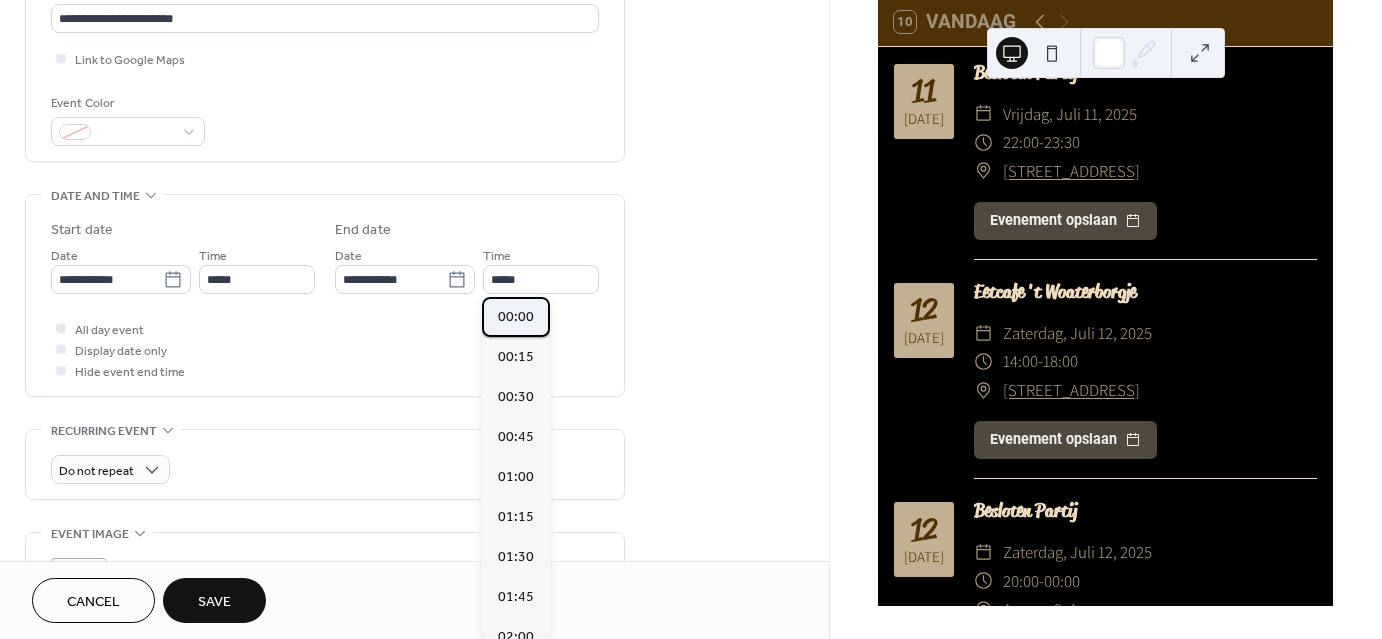 click on "00:00" at bounding box center (516, 316) 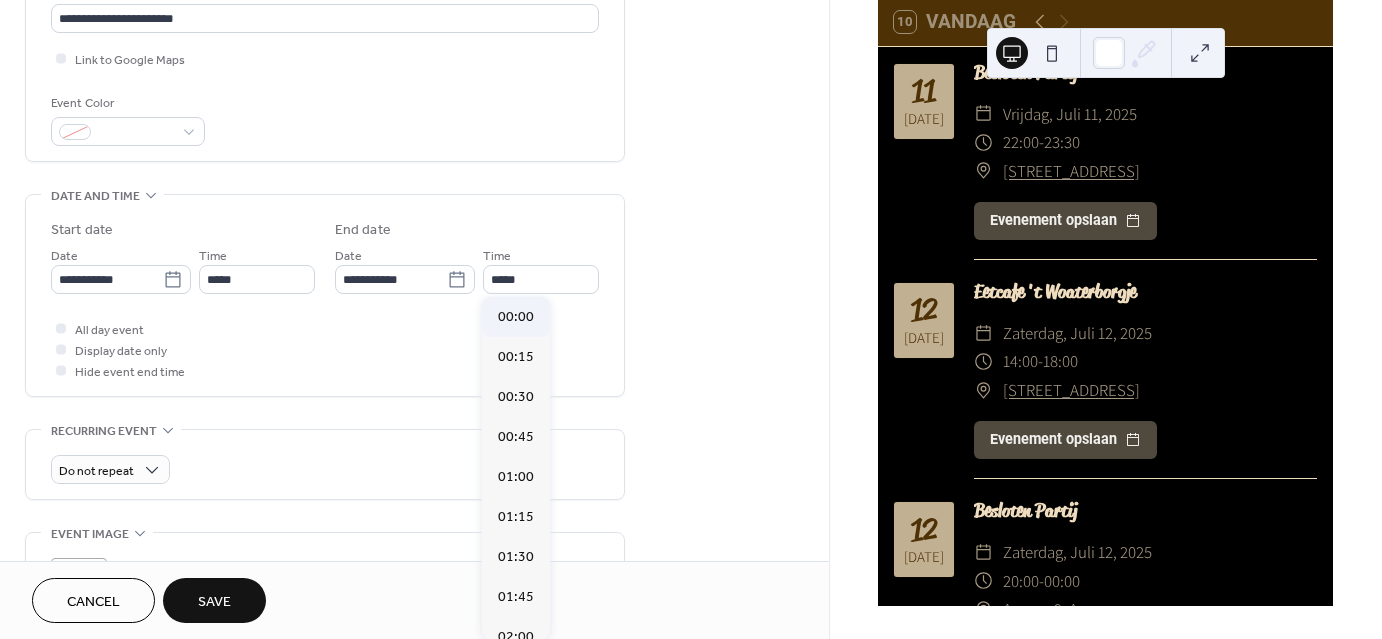 type on "*****" 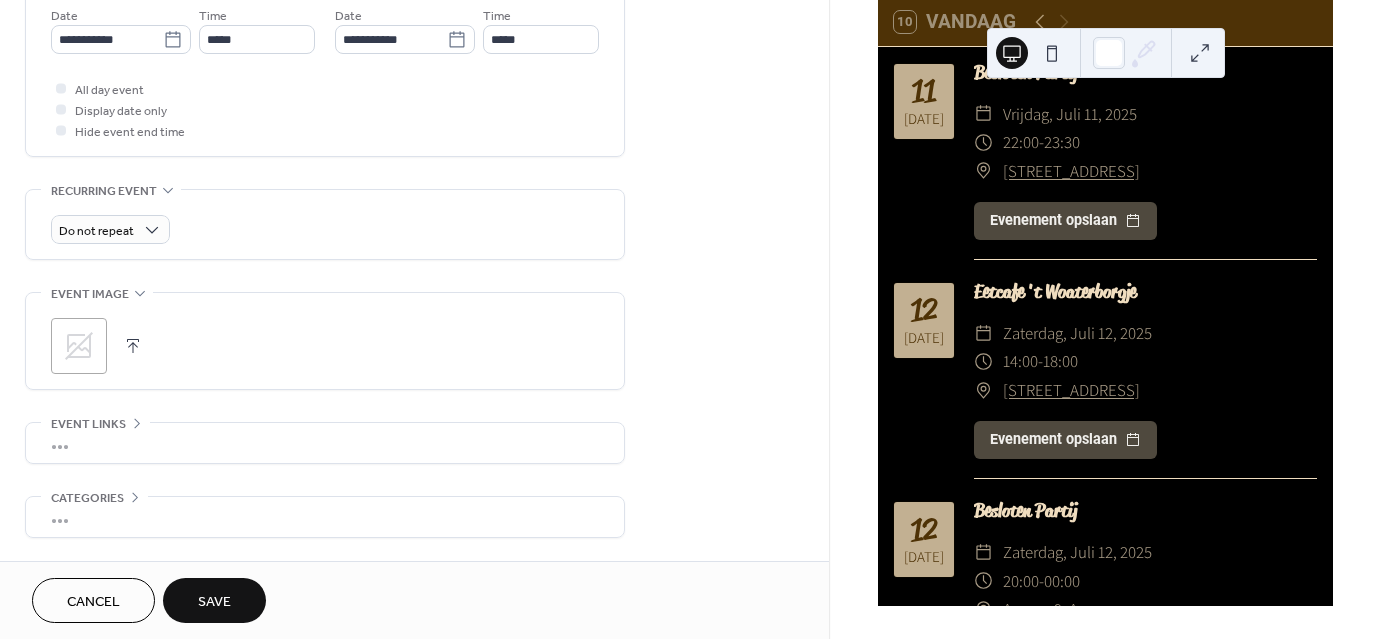 scroll, scrollTop: 764, scrollLeft: 0, axis: vertical 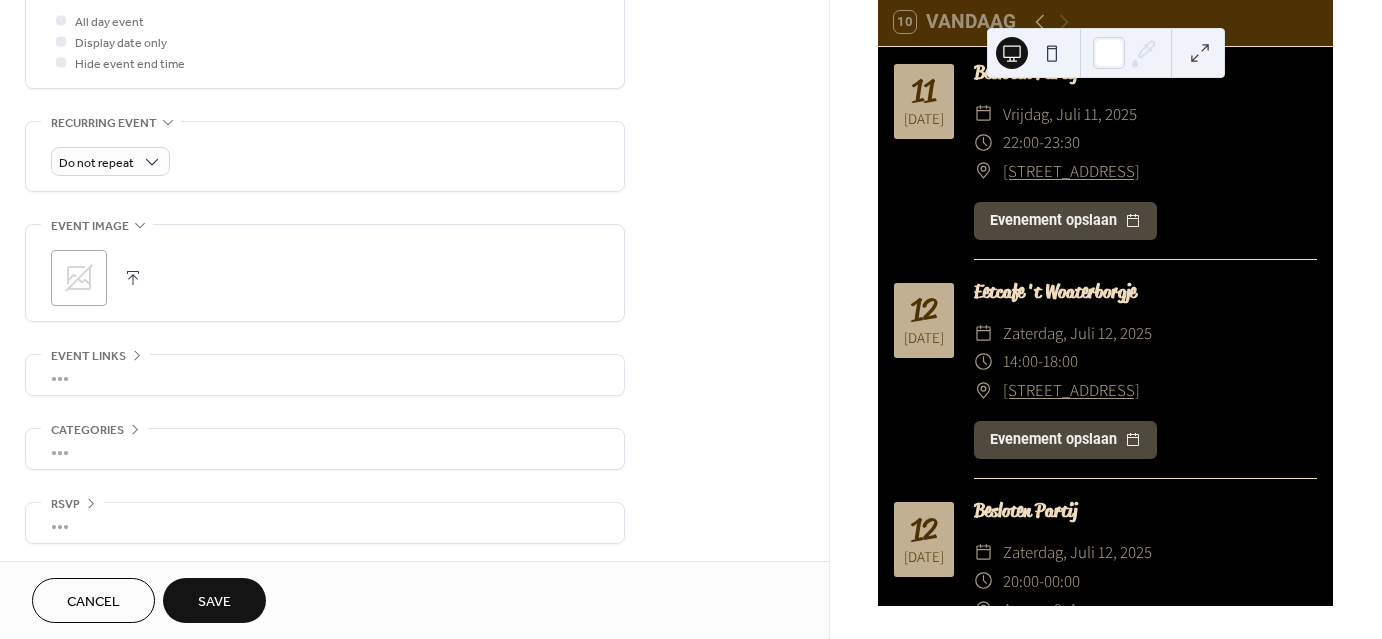click on "Save" at bounding box center [214, 602] 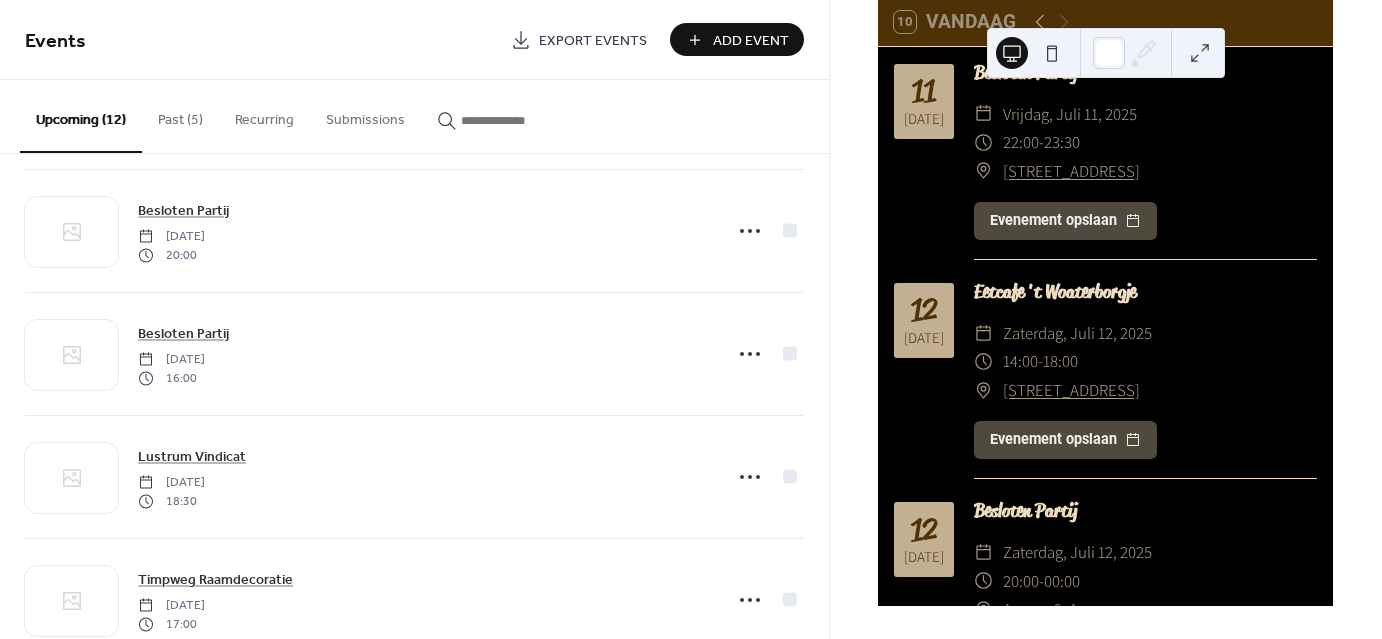 scroll, scrollTop: 0, scrollLeft: 0, axis: both 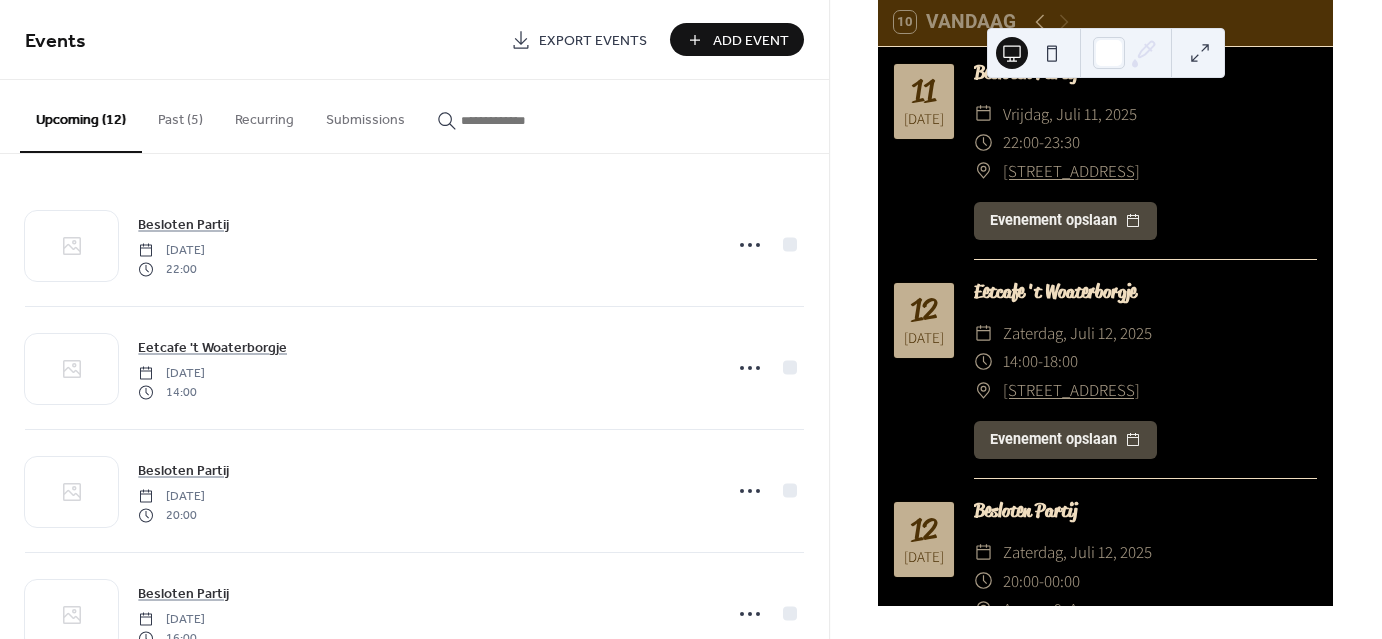 click on "Add Event" at bounding box center [751, 41] 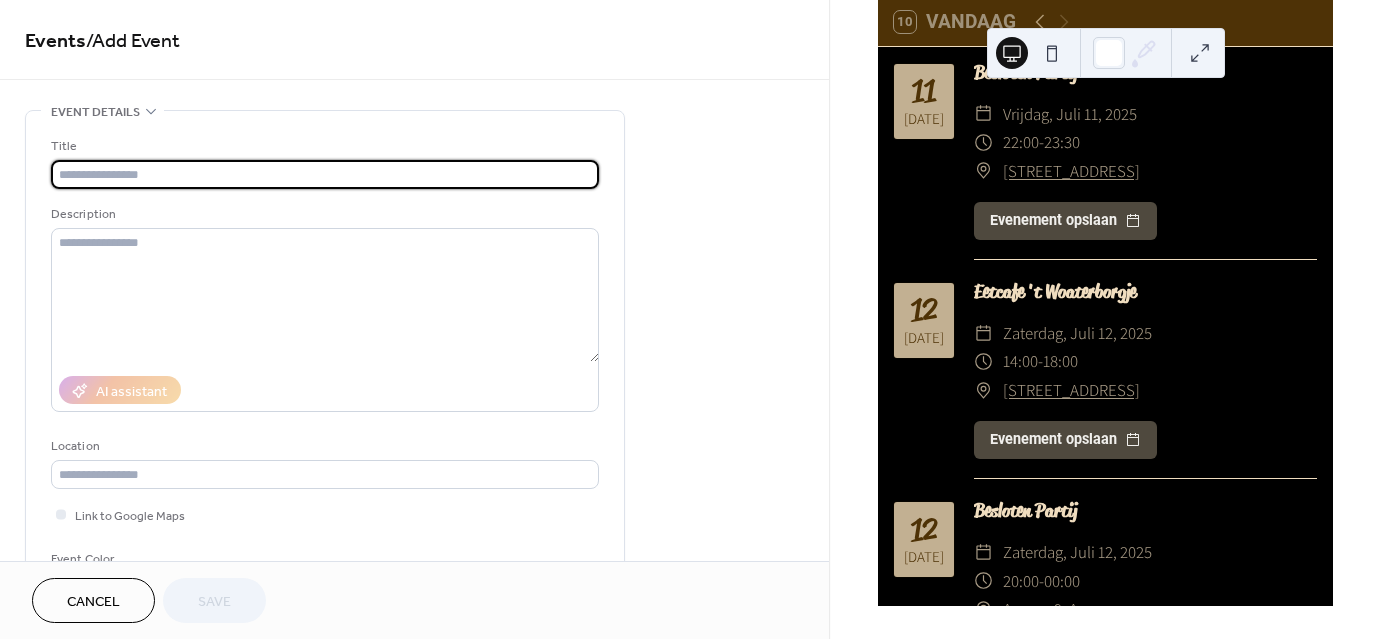 click at bounding box center [325, 174] 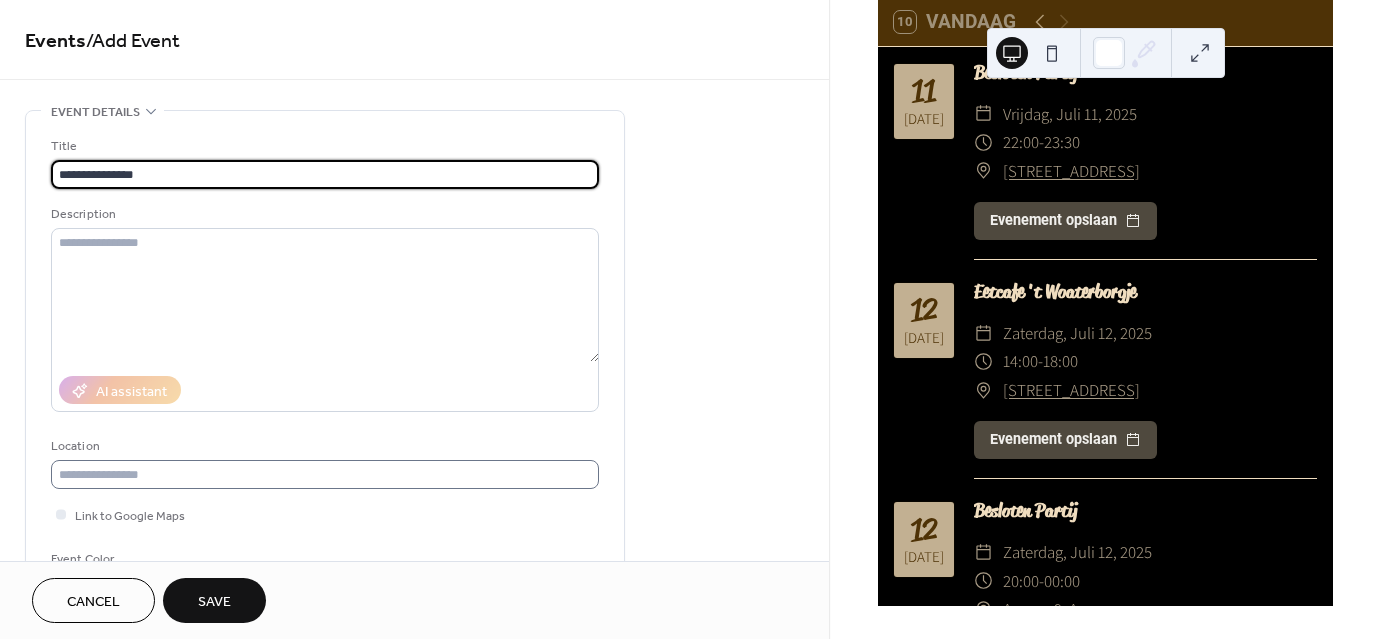 type on "**********" 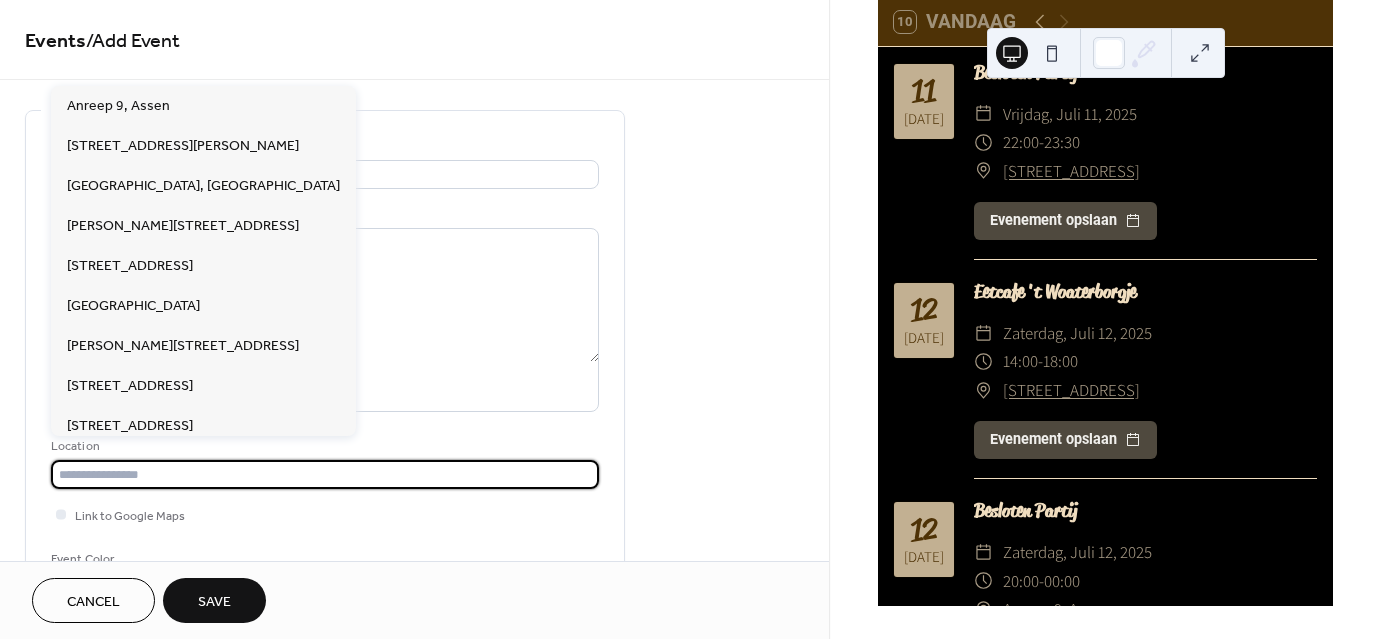 click at bounding box center (325, 474) 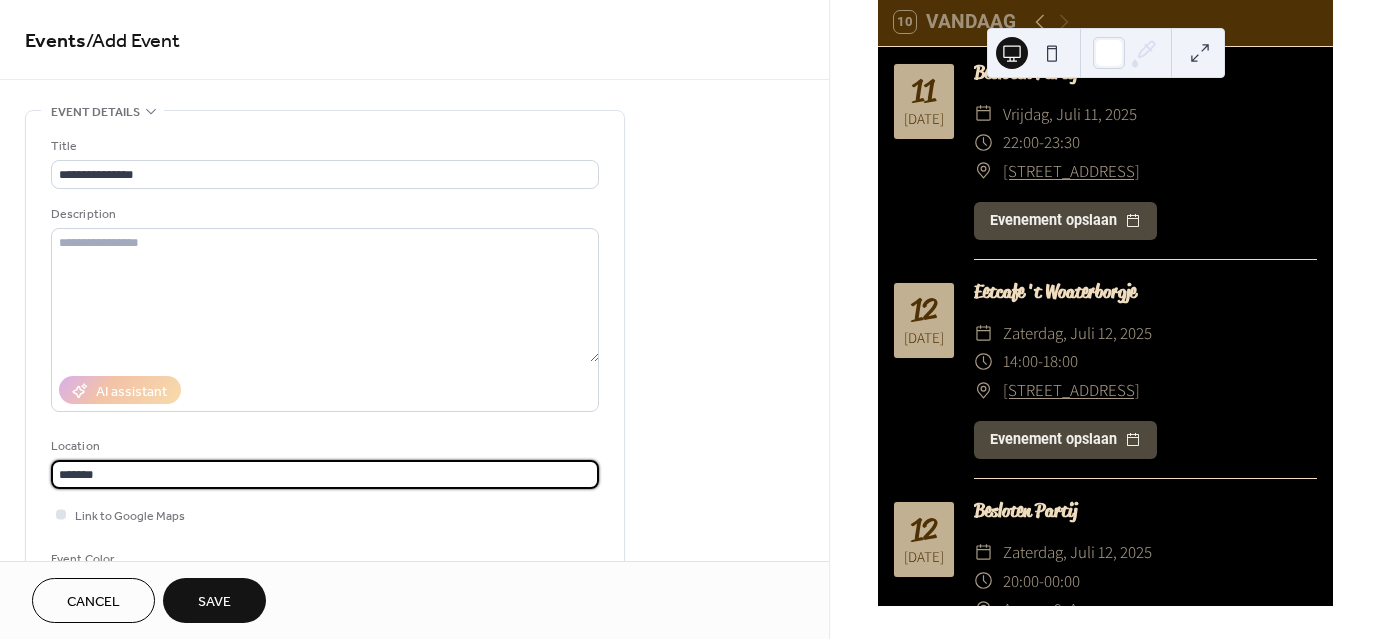 type on "*******" 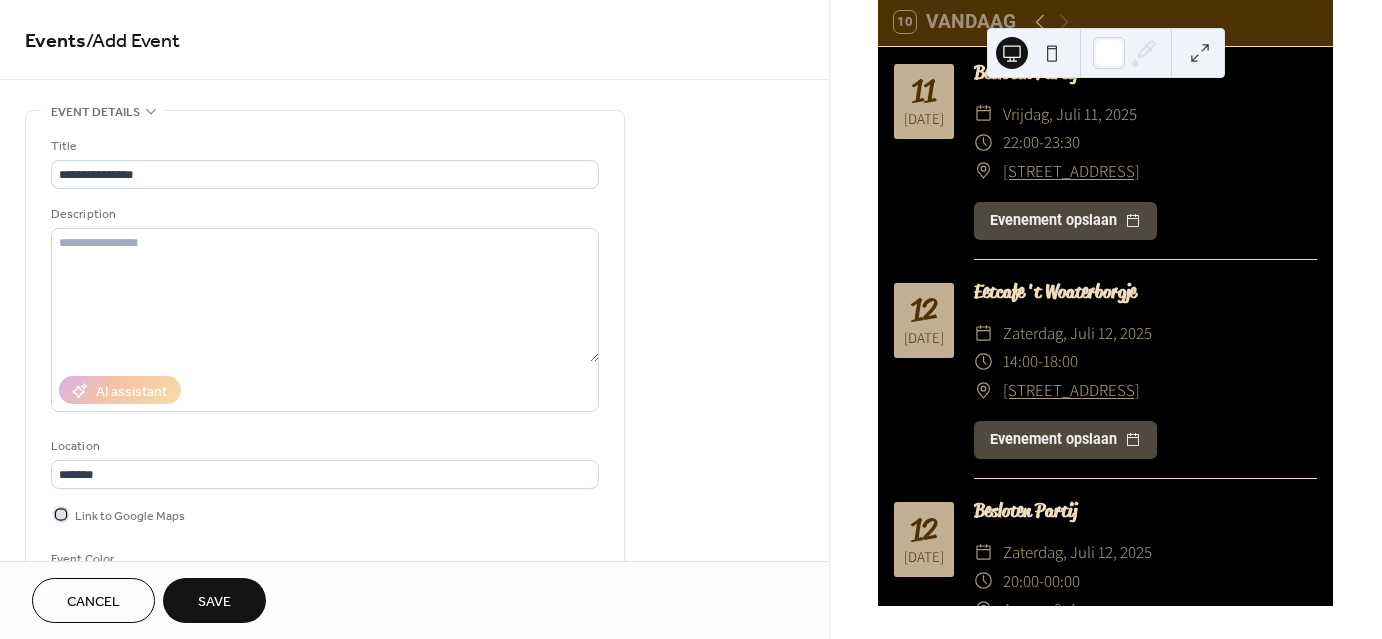 click at bounding box center (61, 514) 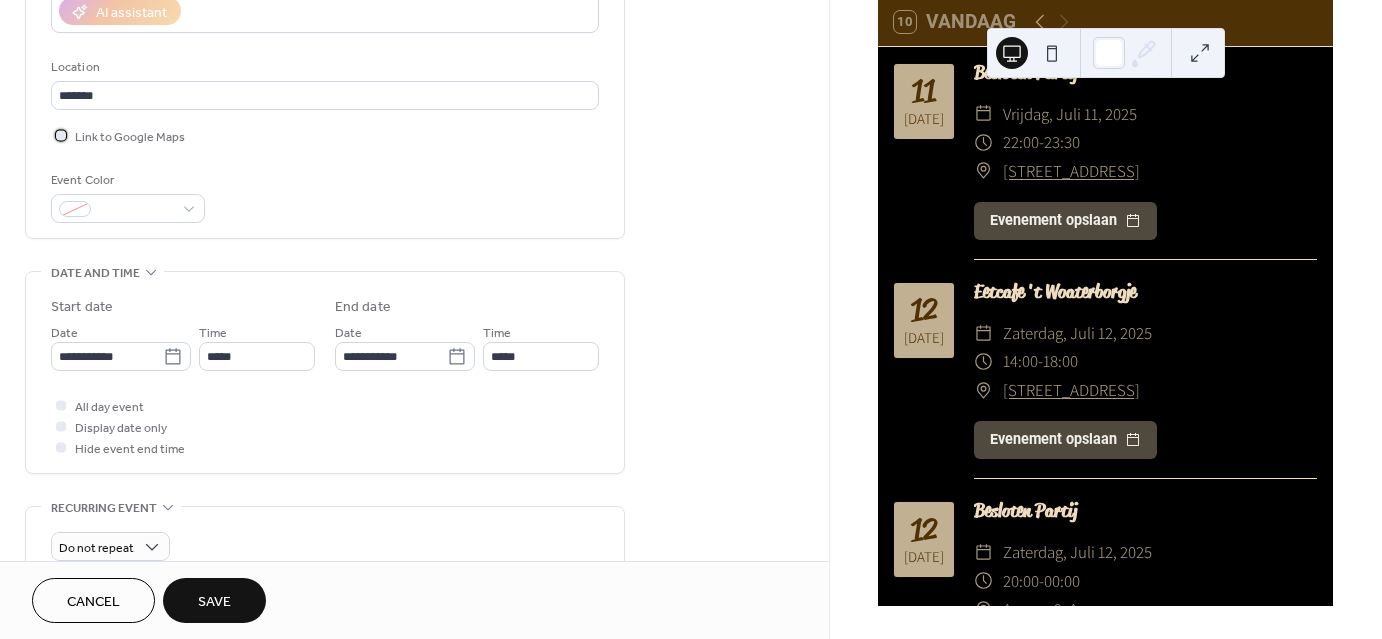 scroll, scrollTop: 381, scrollLeft: 0, axis: vertical 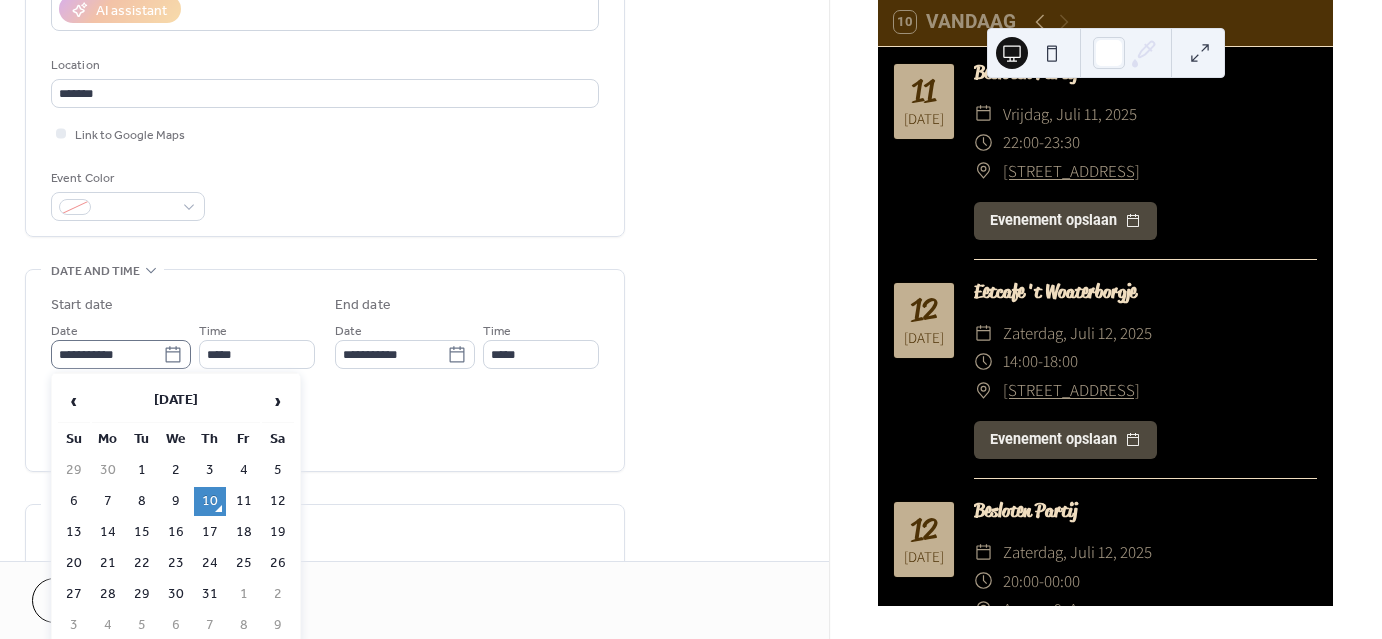 click 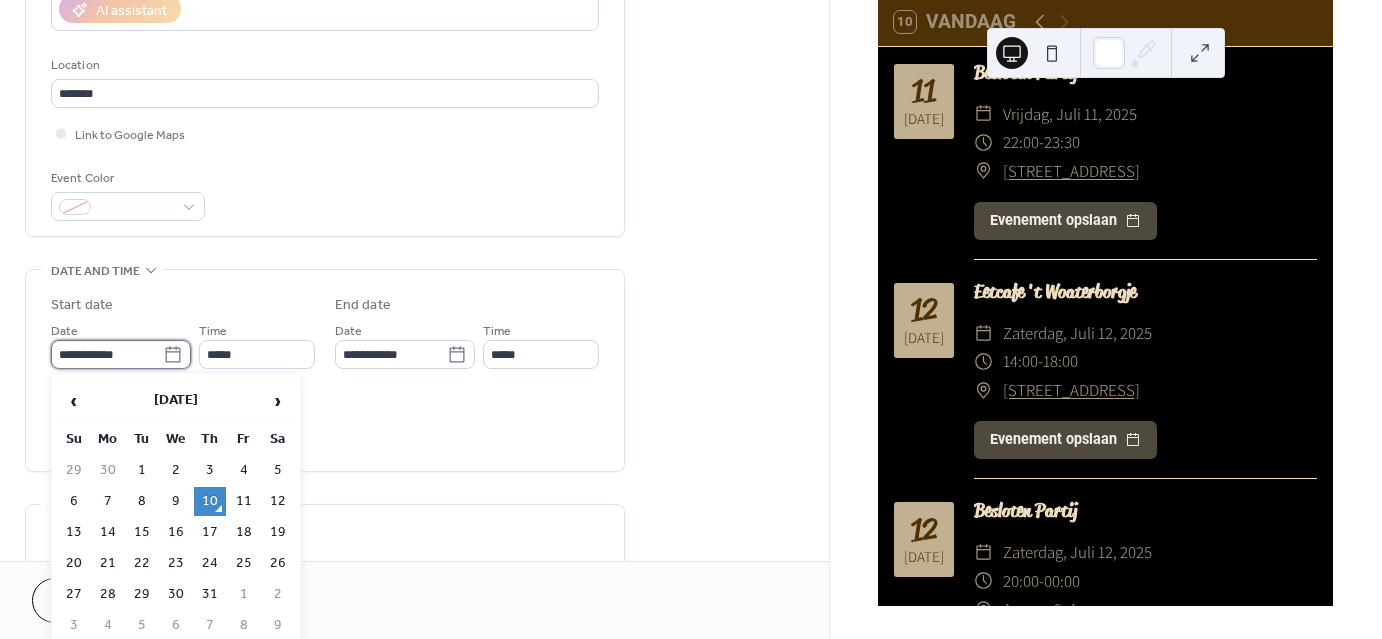 click on "**********" at bounding box center (107, 354) 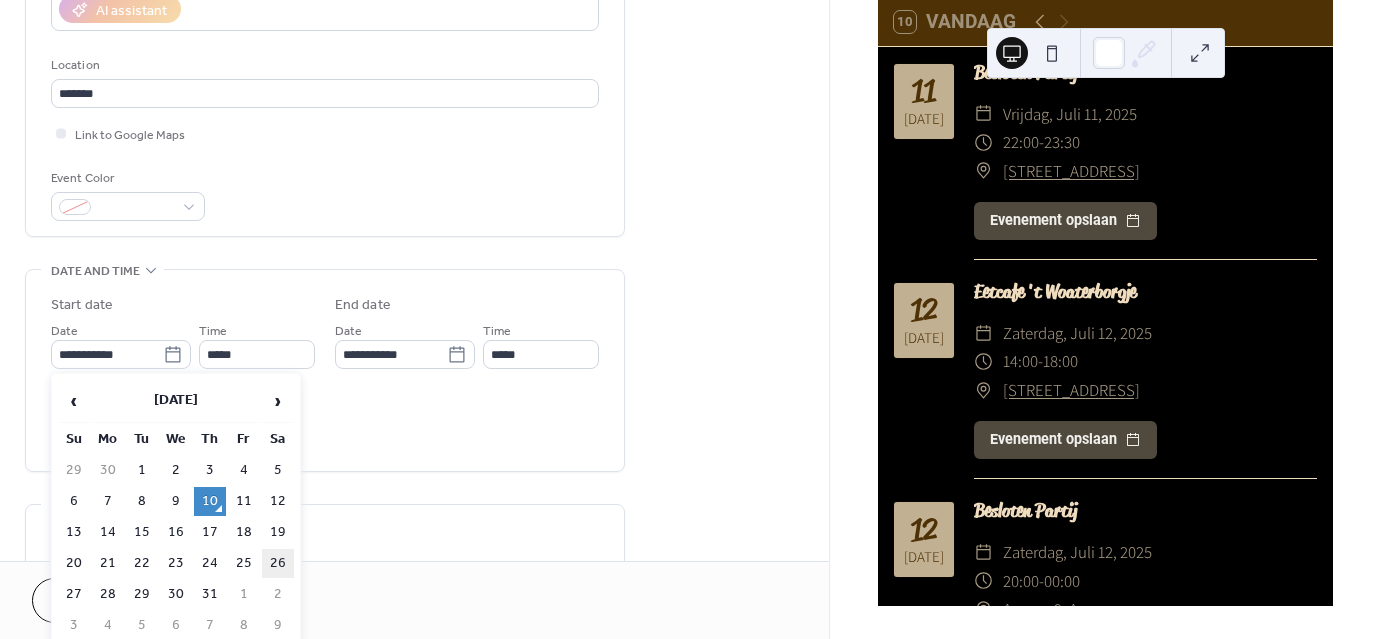 click on "26" at bounding box center (278, 563) 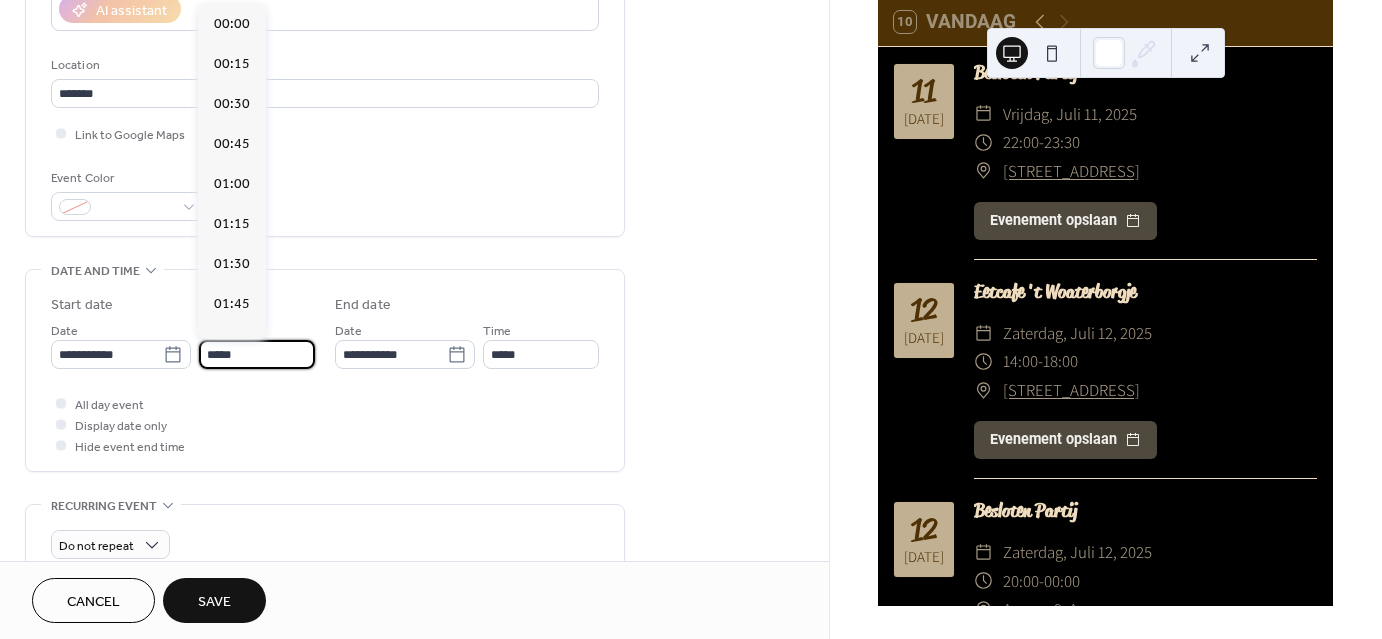 click on "*****" at bounding box center [257, 354] 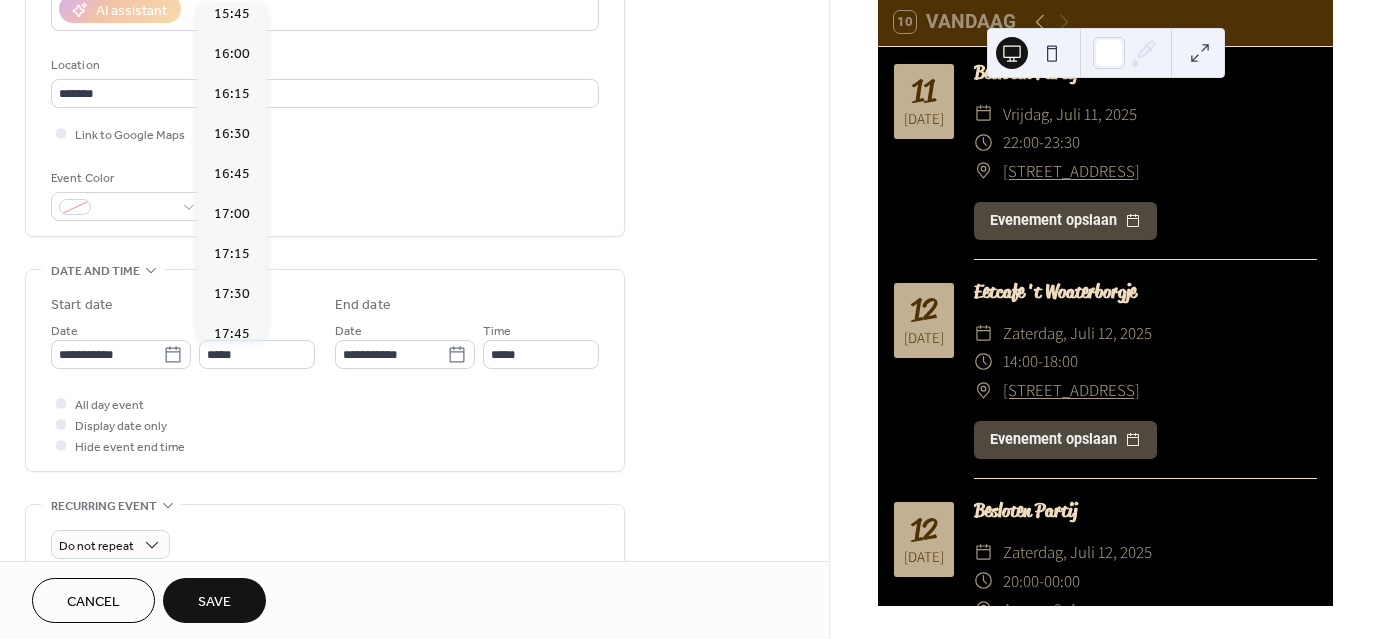scroll, scrollTop: 2548, scrollLeft: 0, axis: vertical 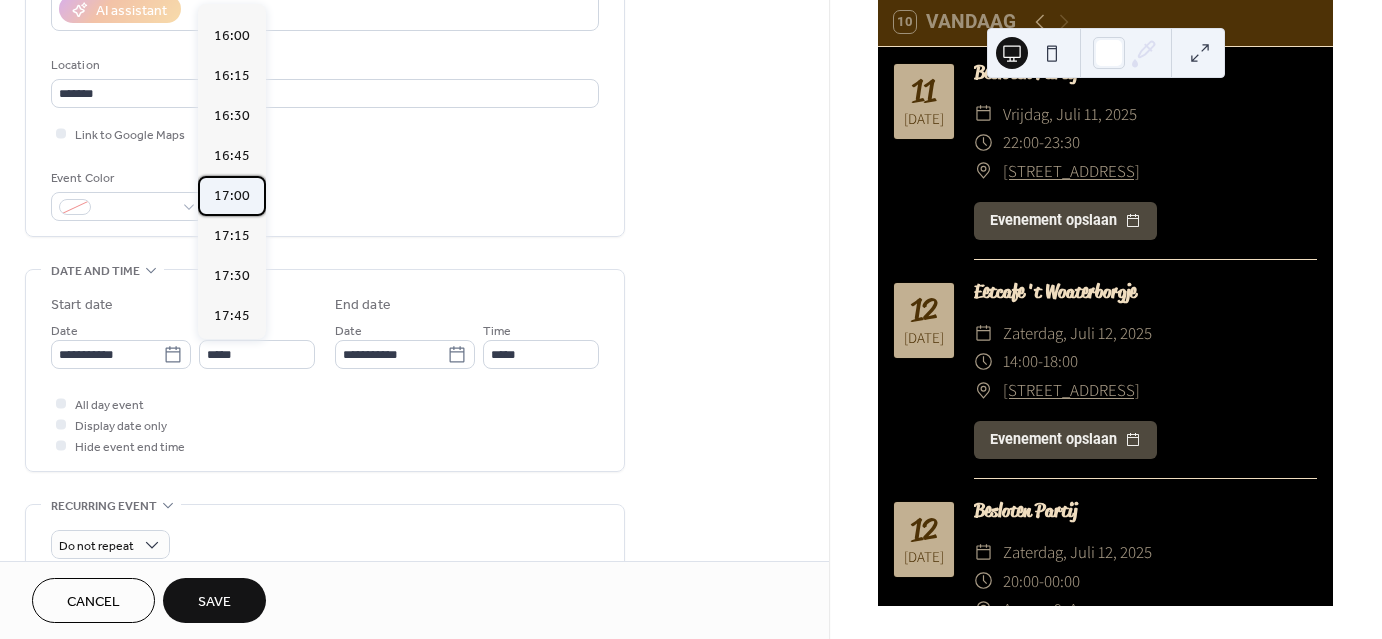 click on "17:00" at bounding box center [232, 196] 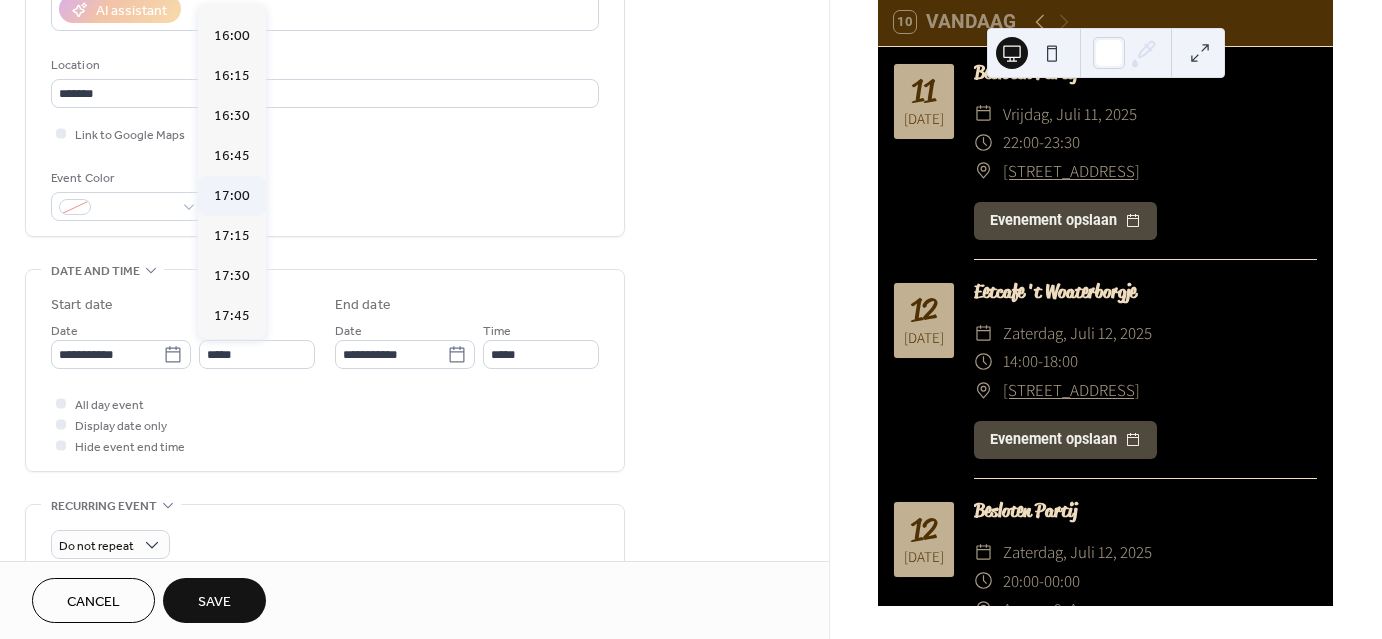 type on "*****" 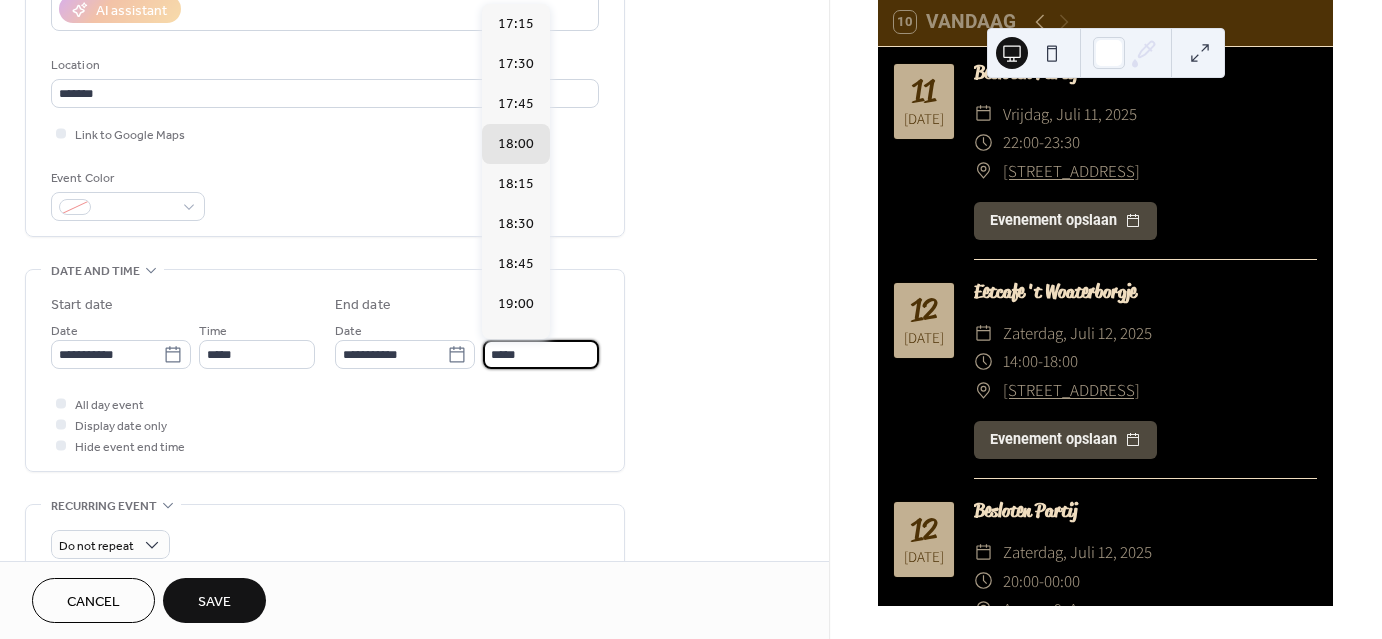 click on "*****" at bounding box center (541, 354) 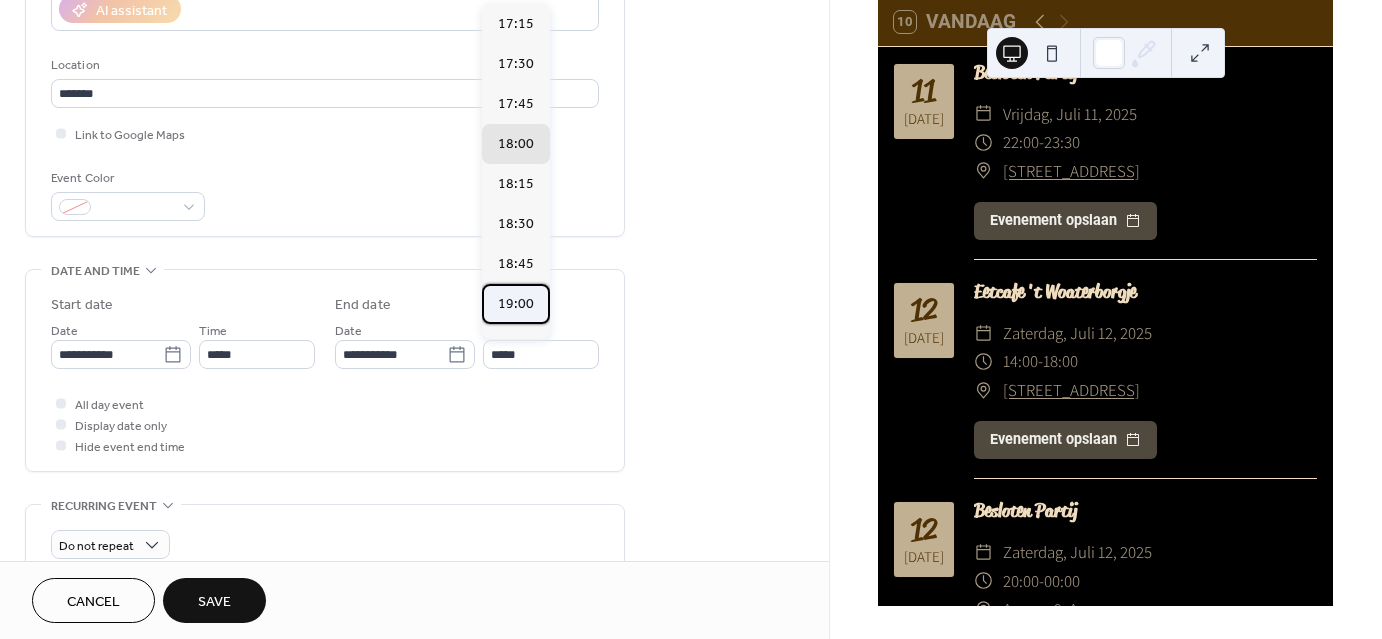 click on "19:00" at bounding box center [516, 304] 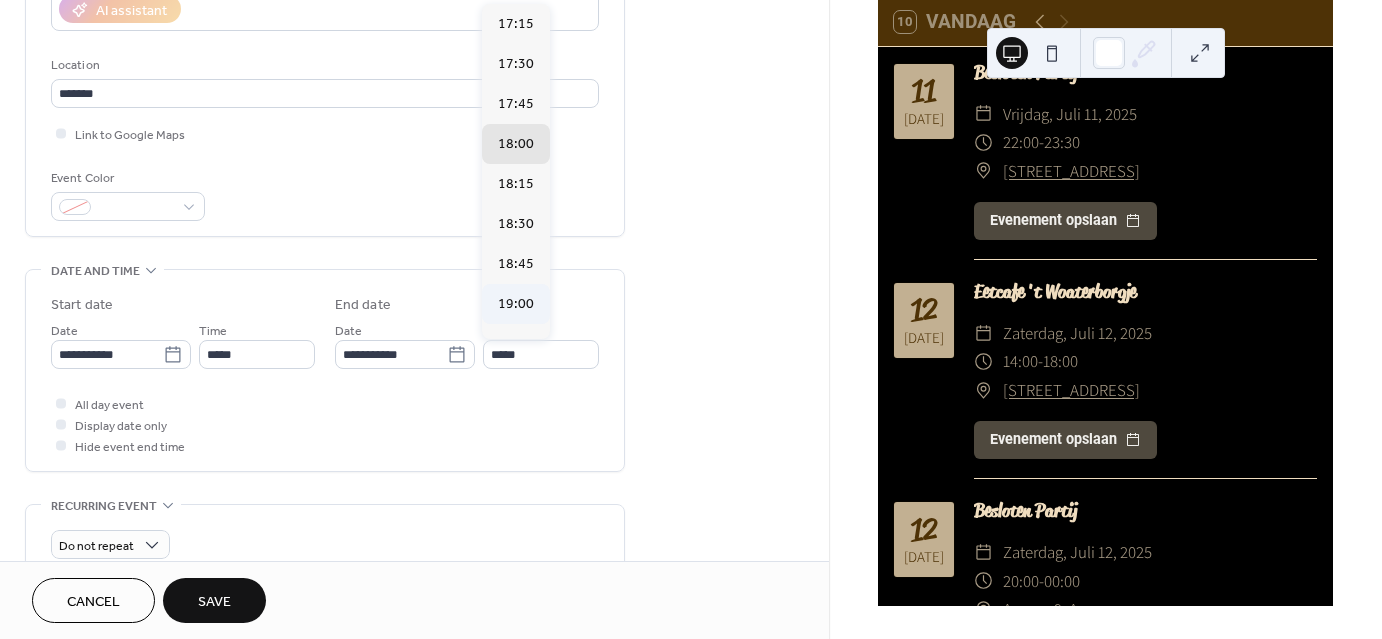 type on "*****" 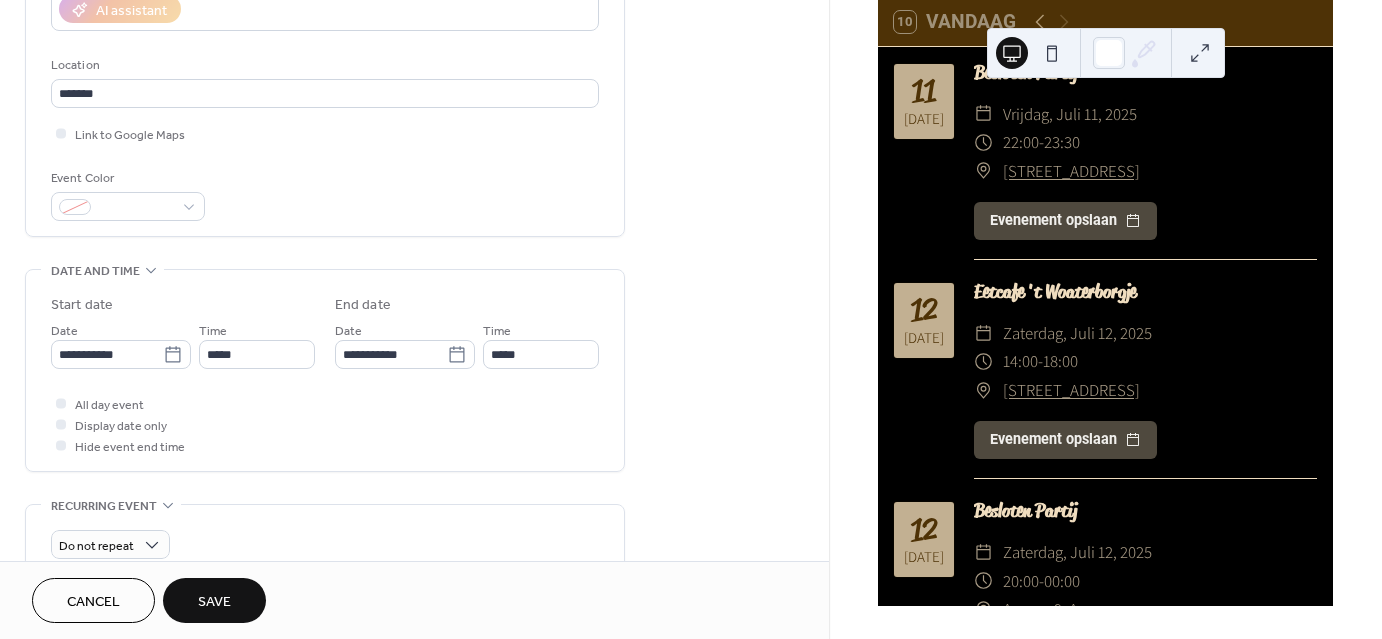 click on "Save" at bounding box center [214, 600] 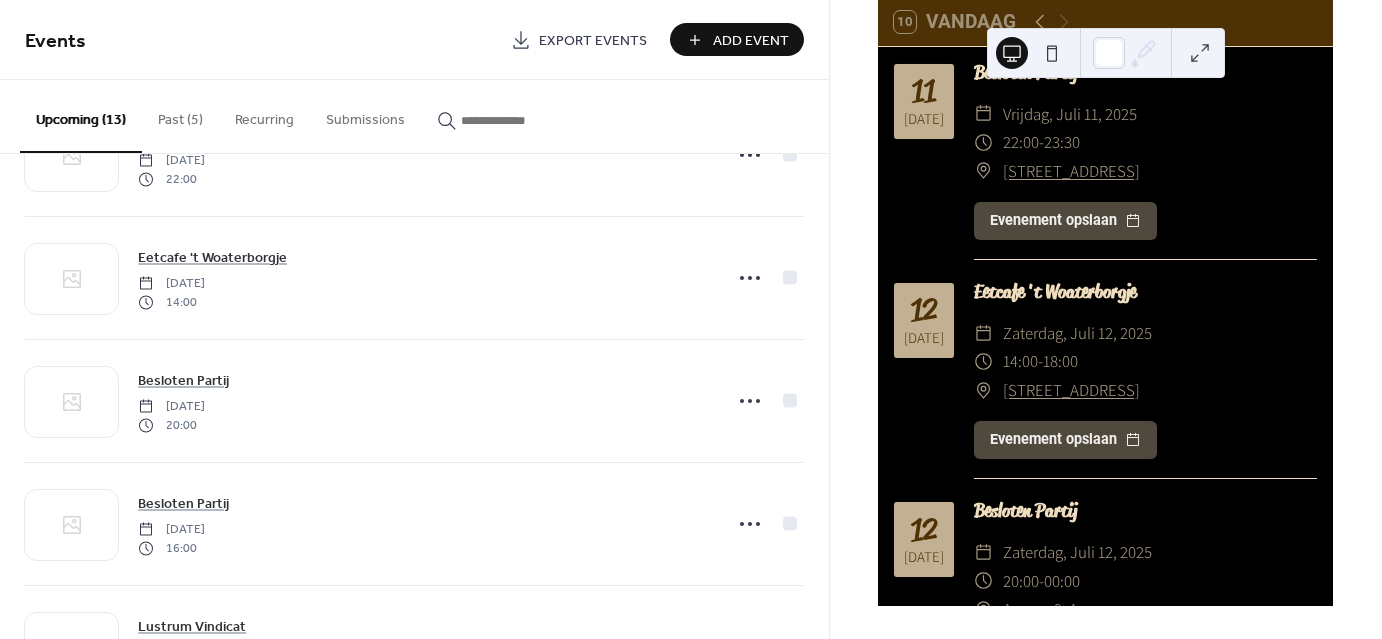 scroll, scrollTop: 0, scrollLeft: 0, axis: both 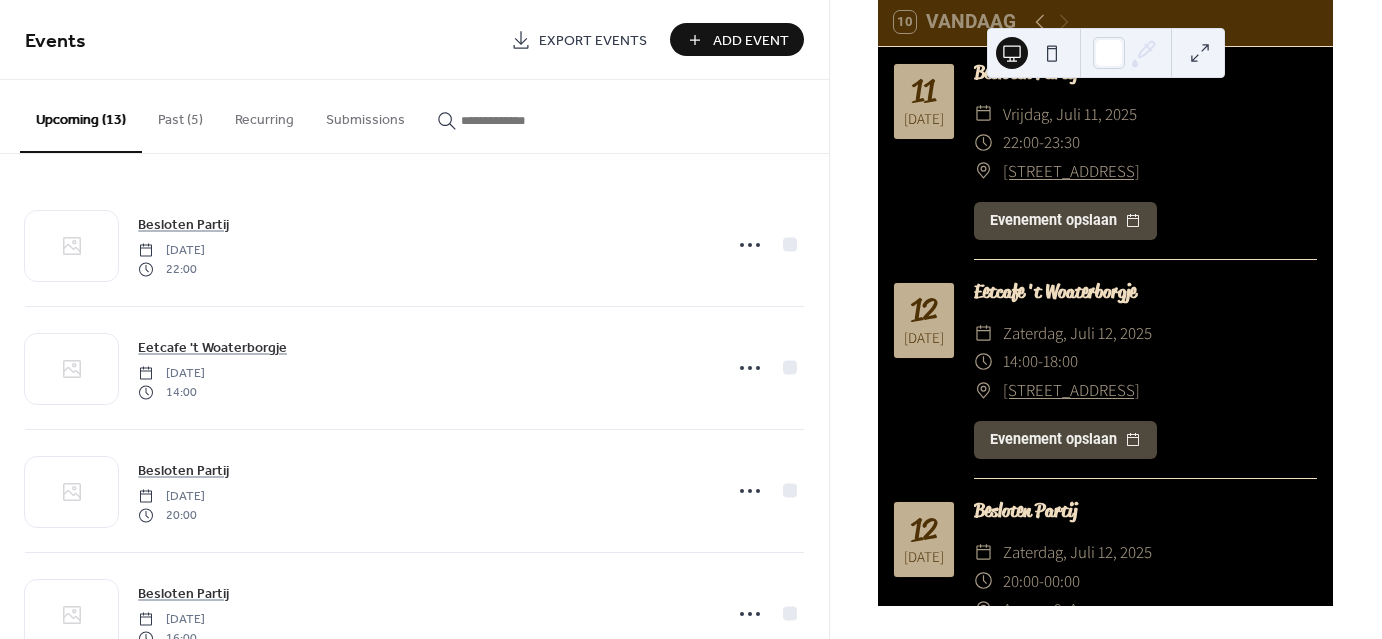 click on "Add Event" at bounding box center [737, 39] 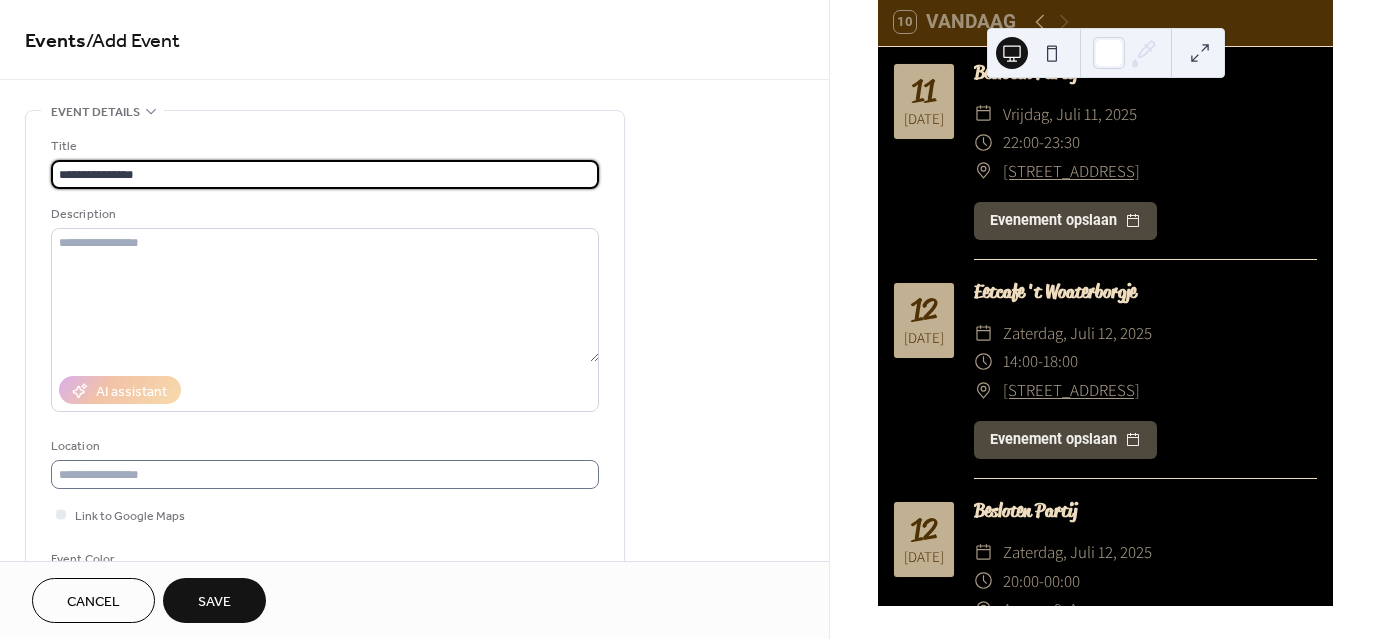 type on "**********" 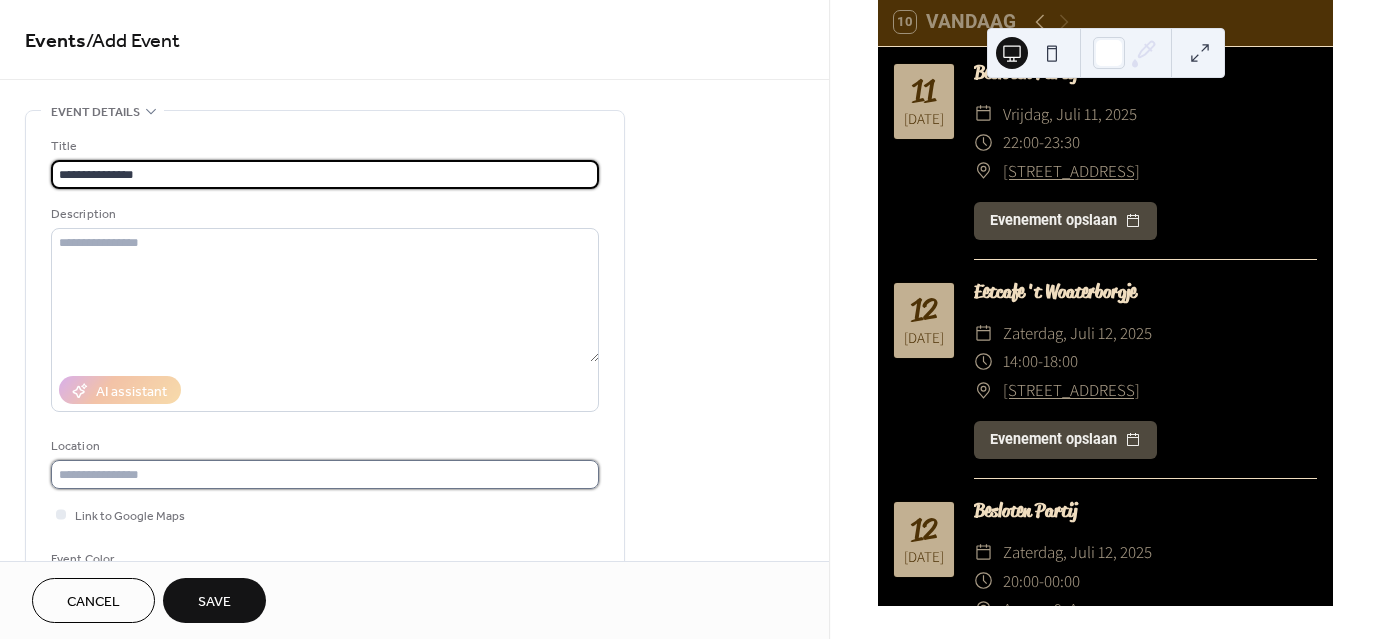 click at bounding box center [325, 474] 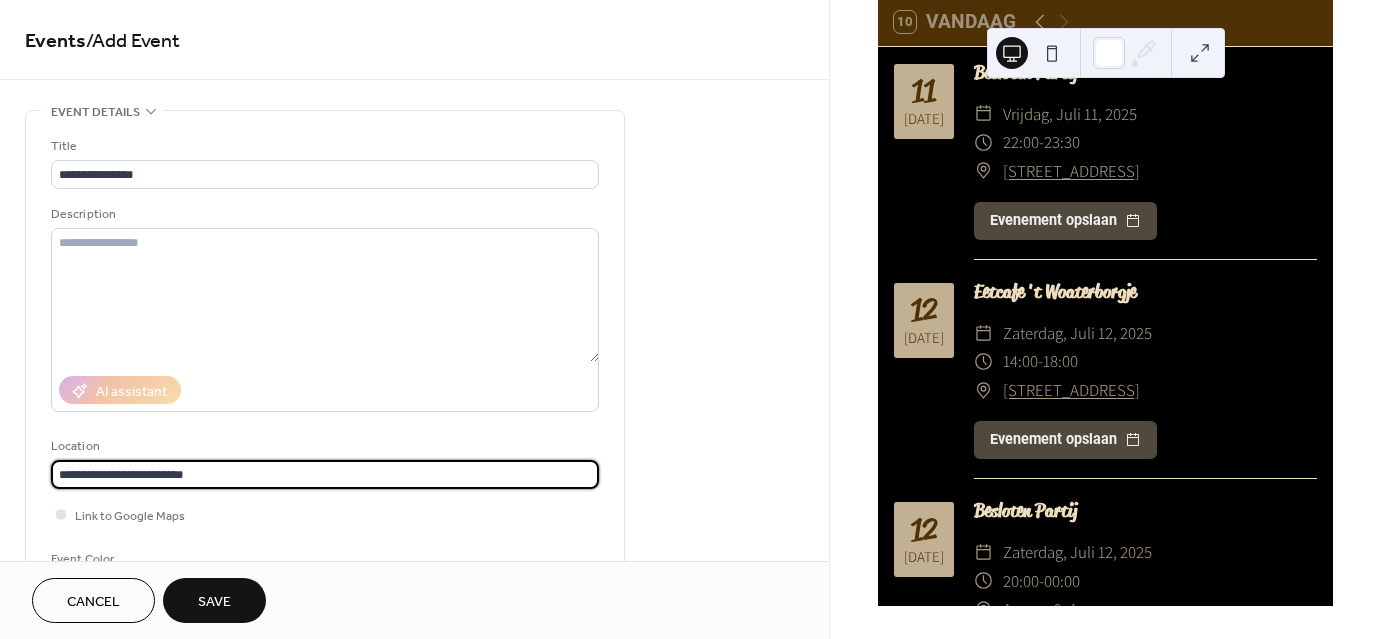 type on "**********" 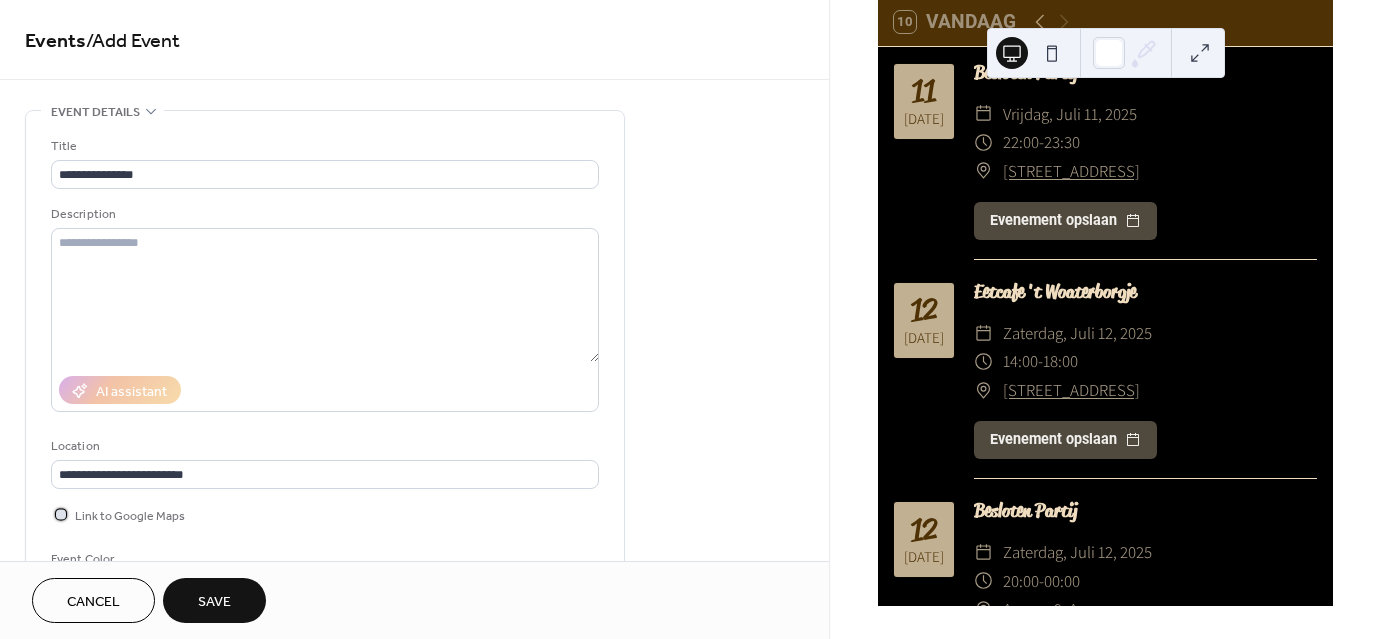 click at bounding box center (61, 514) 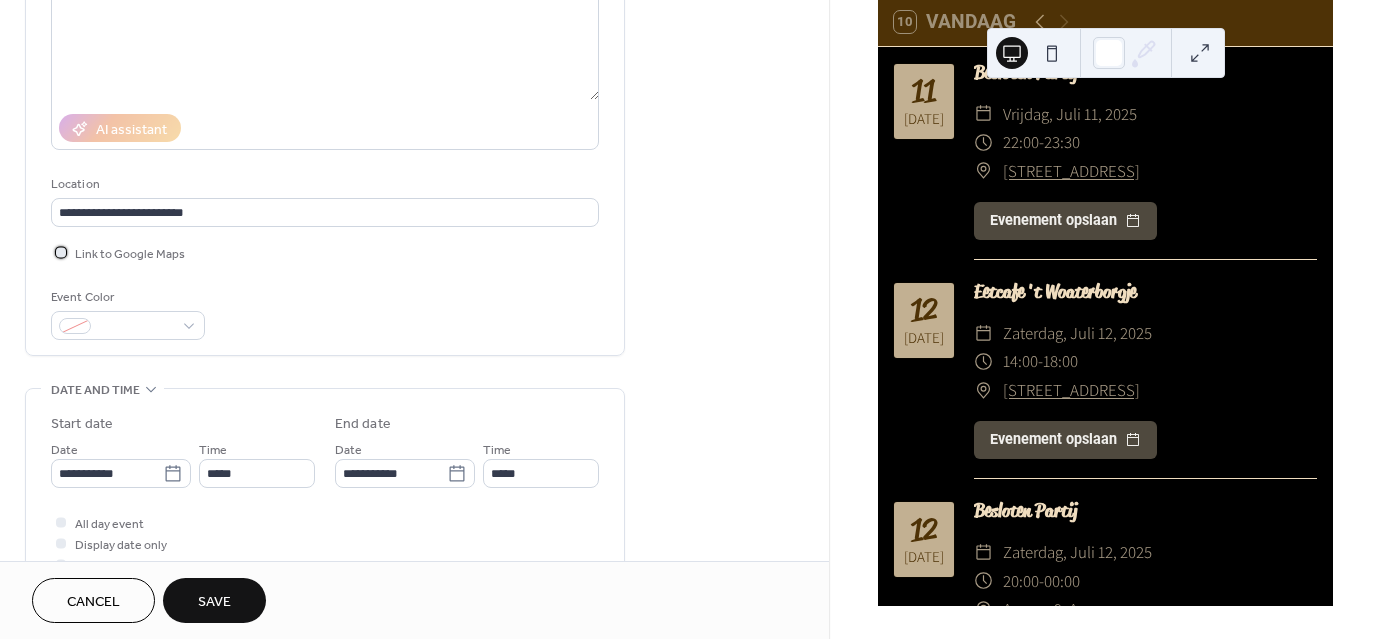 scroll, scrollTop: 283, scrollLeft: 0, axis: vertical 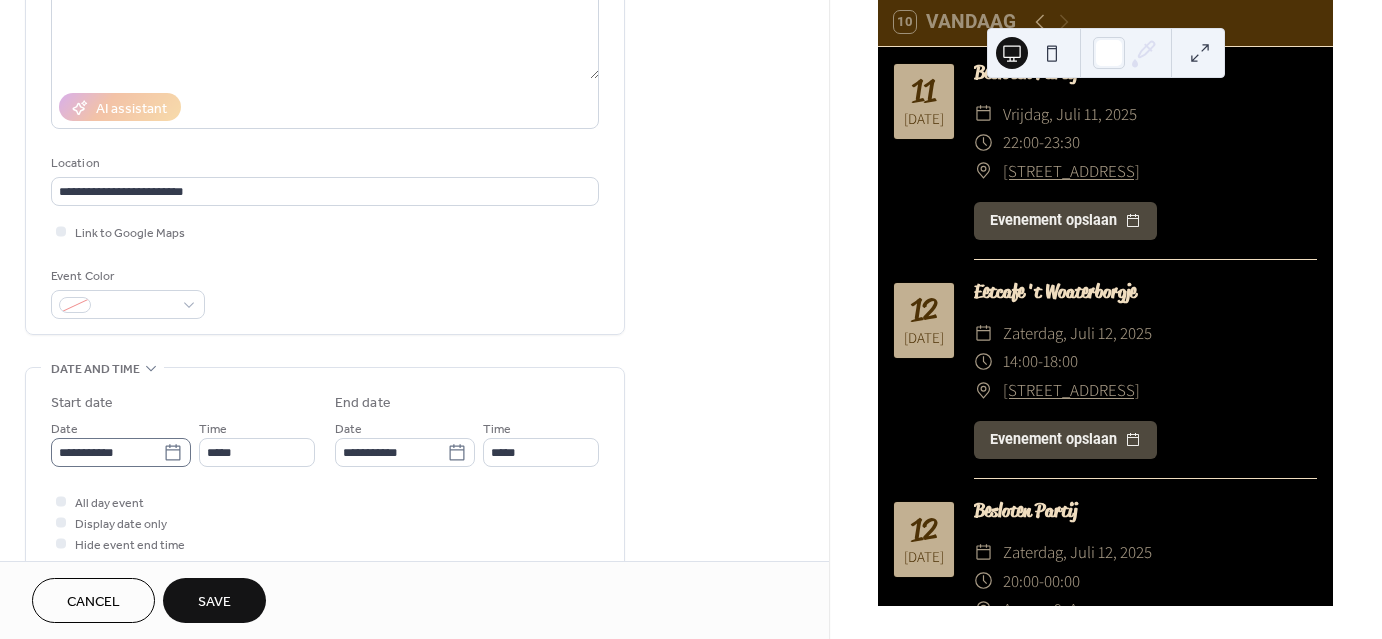 click 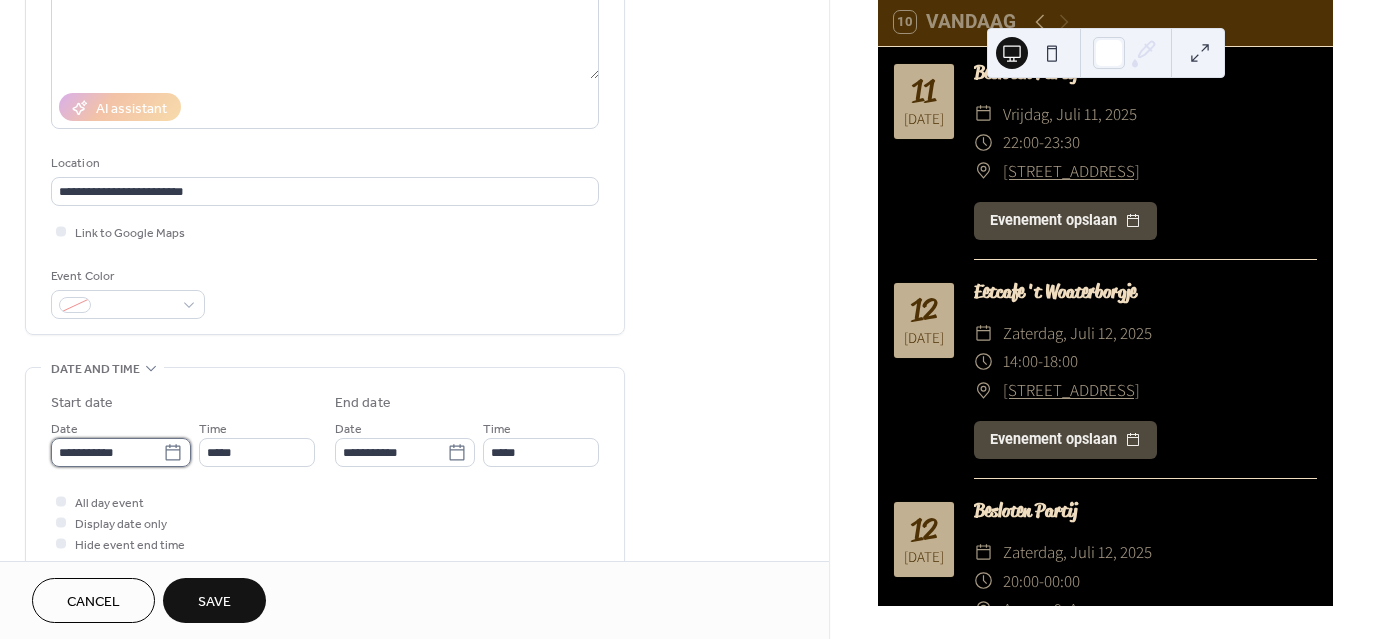 click on "**********" at bounding box center (107, 452) 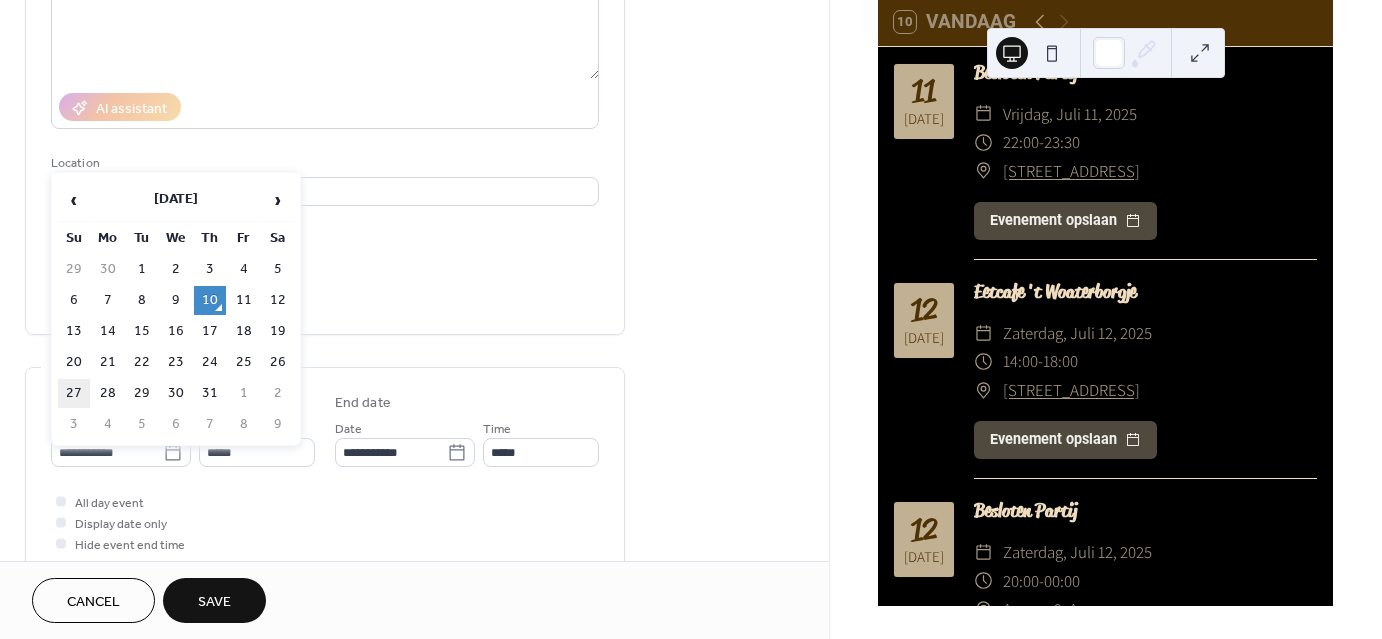 click on "27" at bounding box center (74, 393) 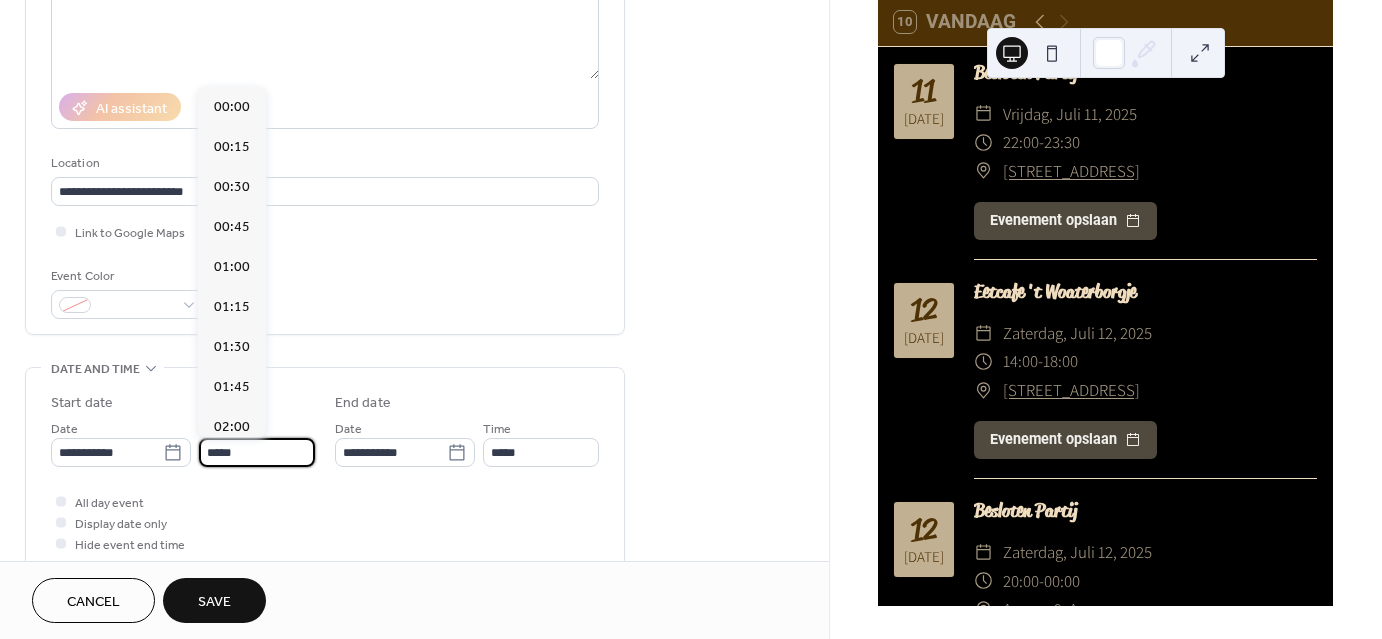 scroll, scrollTop: 1929, scrollLeft: 0, axis: vertical 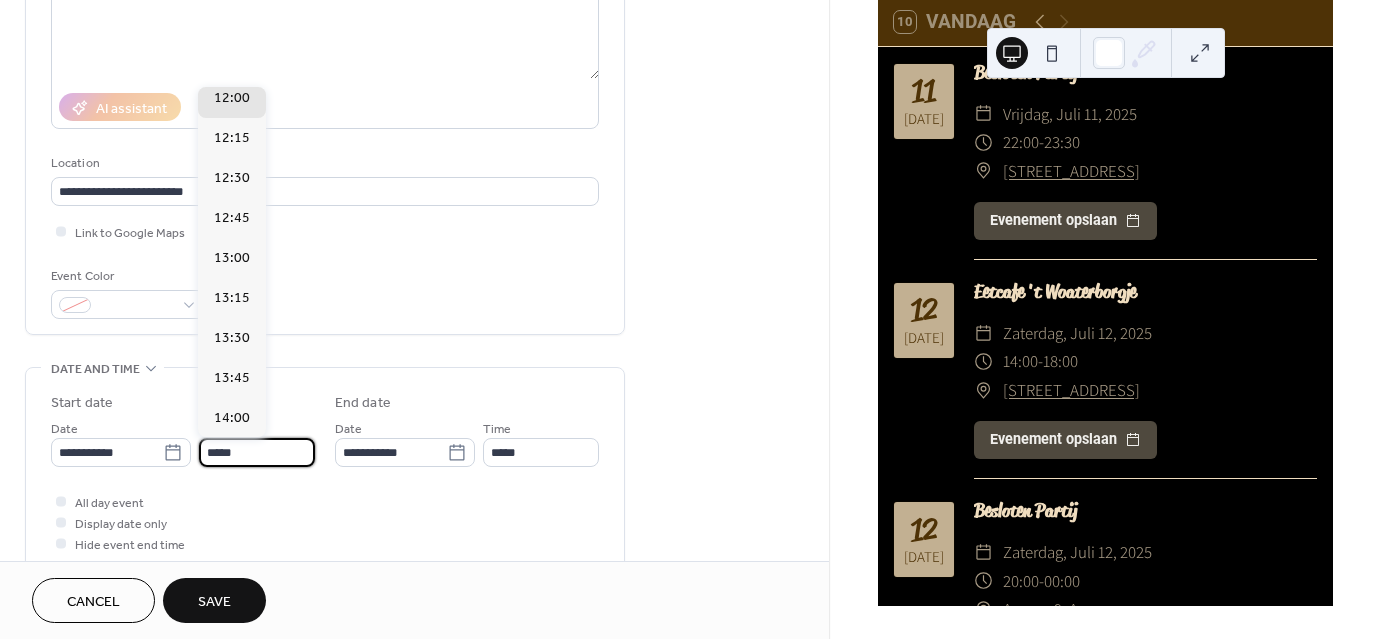 click on "*****" at bounding box center (257, 452) 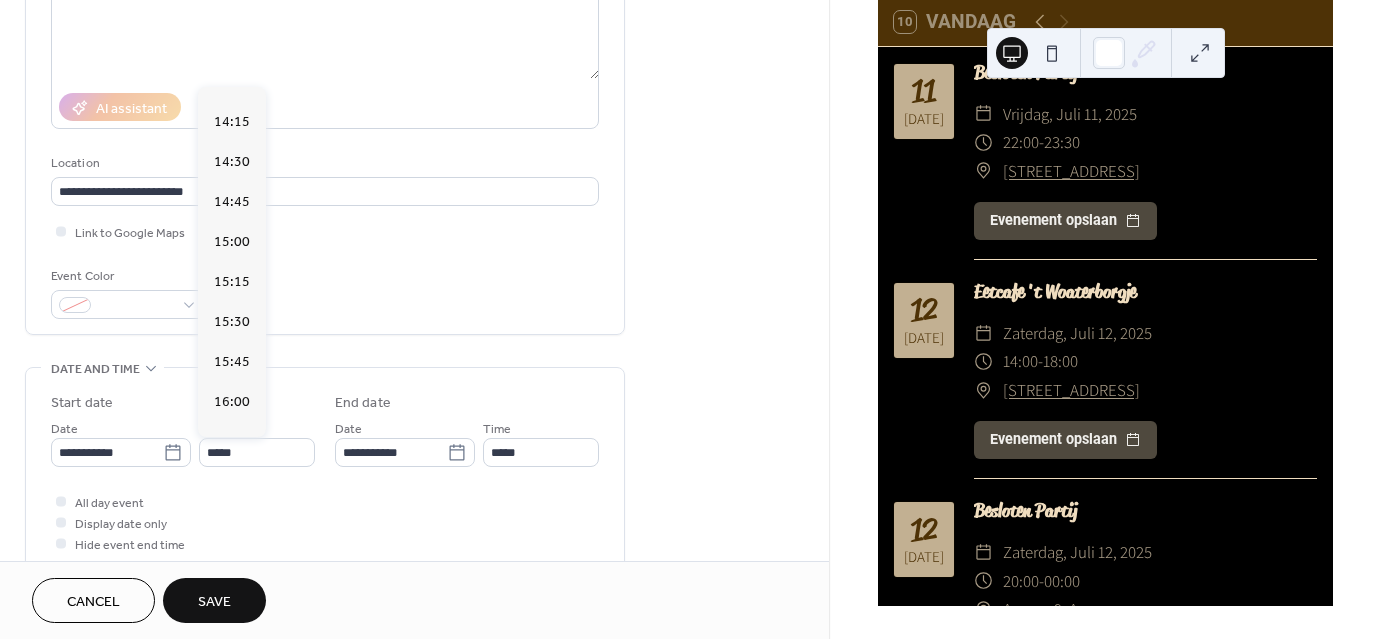scroll, scrollTop: 2274, scrollLeft: 0, axis: vertical 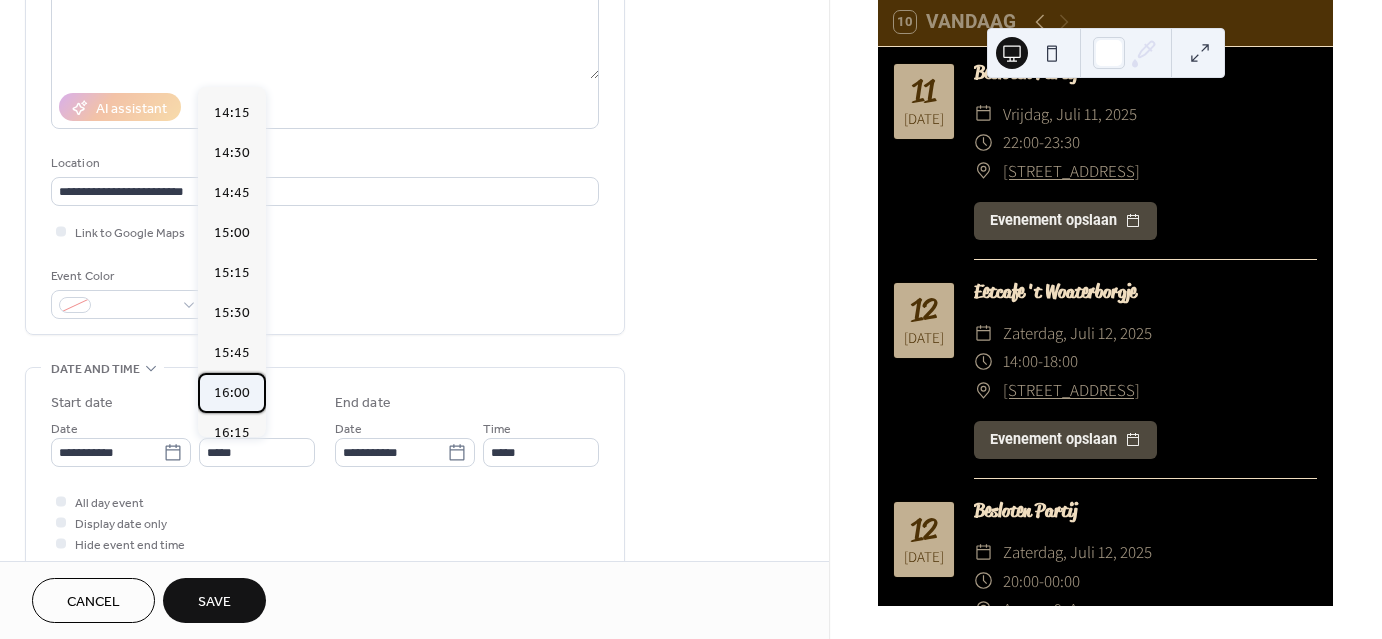 click on "16:00" at bounding box center [232, 393] 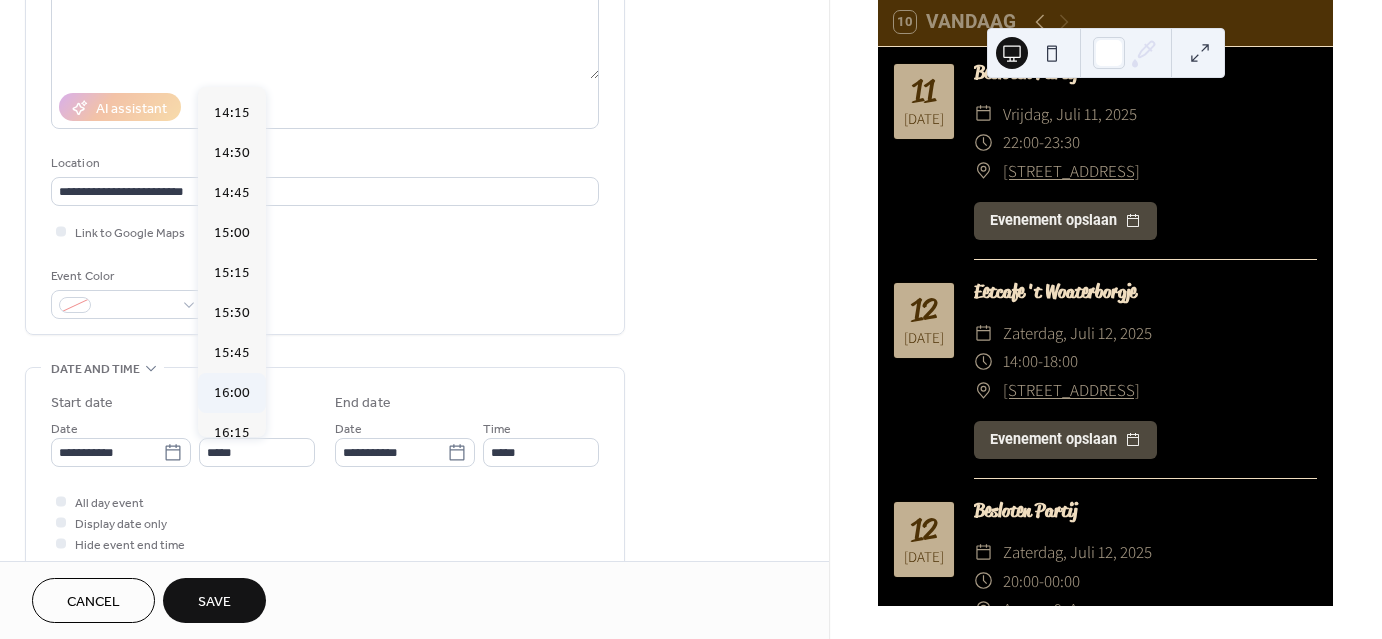 type on "*****" 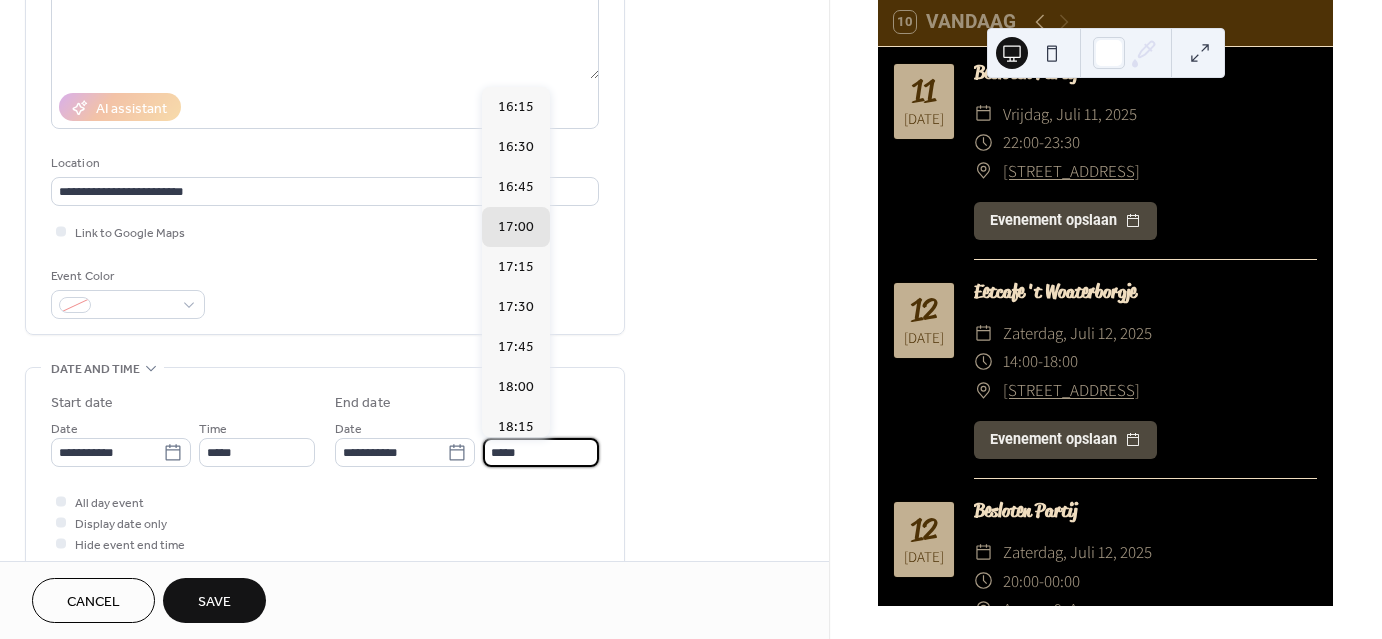 click on "*****" at bounding box center [541, 452] 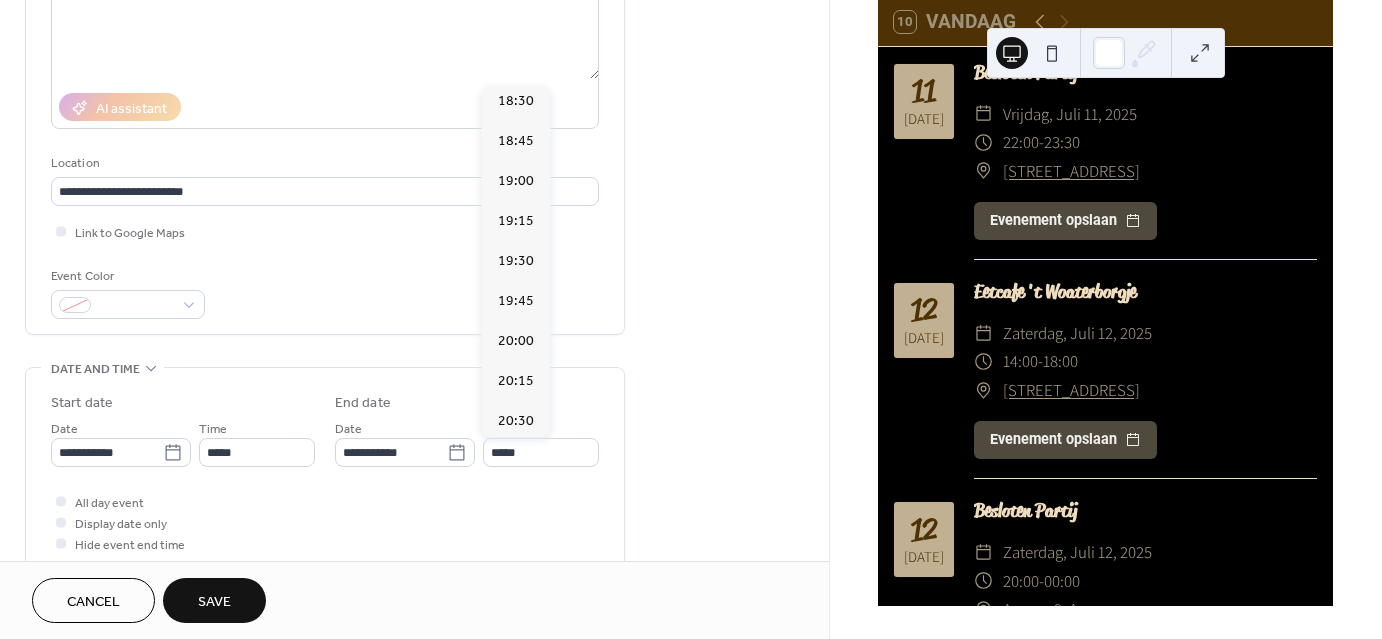 scroll, scrollTop: 376, scrollLeft: 0, axis: vertical 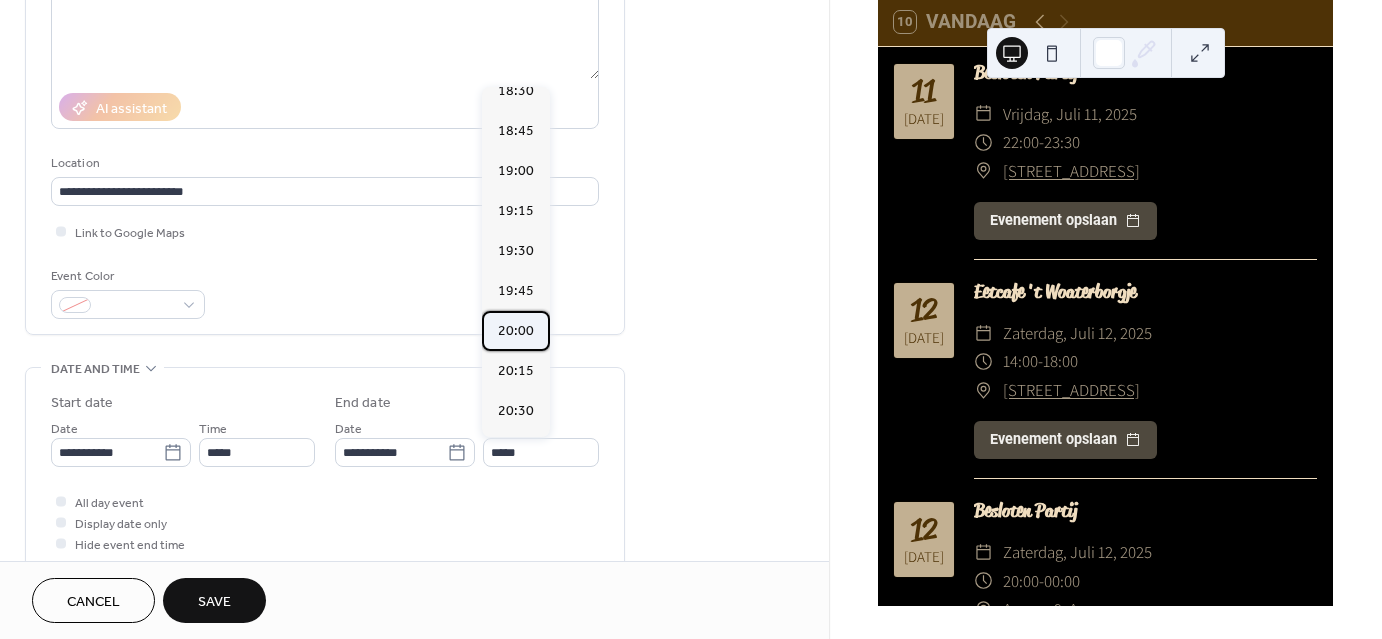 click on "20:00" at bounding box center (516, 331) 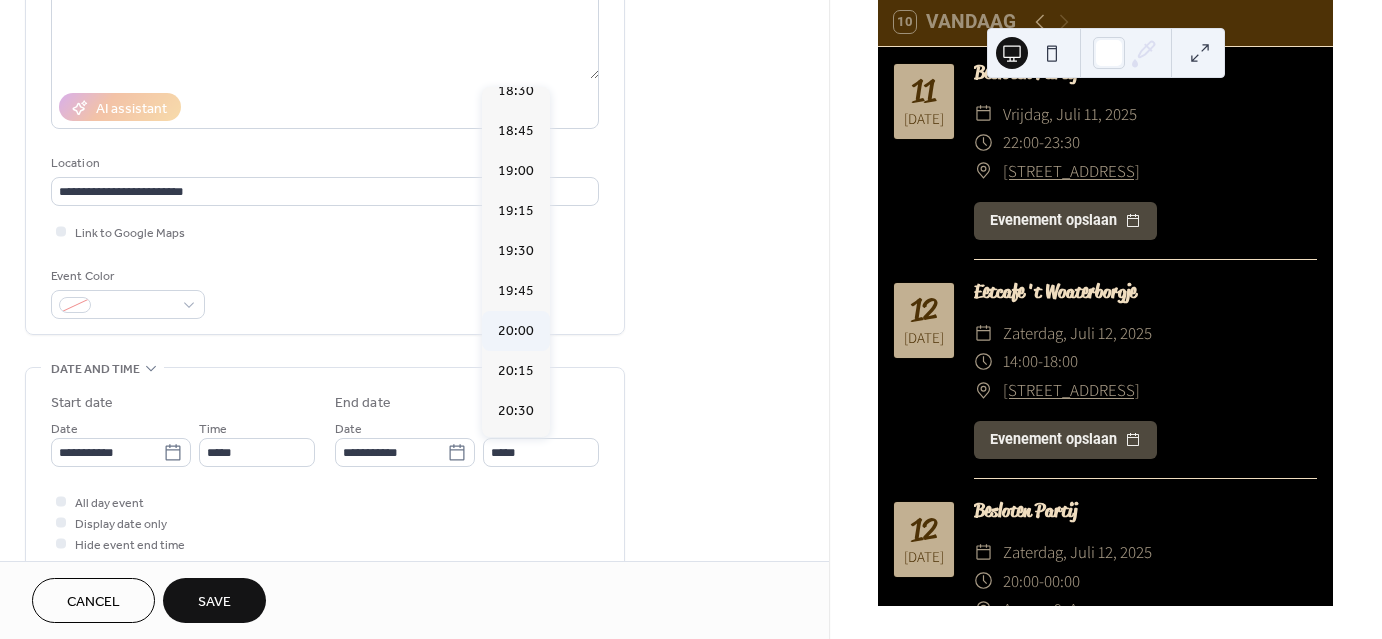 type on "*****" 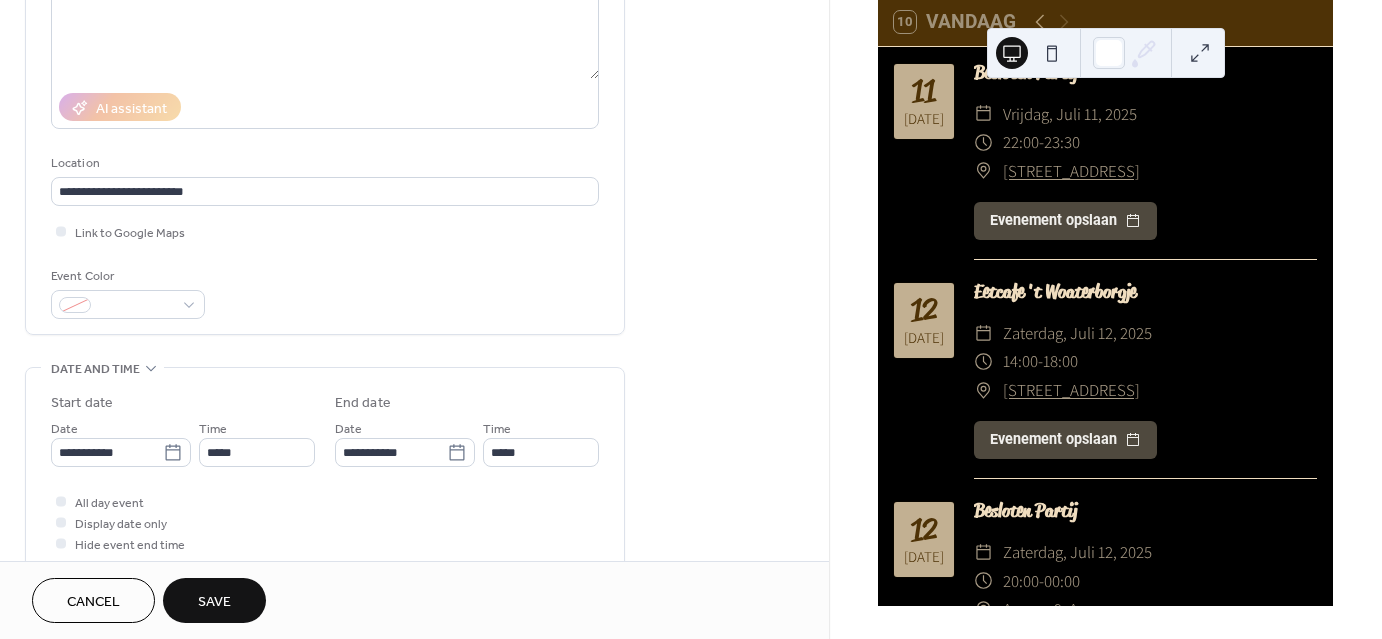 click on "Save" at bounding box center (214, 602) 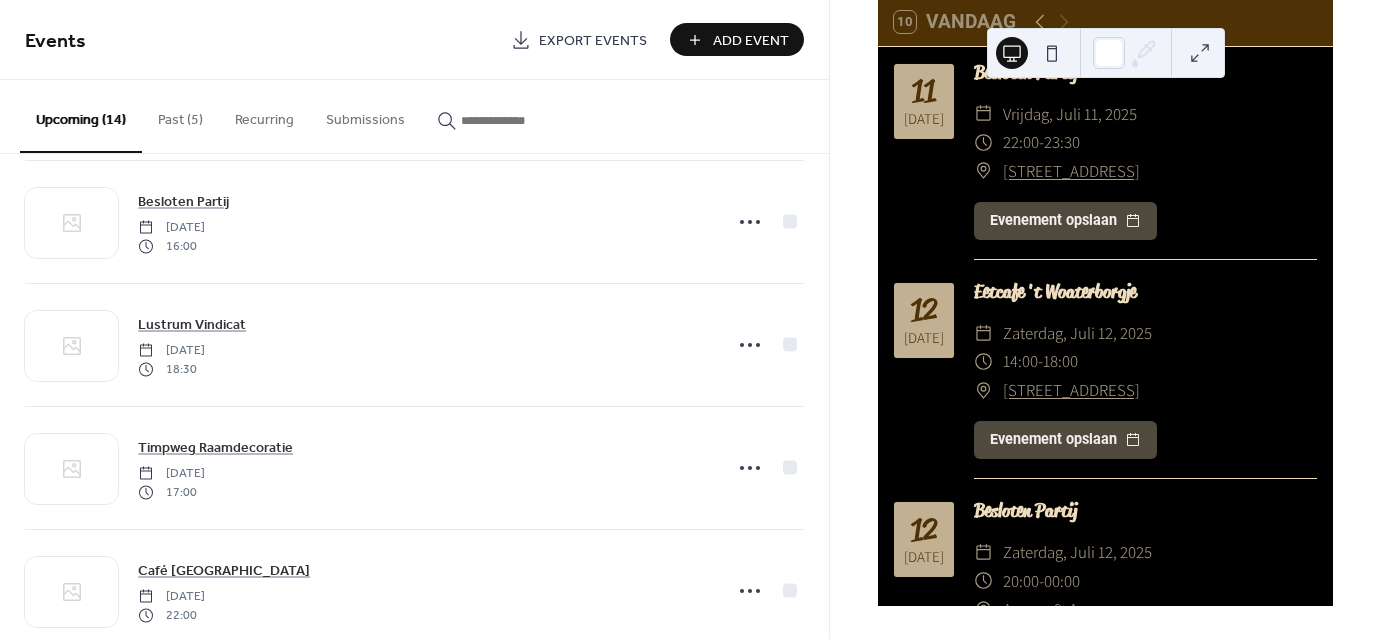 scroll, scrollTop: 0, scrollLeft: 0, axis: both 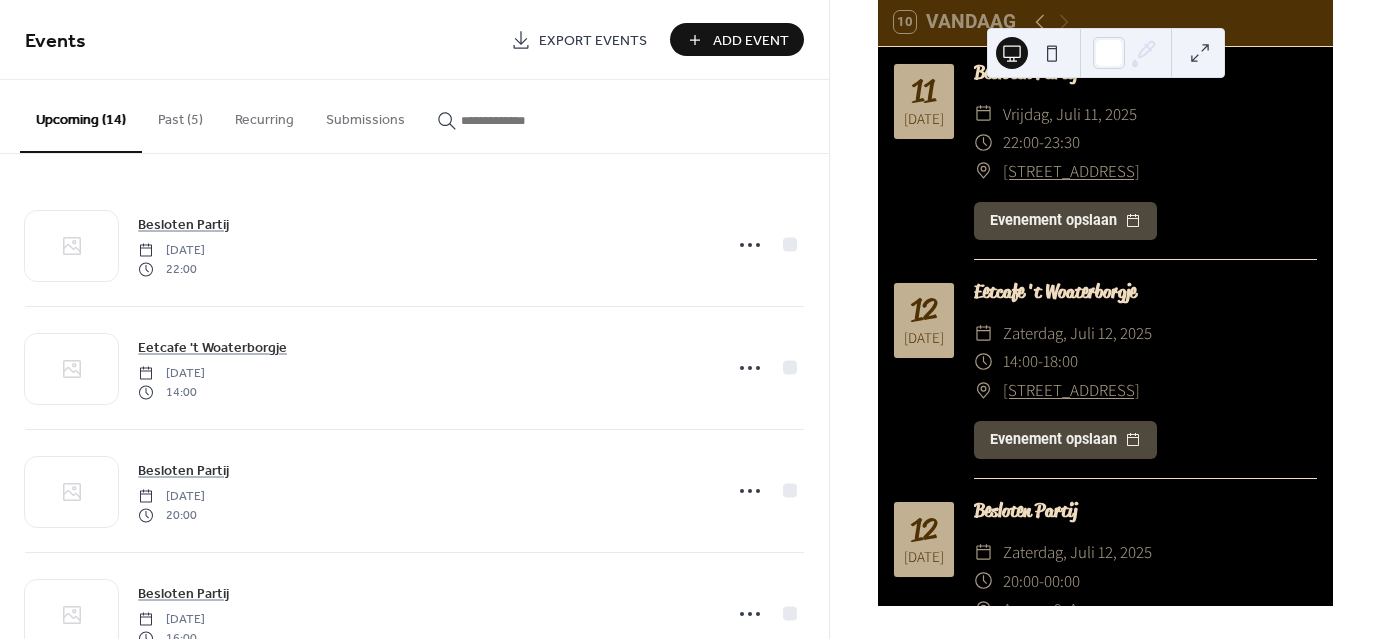 click on "Add Event" at bounding box center (737, 39) 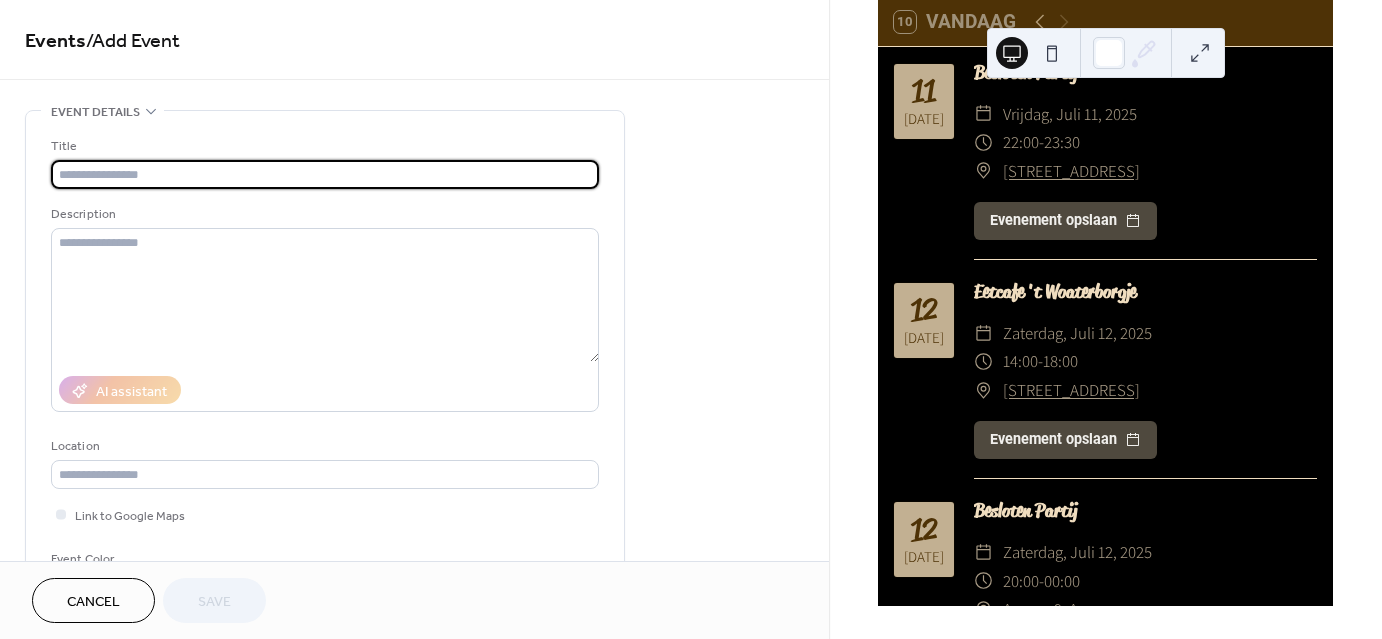 paste on "**********" 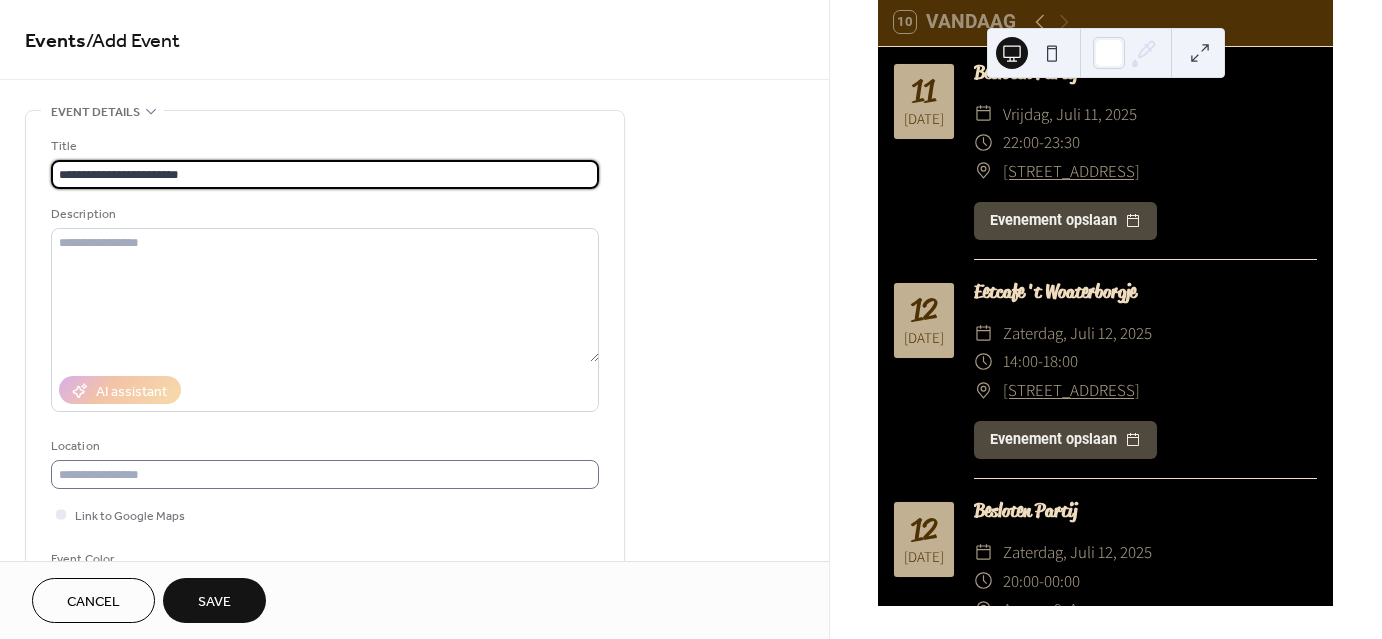 type on "**********" 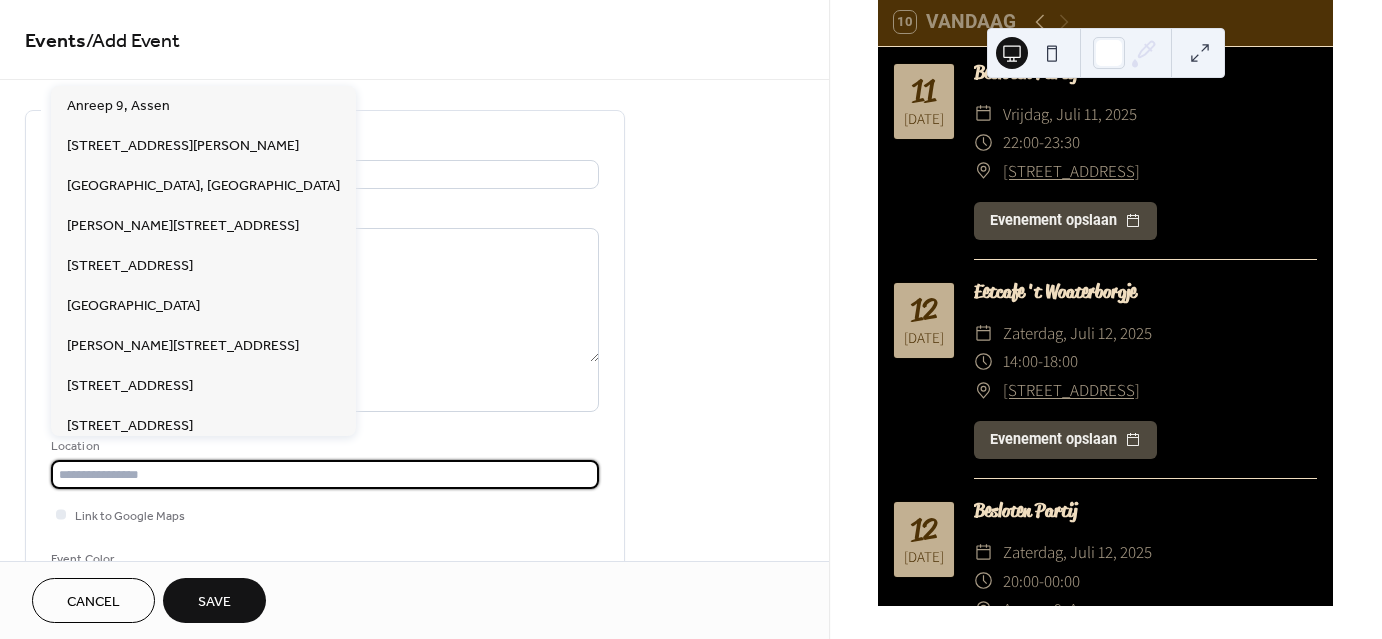 click at bounding box center [325, 474] 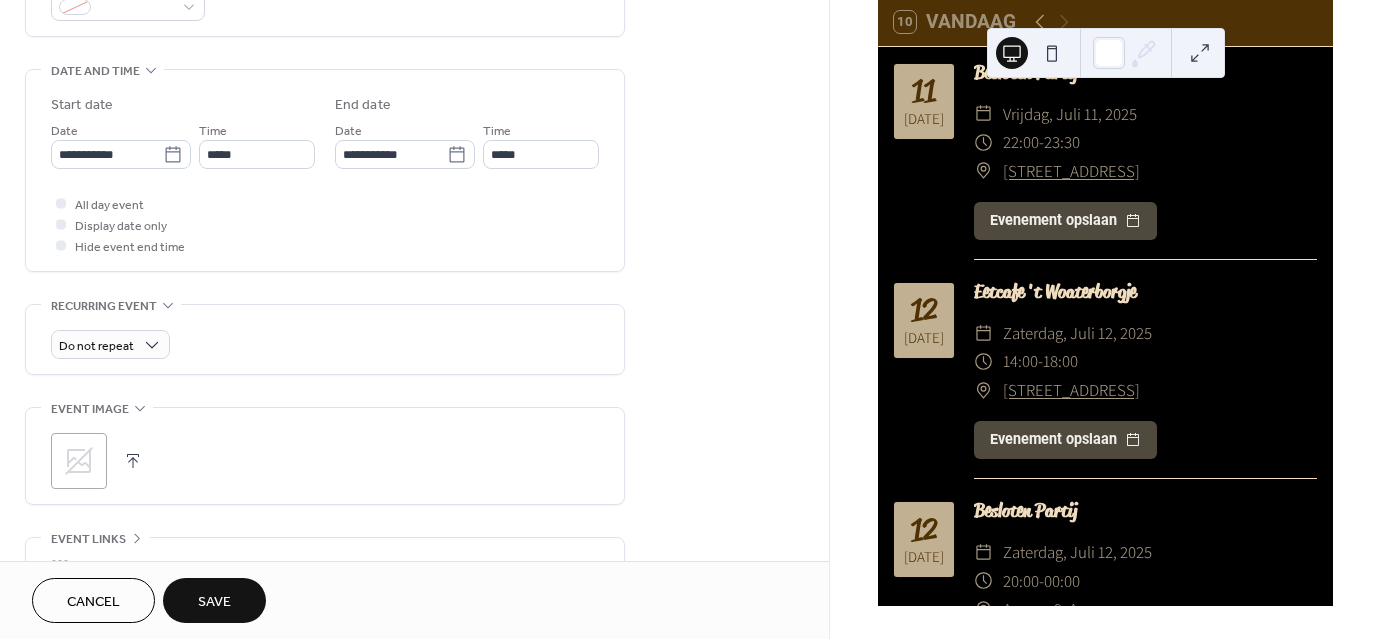 scroll, scrollTop: 578, scrollLeft: 0, axis: vertical 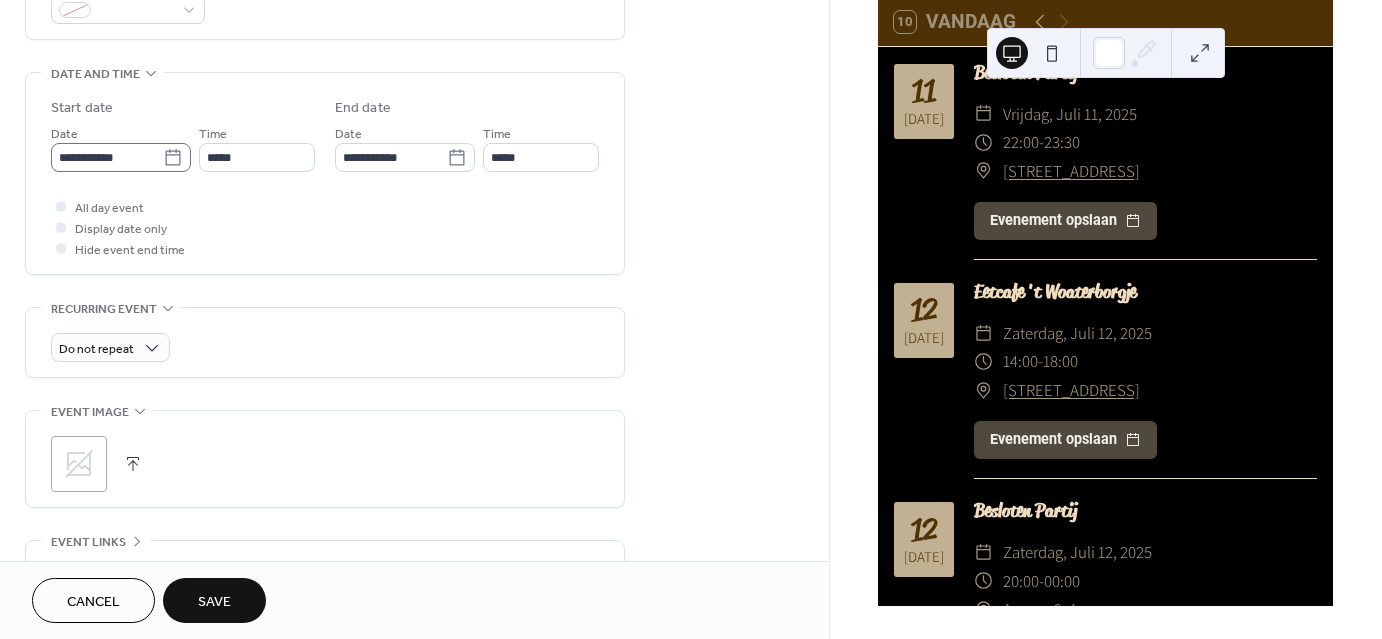 type on "**********" 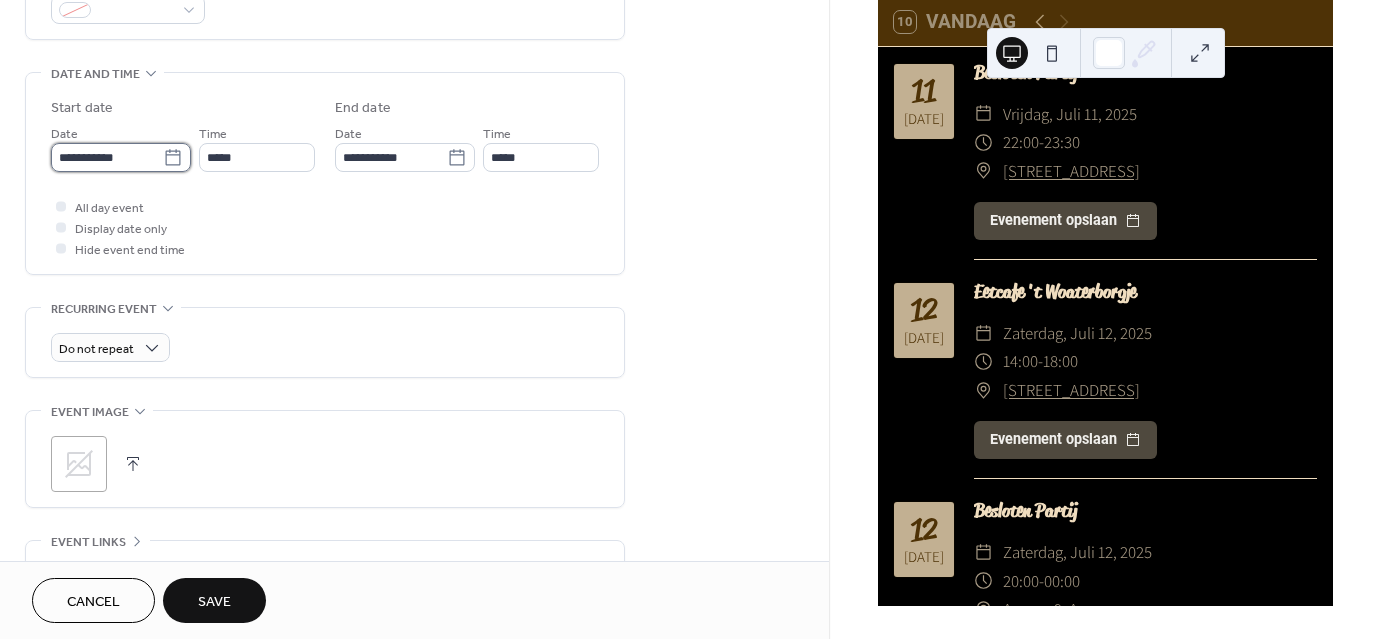 click on "**********" at bounding box center [107, 157] 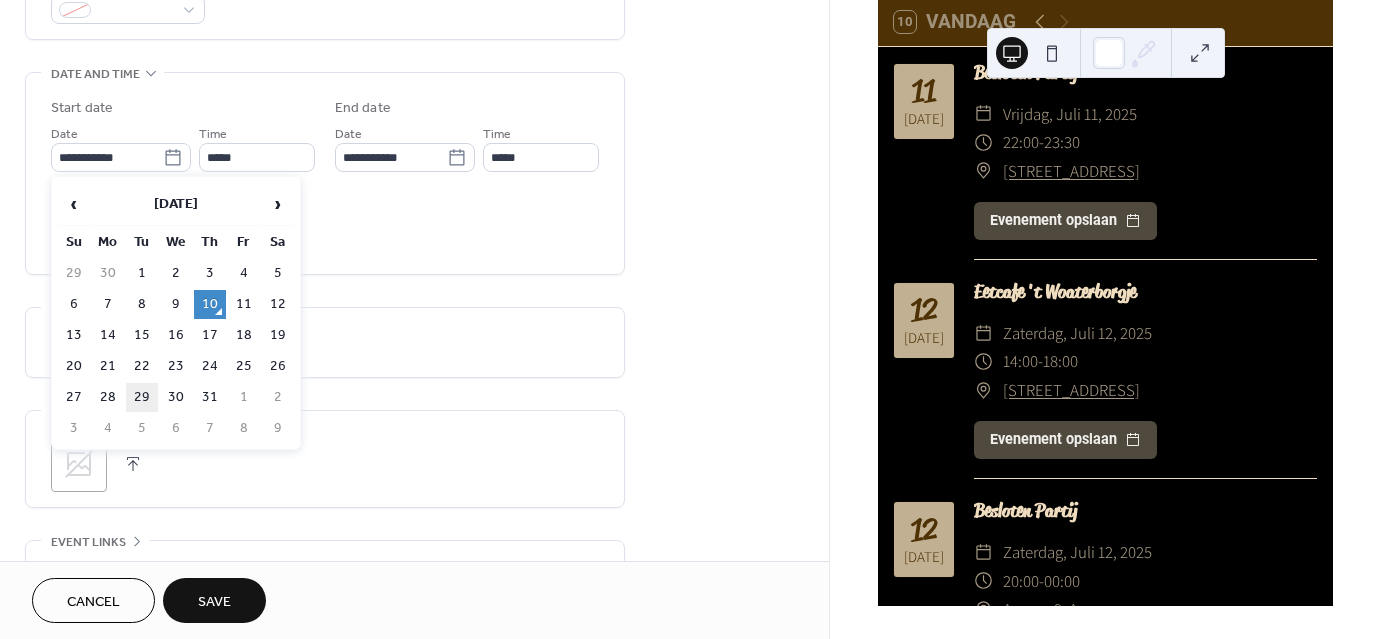click on "29" at bounding box center (142, 397) 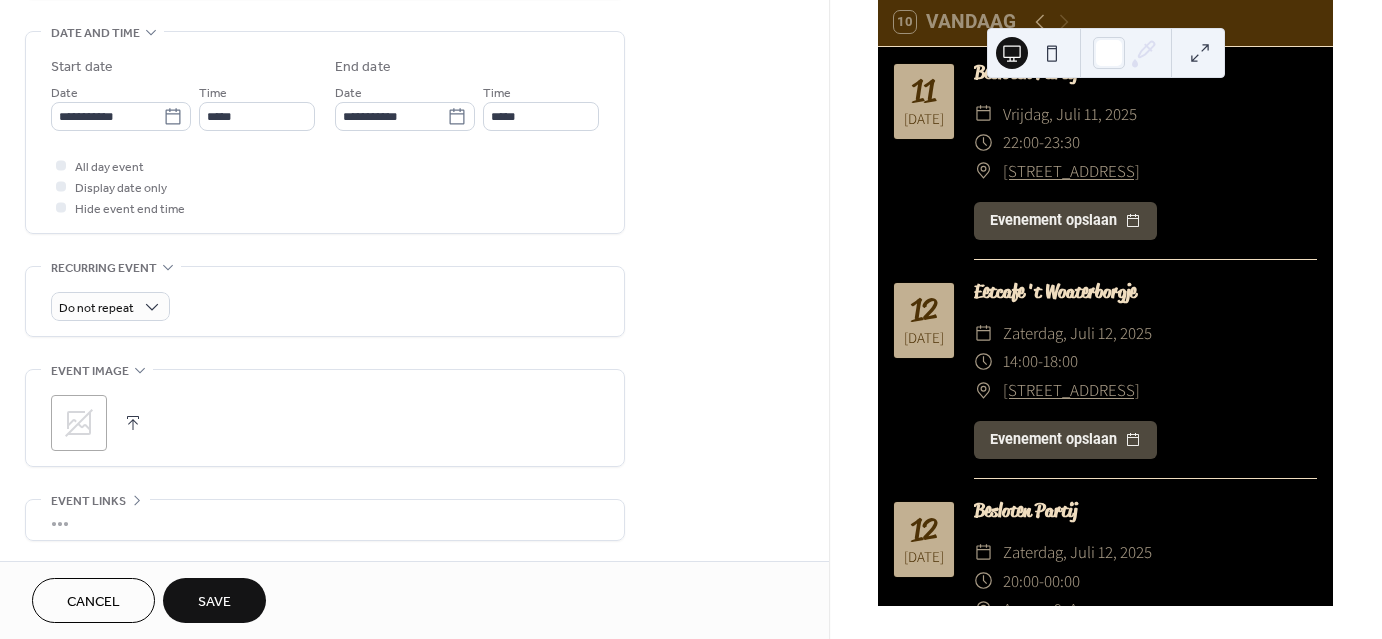 scroll, scrollTop: 604, scrollLeft: 0, axis: vertical 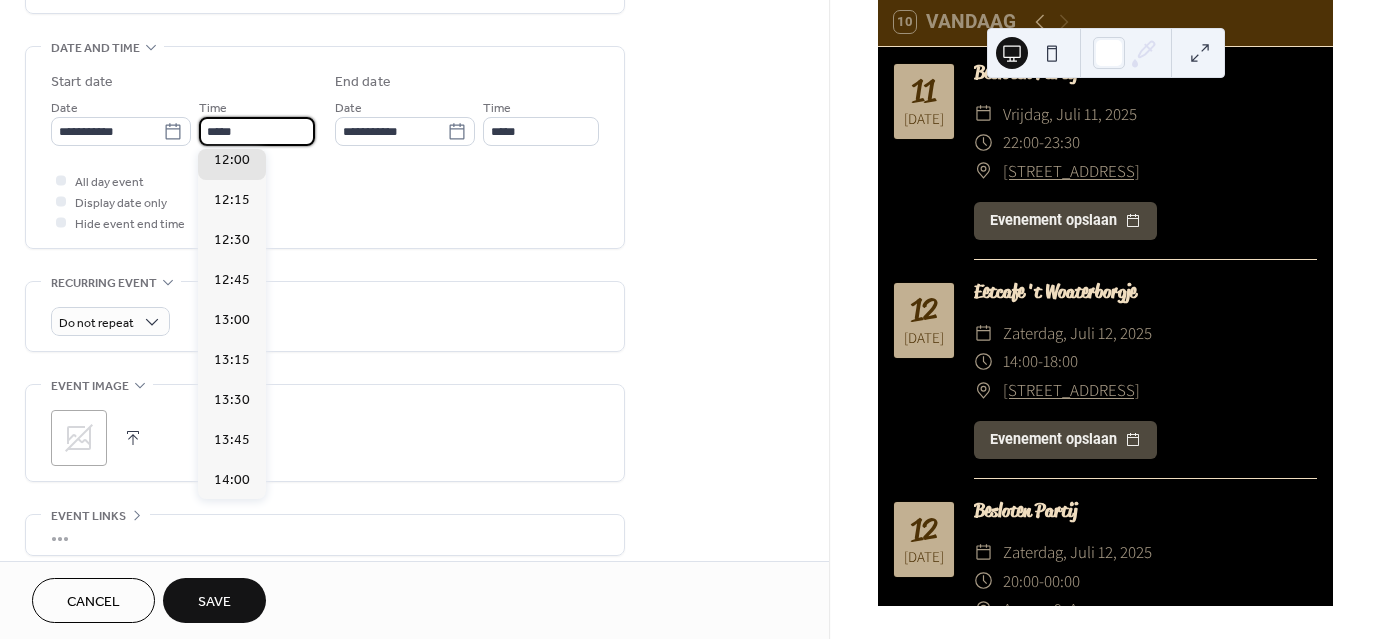 click on "*****" at bounding box center (257, 131) 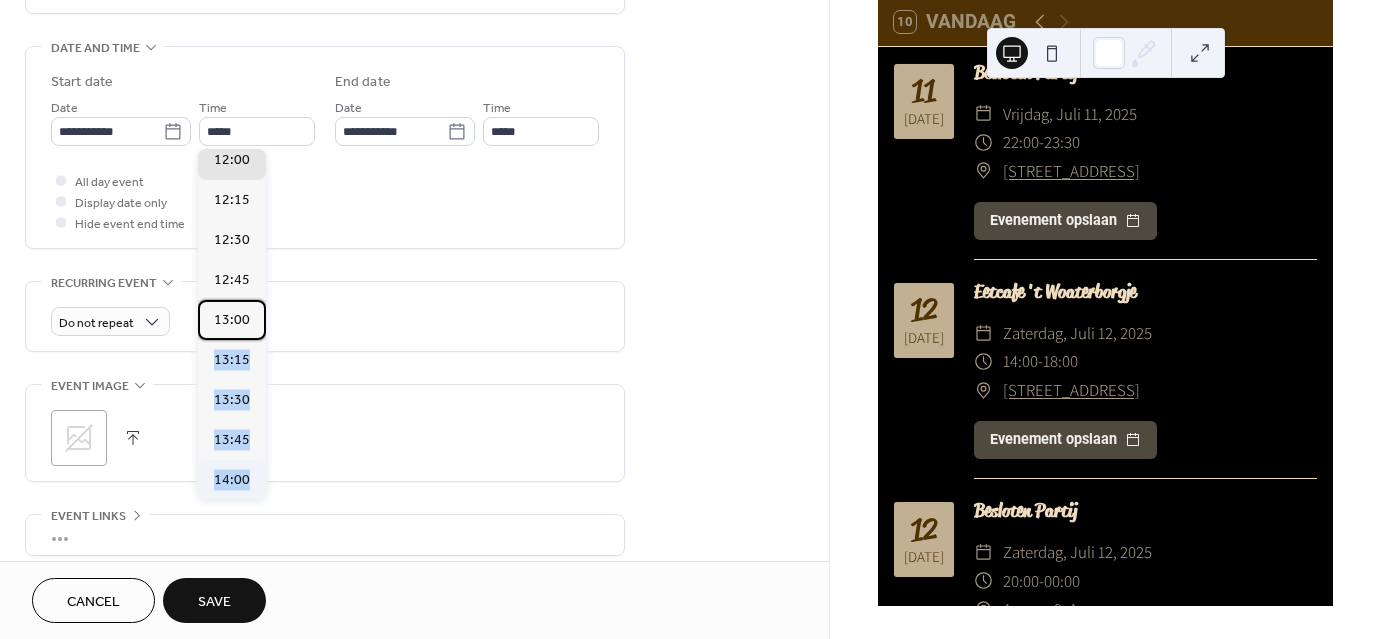 drag, startPoint x: 262, startPoint y: 342, endPoint x: 262, endPoint y: 474, distance: 132 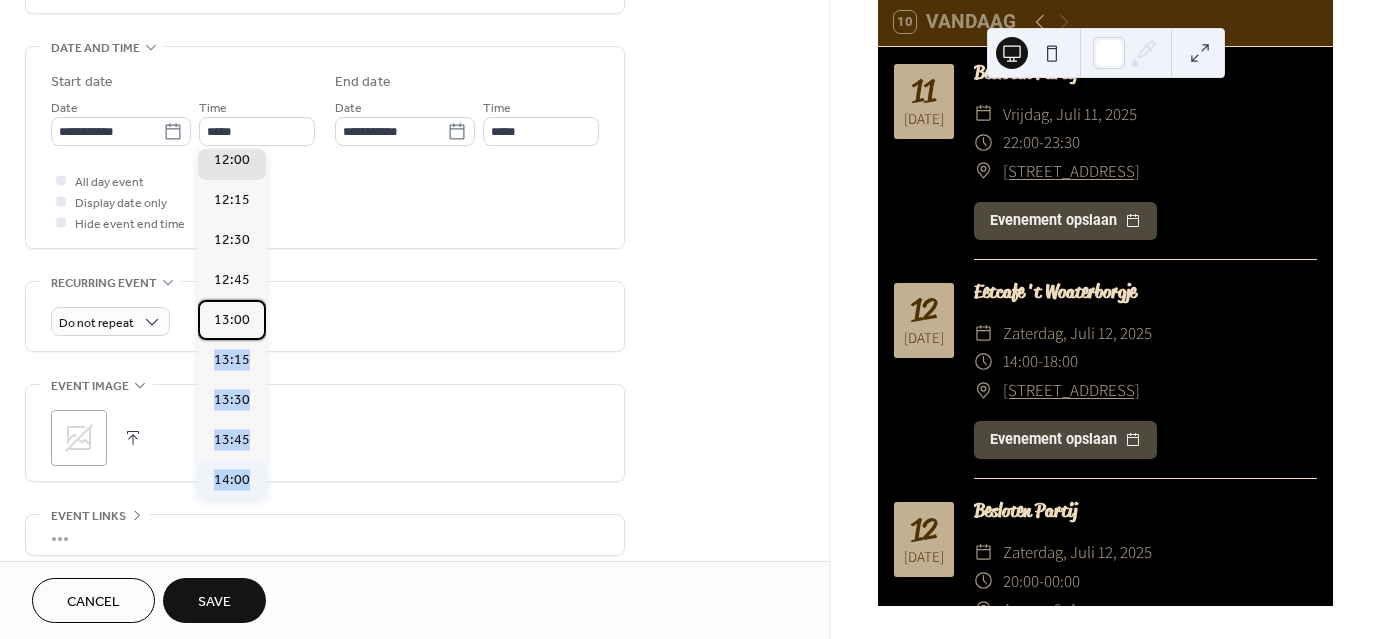click on "00:00 00:15 00:30 00:45 01:00 01:15 01:30 01:45 02:00 02:15 02:30 02:45 03:00 03:15 03:30 03:45 04:00 04:15 04:30 04:45 05:00 05:15 05:30 05:45 06:00 06:15 06:30 06:45 07:00 07:15 07:30 07:45 08:00 08:15 08:30 08:45 09:00 09:15 09:30 09:45 10:00 10:15 10:30 10:45 11:00 11:15 11:30 11:45 12:00 12:15 12:30 12:45 13:00 13:15 13:30 13:45 14:00 14:15 14:30 14:45 15:00 15:15 15:30 15:45 16:00 16:15 16:30 16:45 17:00 17:15 17:30 17:45 18:00 18:15 18:30 18:45 19:00 19:15 19:30 19:45 20:00 20:15 20:30 20:45 21:00 21:15 21:30 21:45 22:00 22:15 22:30 22:45 23:00 23:15 23:30 23:45" at bounding box center [232, 324] 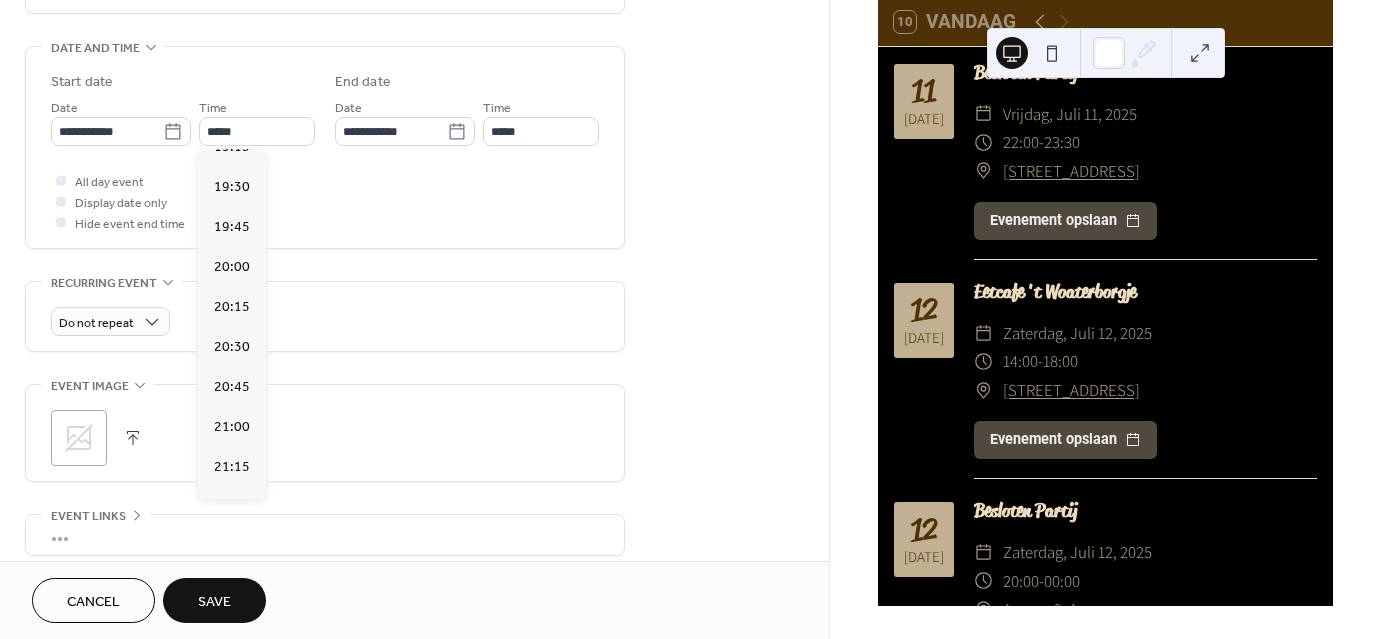 scroll, scrollTop: 3111, scrollLeft: 0, axis: vertical 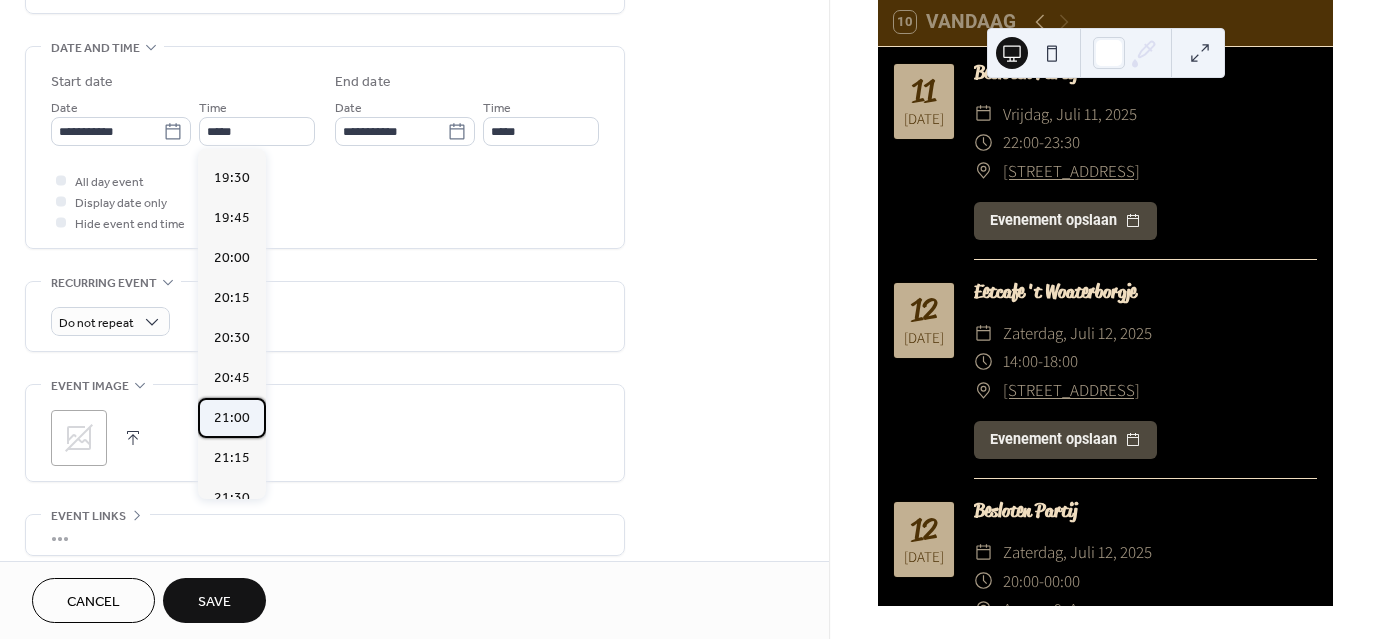 click on "21:00" at bounding box center [232, 418] 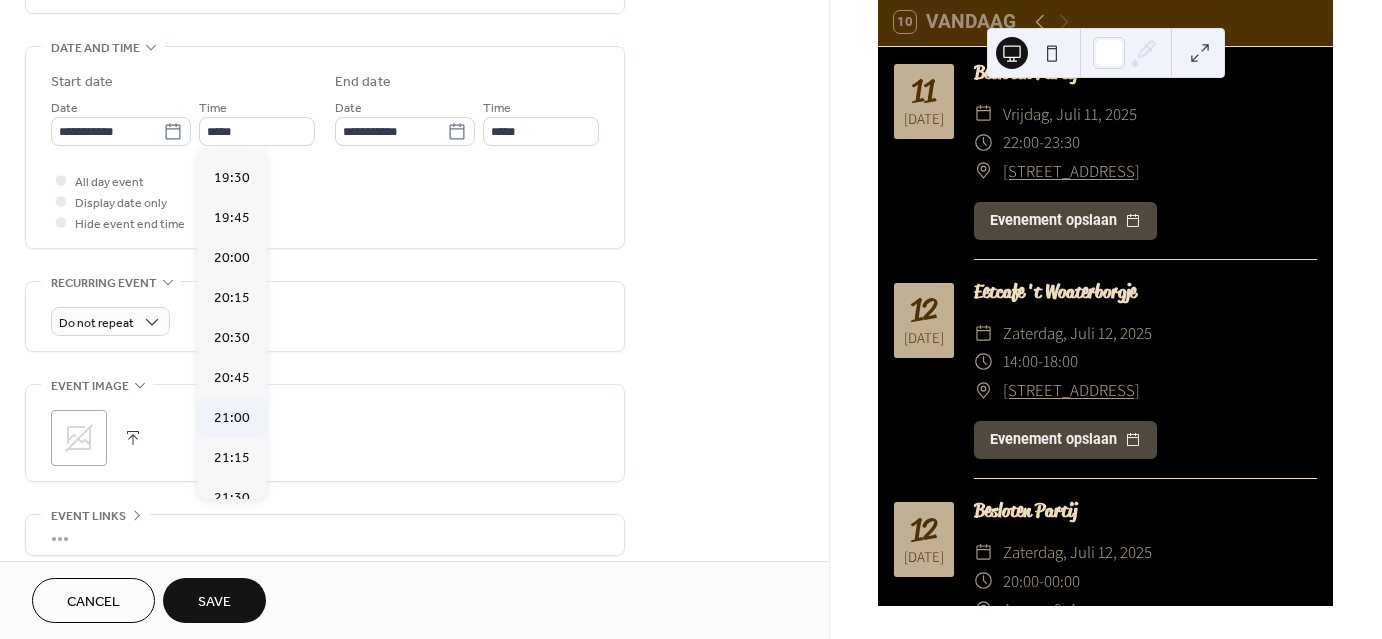 type on "*****" 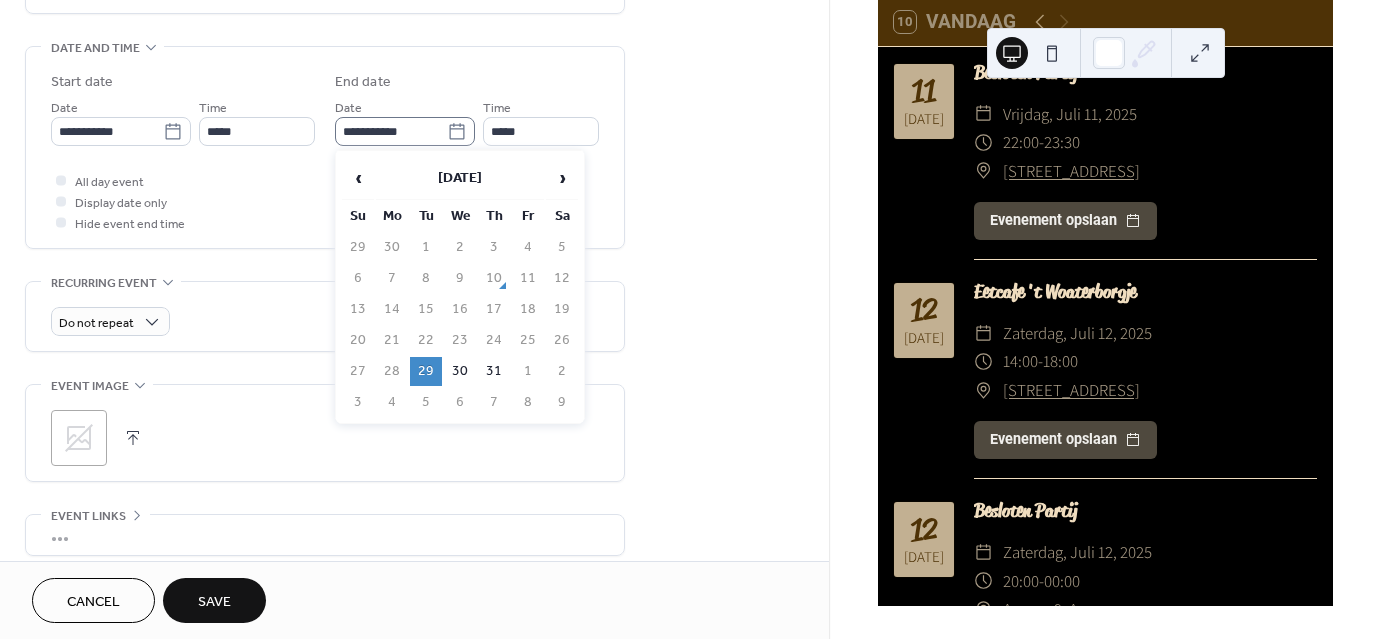click 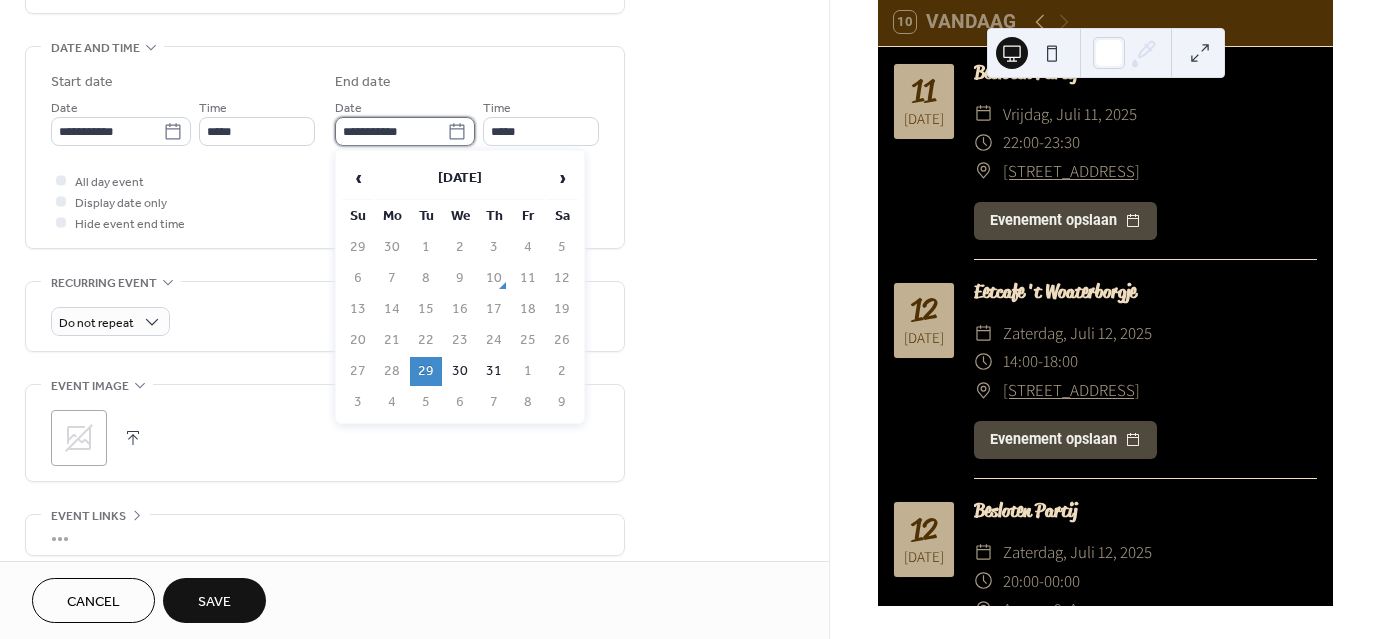 click on "**********" at bounding box center [391, 131] 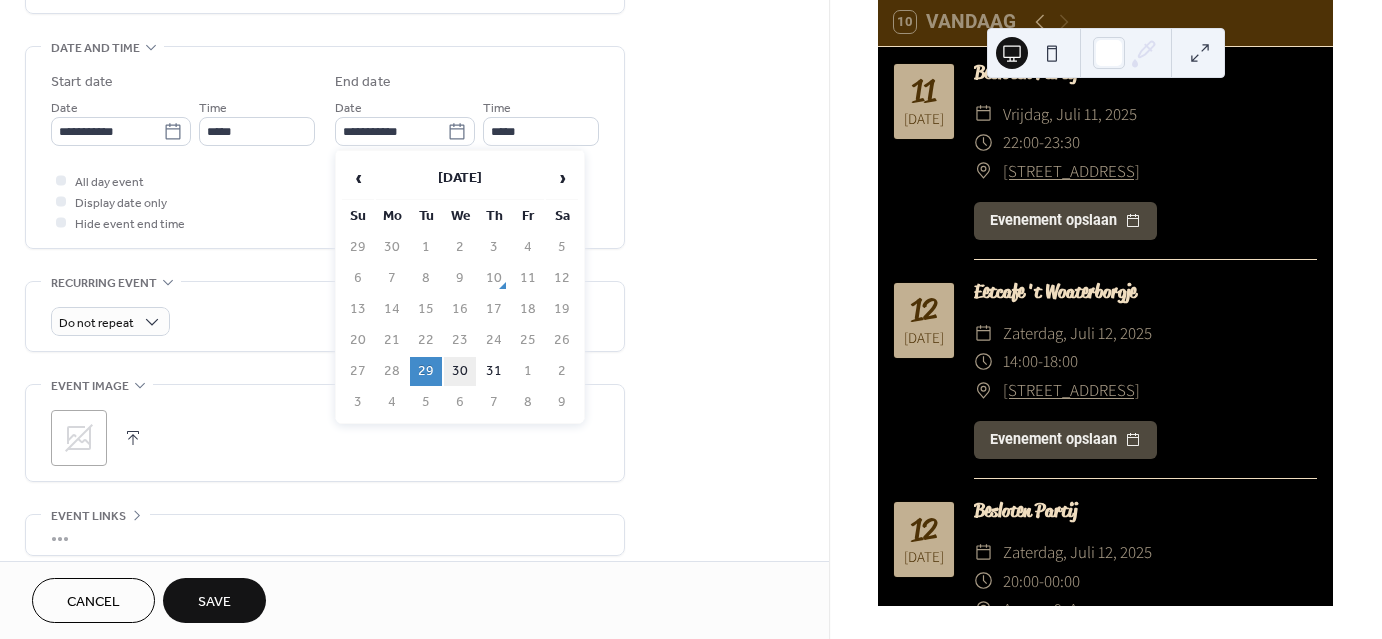 click on "30" at bounding box center [460, 371] 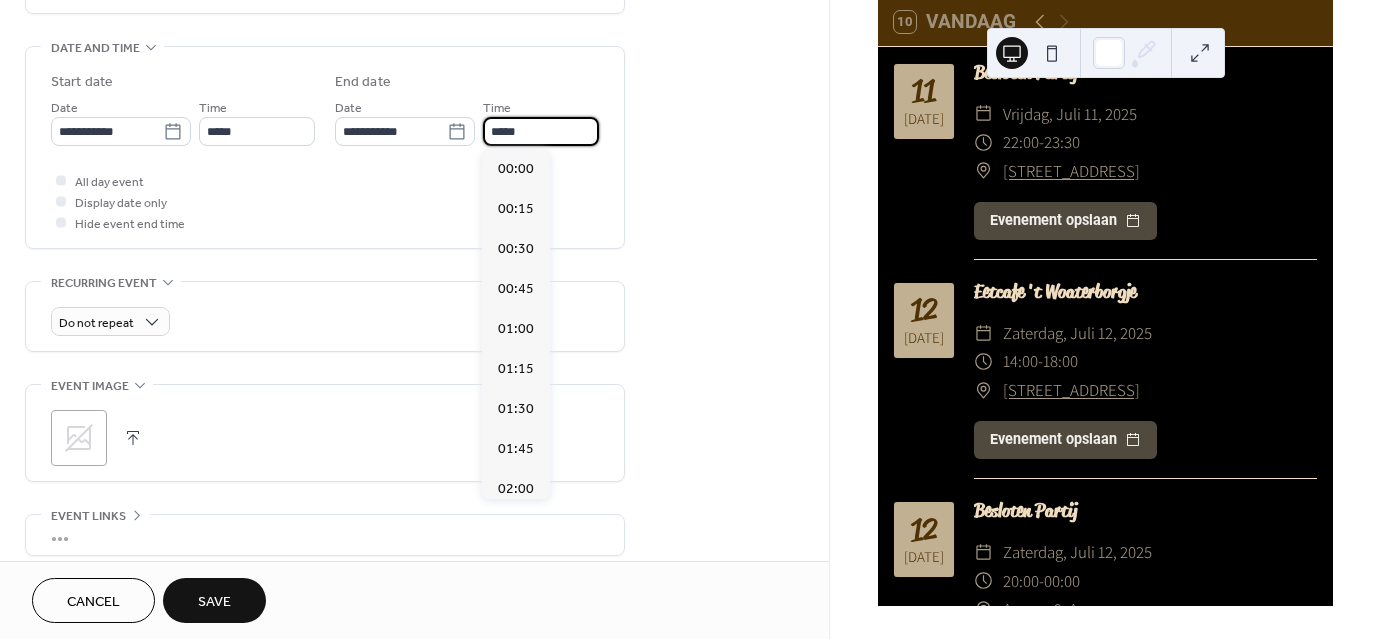 scroll, scrollTop: 3508, scrollLeft: 0, axis: vertical 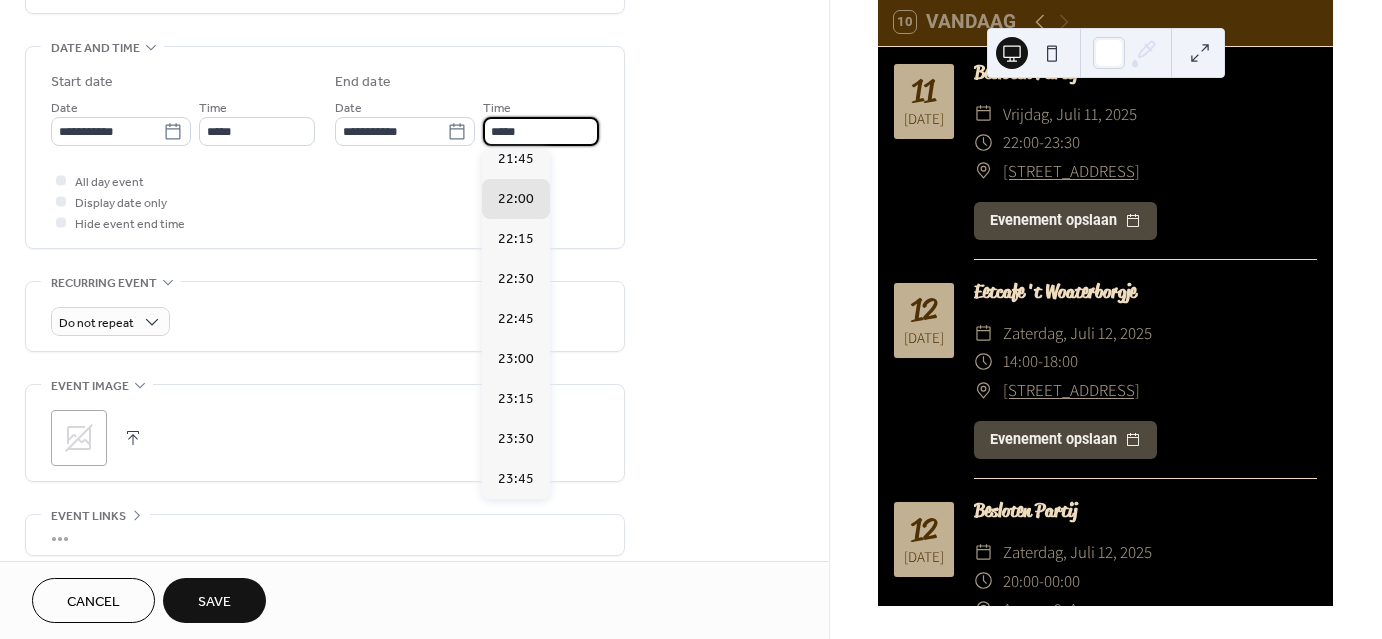 click on "*****" at bounding box center [541, 131] 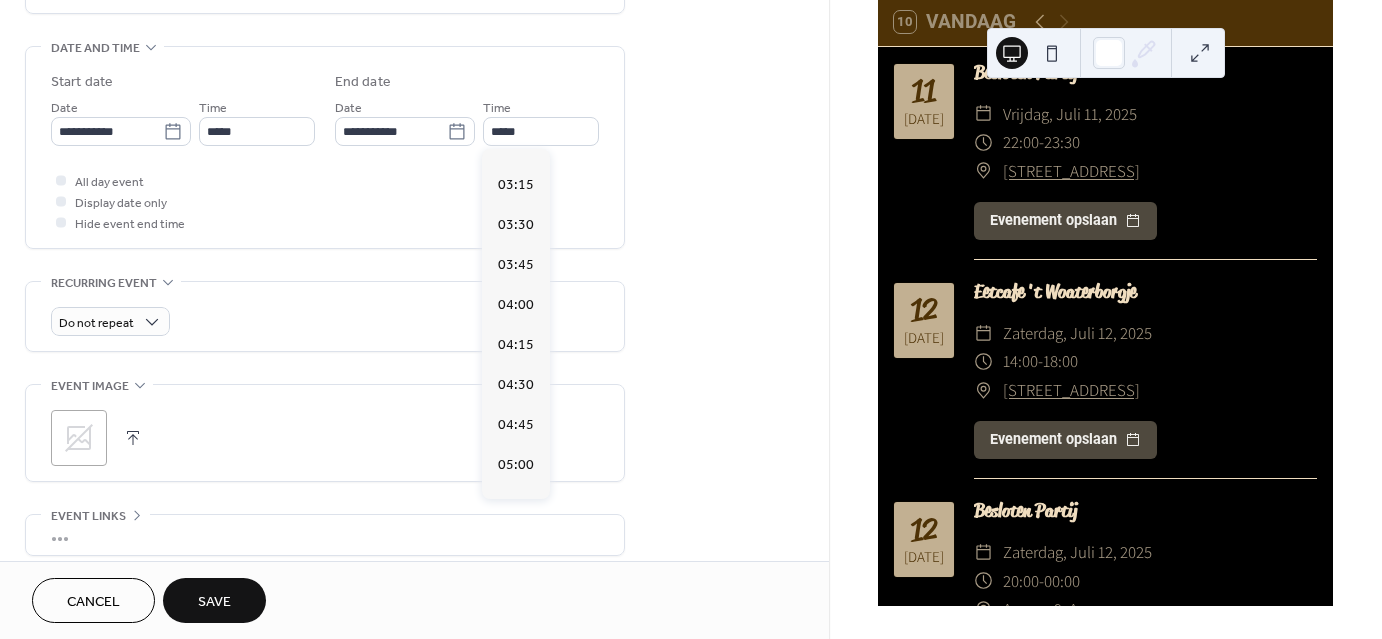 scroll, scrollTop: 0, scrollLeft: 0, axis: both 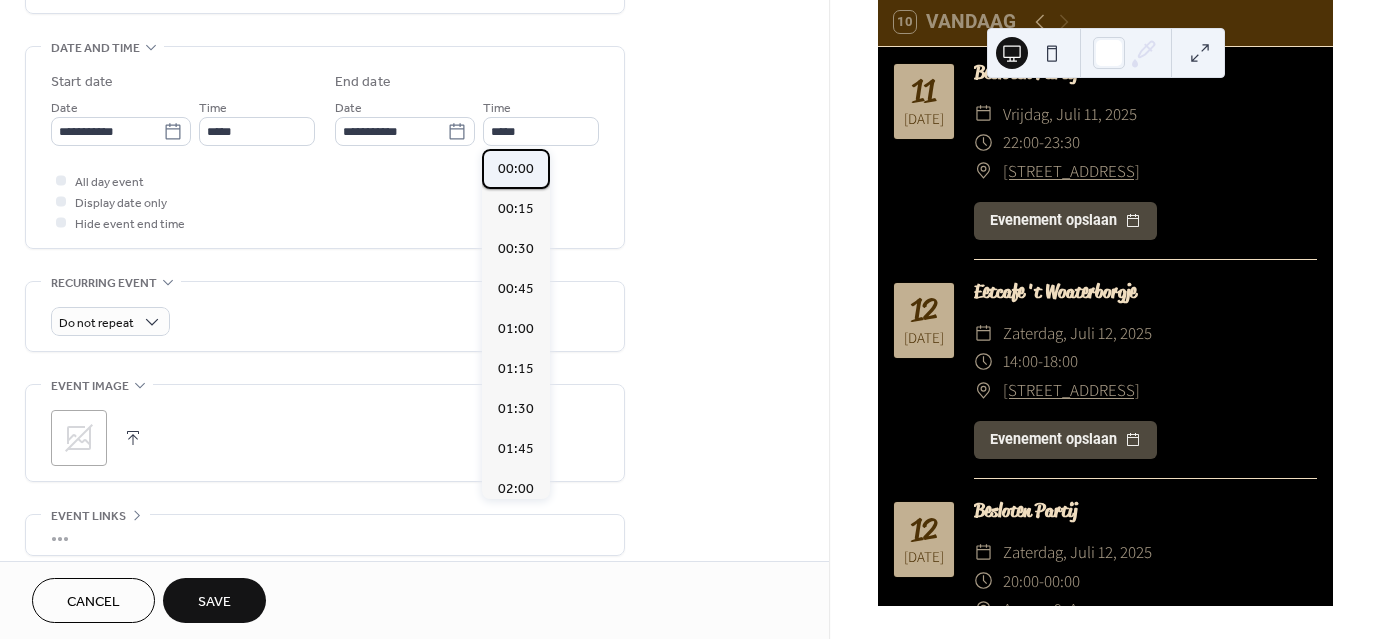 click on "00:00" at bounding box center [516, 169] 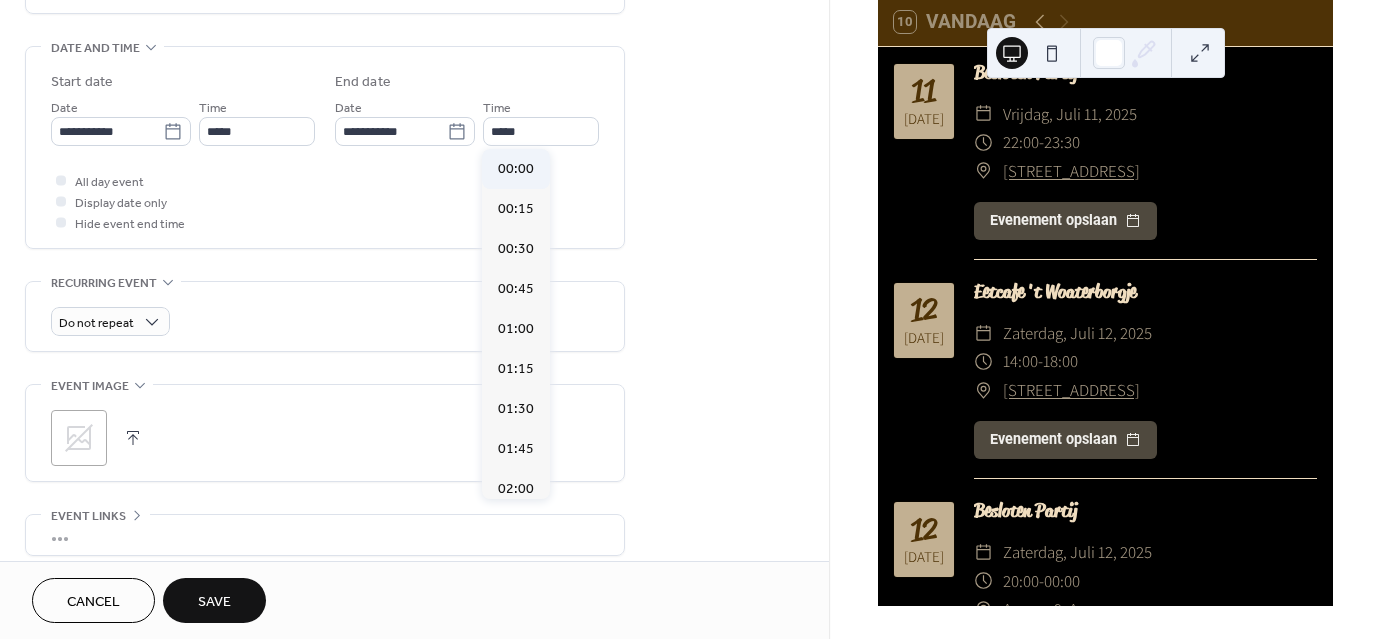 type on "*****" 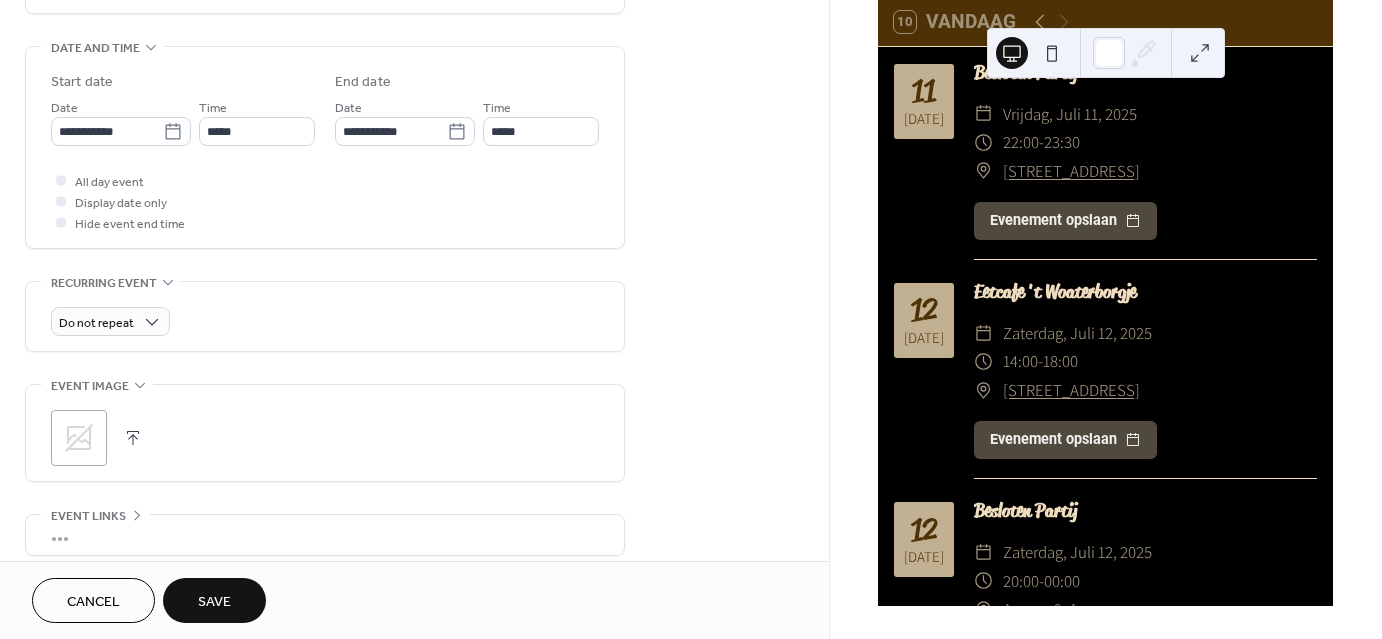 click on "Save" at bounding box center (214, 602) 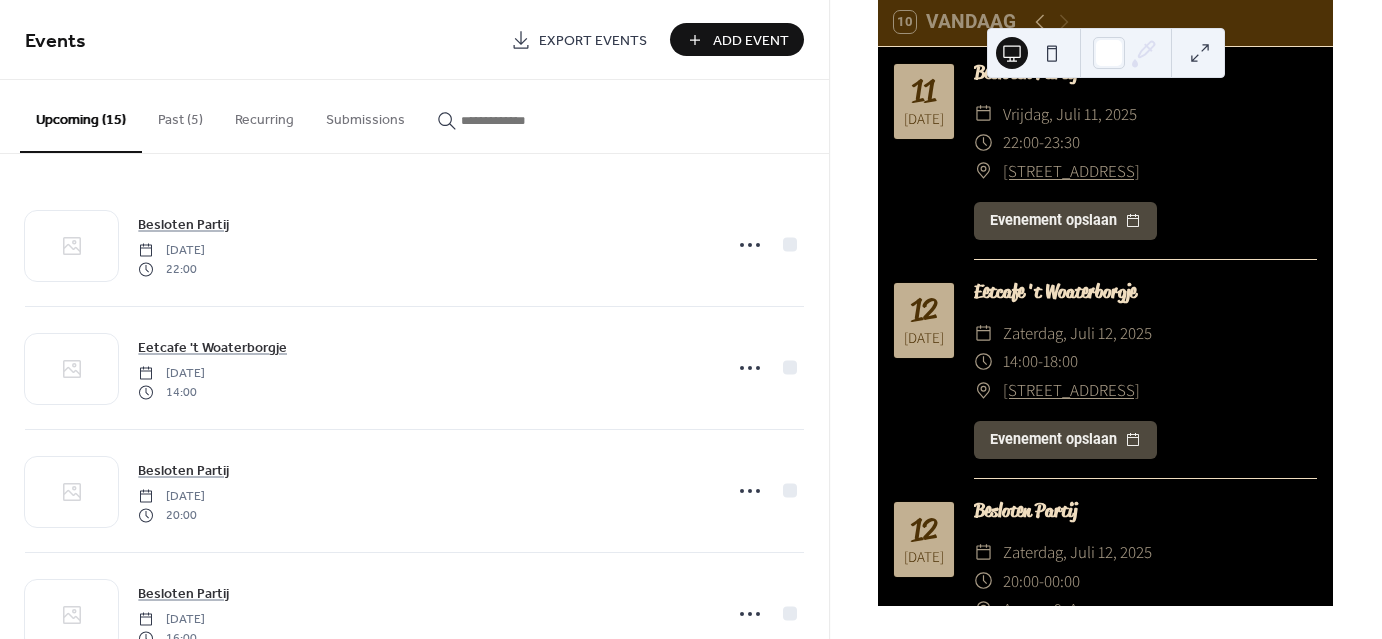 click on "Past  (5)" at bounding box center [180, 115] 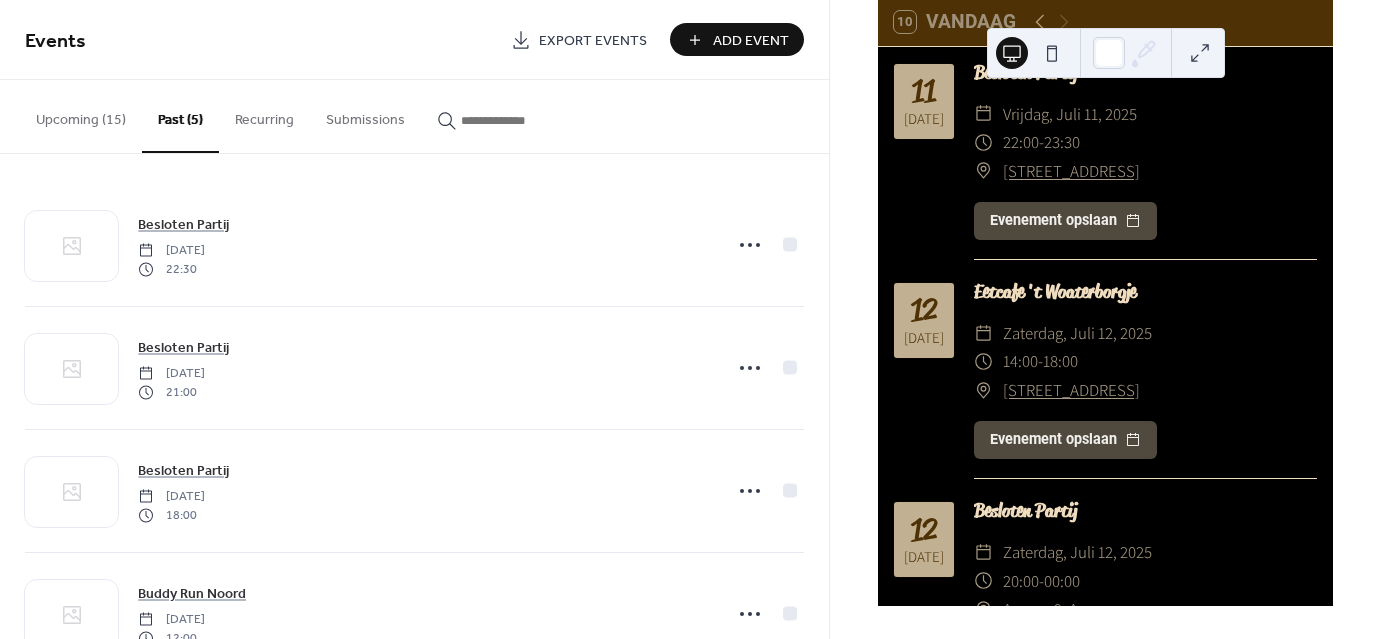 click on "Upcoming  (15)" at bounding box center (81, 115) 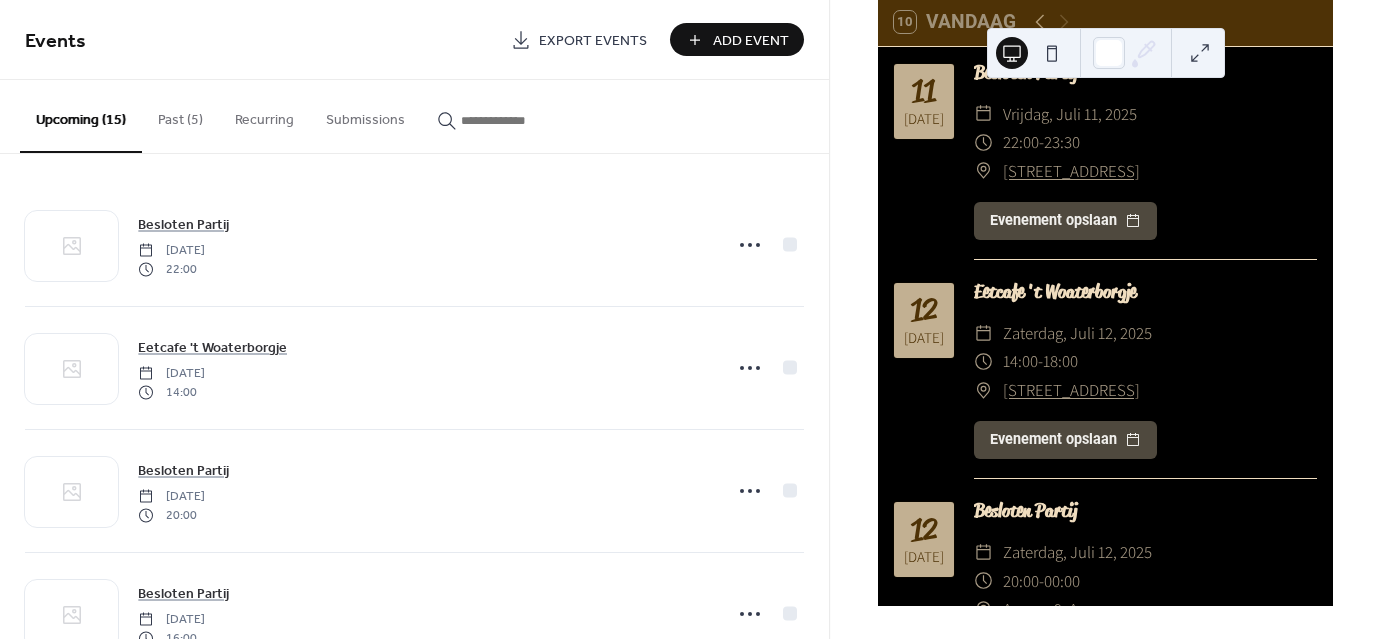 click on "Past  (5)" at bounding box center [180, 115] 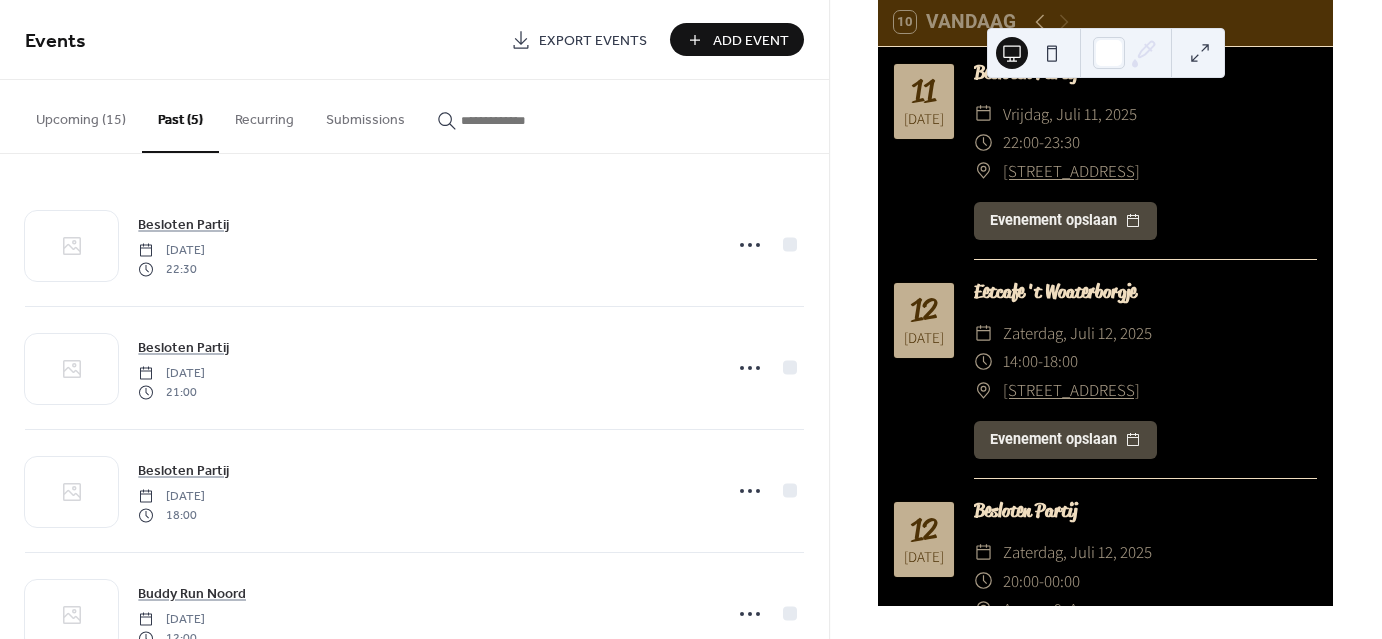 click on "Upcoming  (15)" at bounding box center (81, 115) 